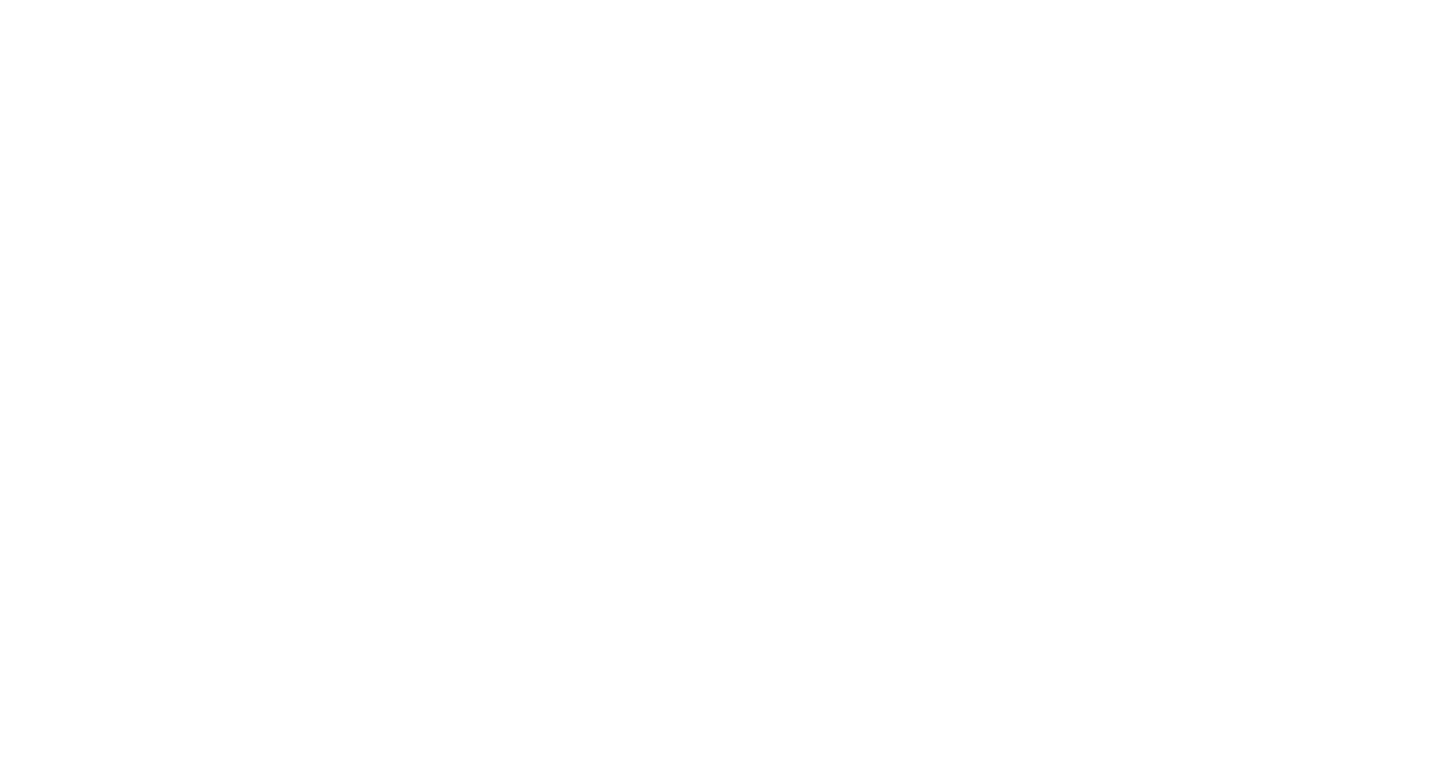 scroll, scrollTop: 0, scrollLeft: 0, axis: both 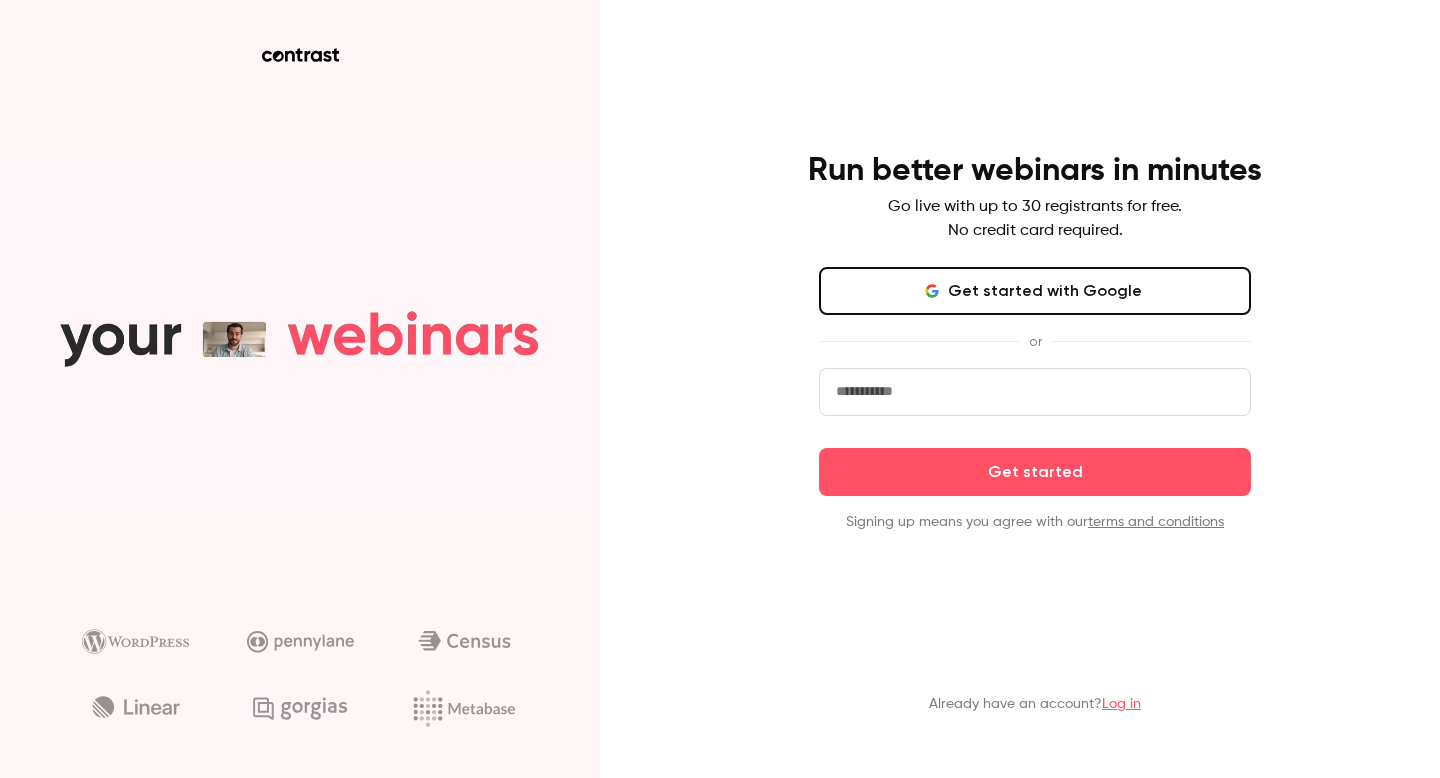 click at bounding box center (1035, 392) 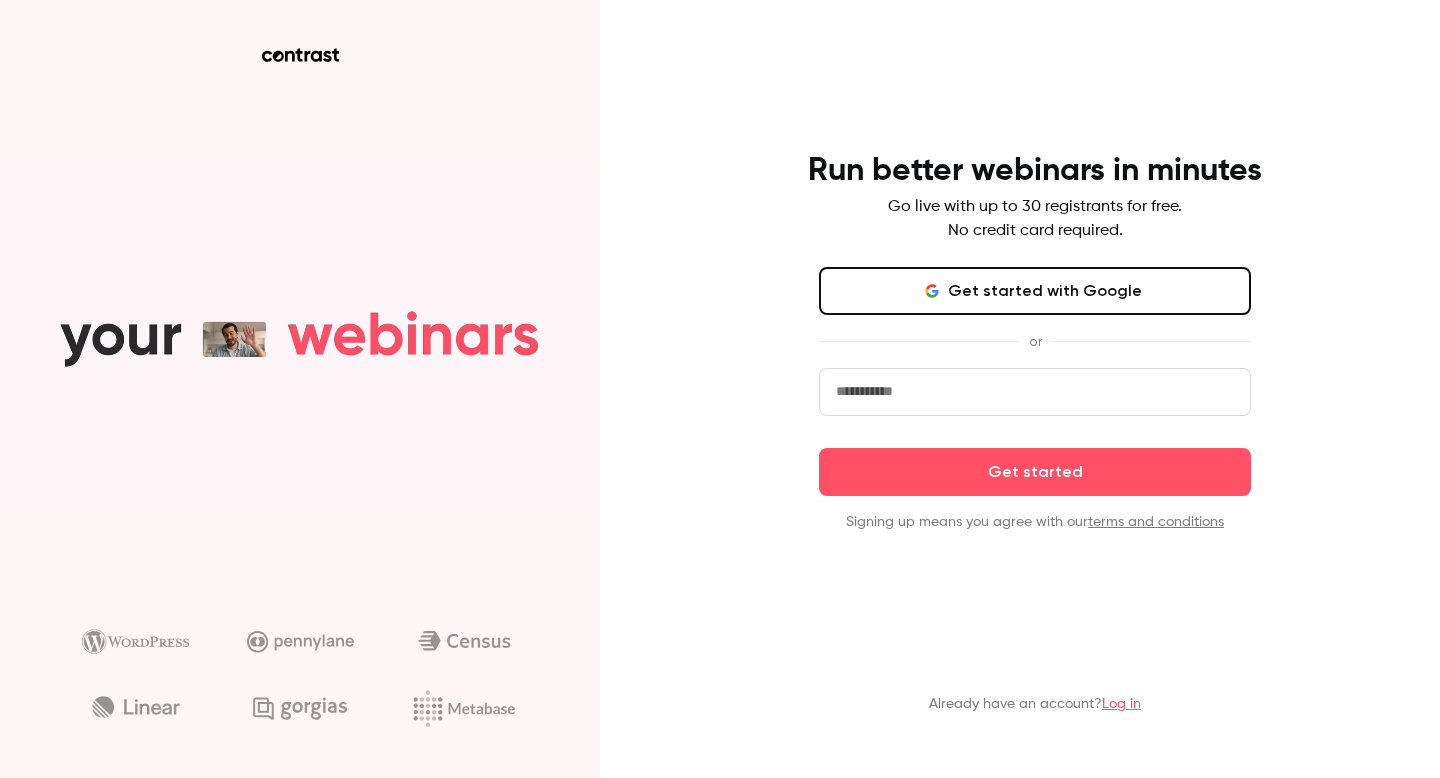 type on "**********" 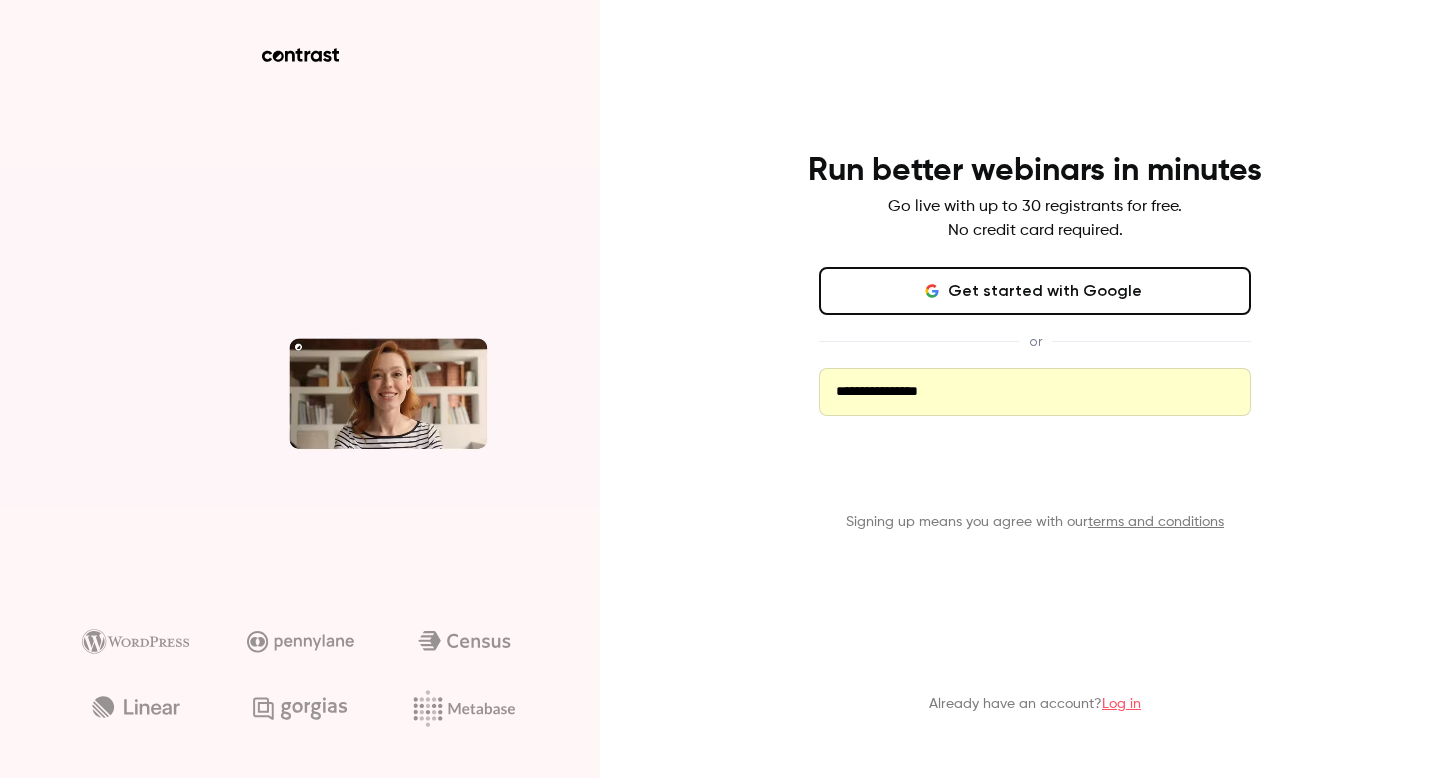 click on "Get started" at bounding box center (1035, 472) 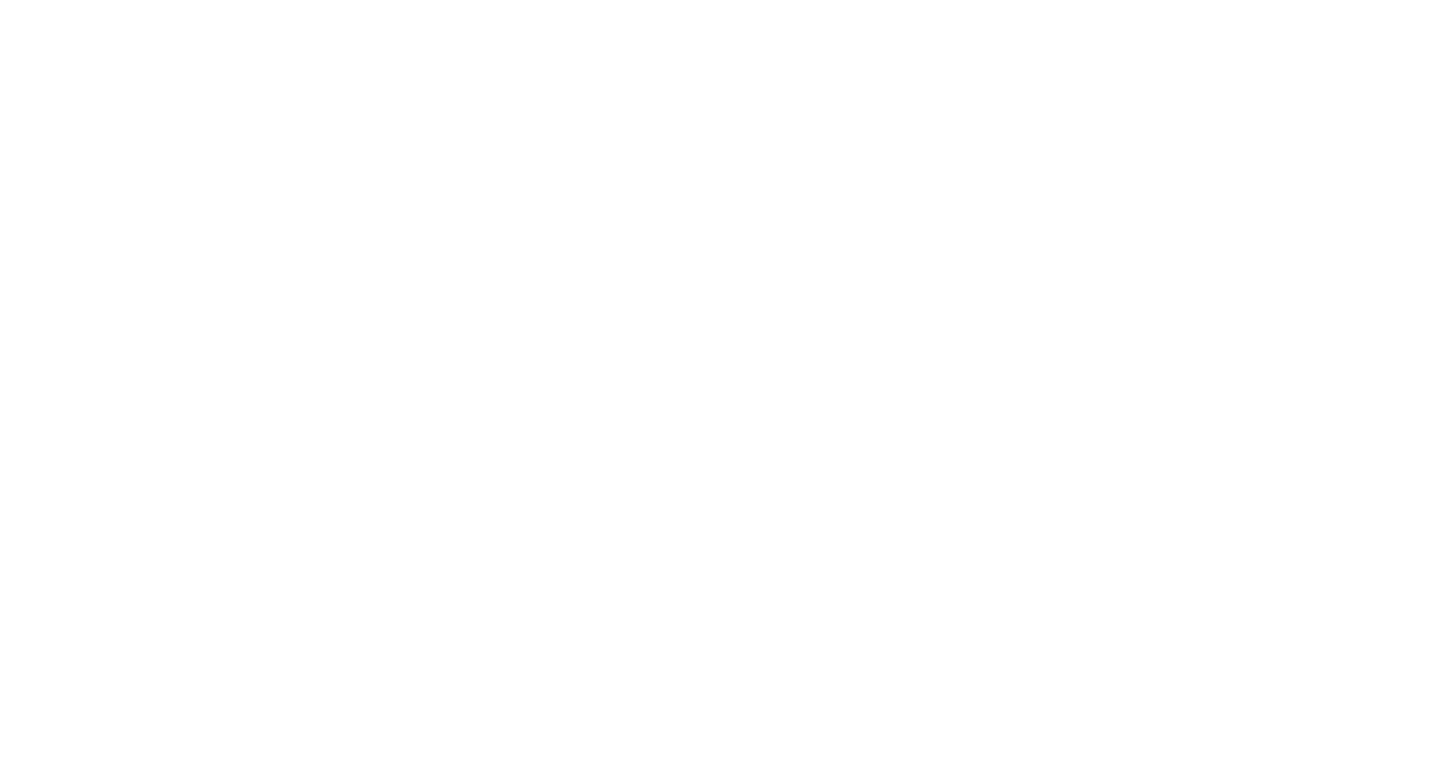scroll, scrollTop: 0, scrollLeft: 0, axis: both 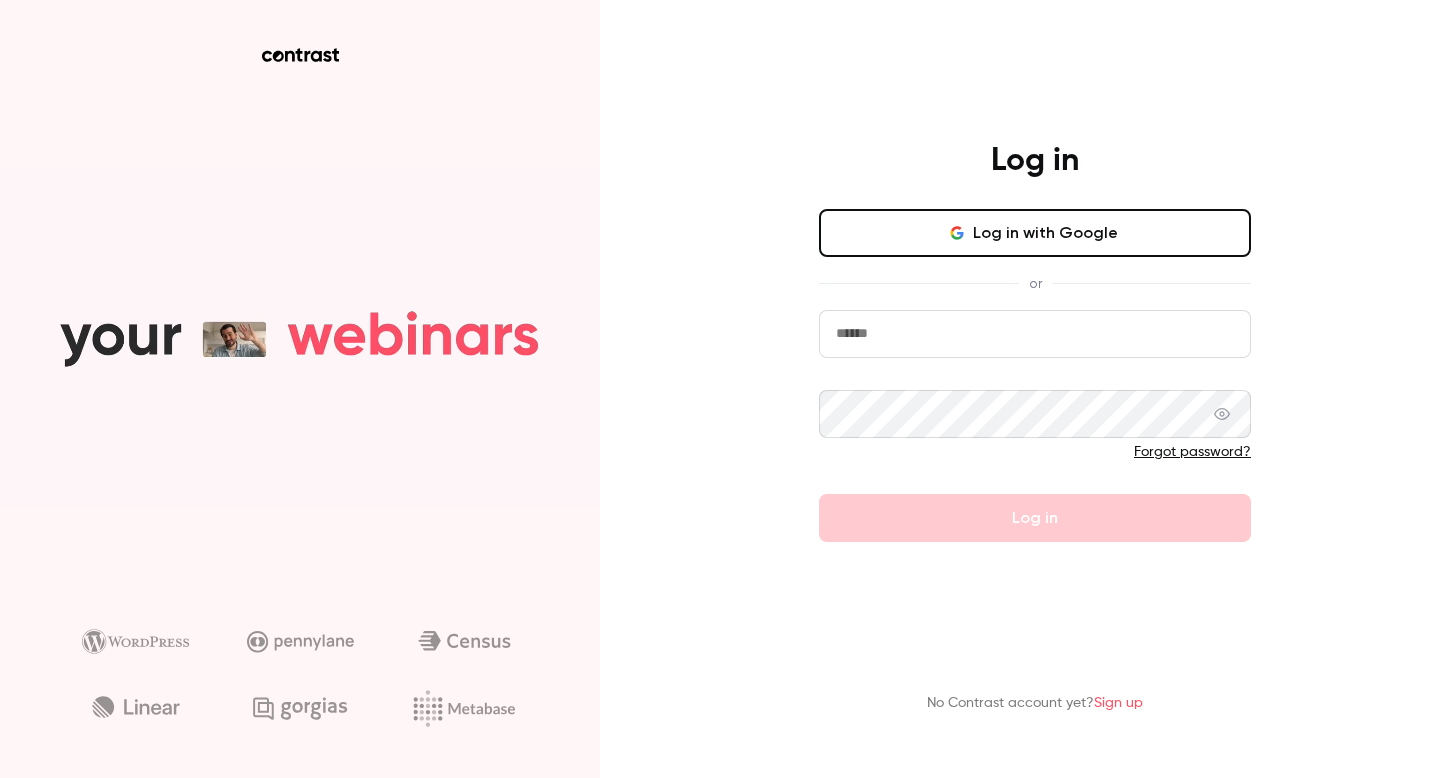 click on "Log in with Google" at bounding box center [1035, 233] 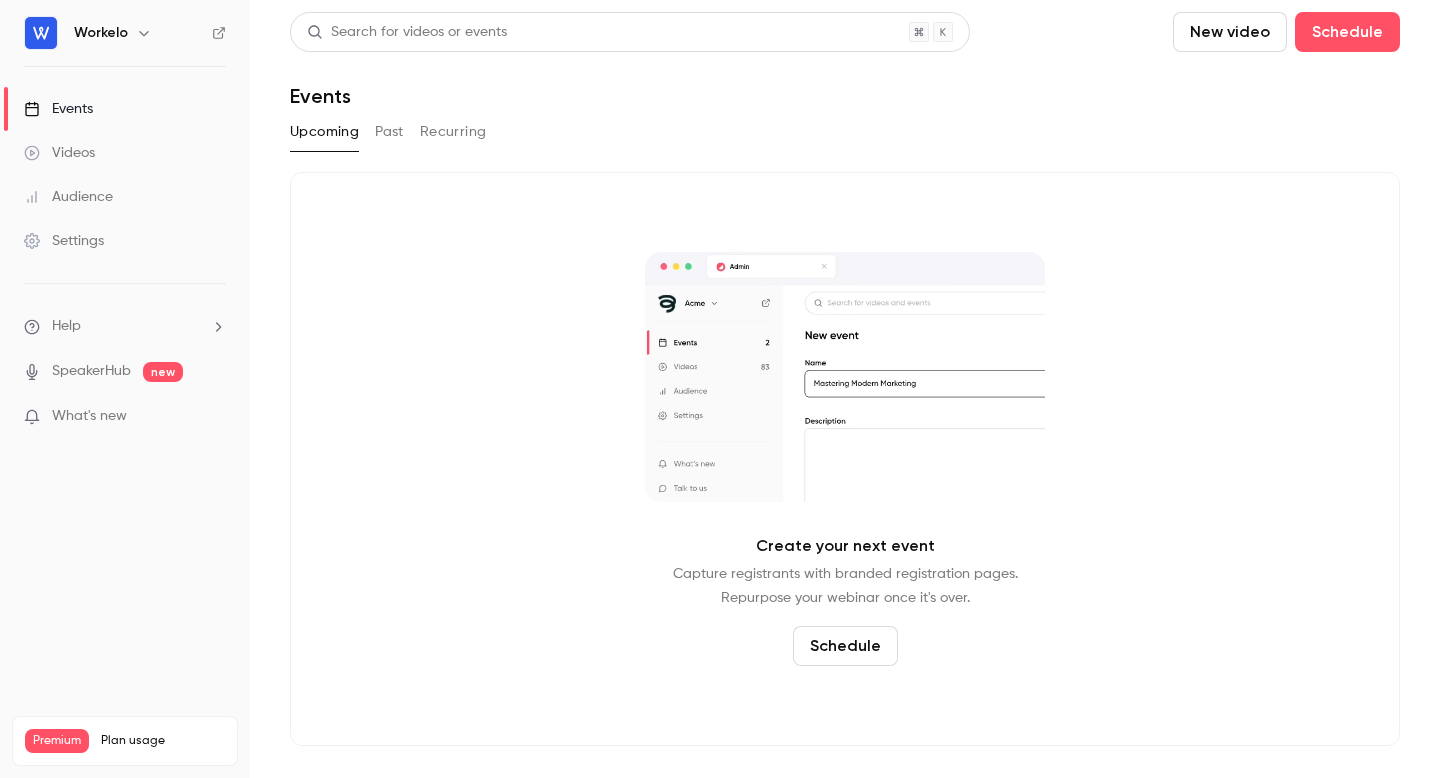 click on "Videos" at bounding box center (125, 153) 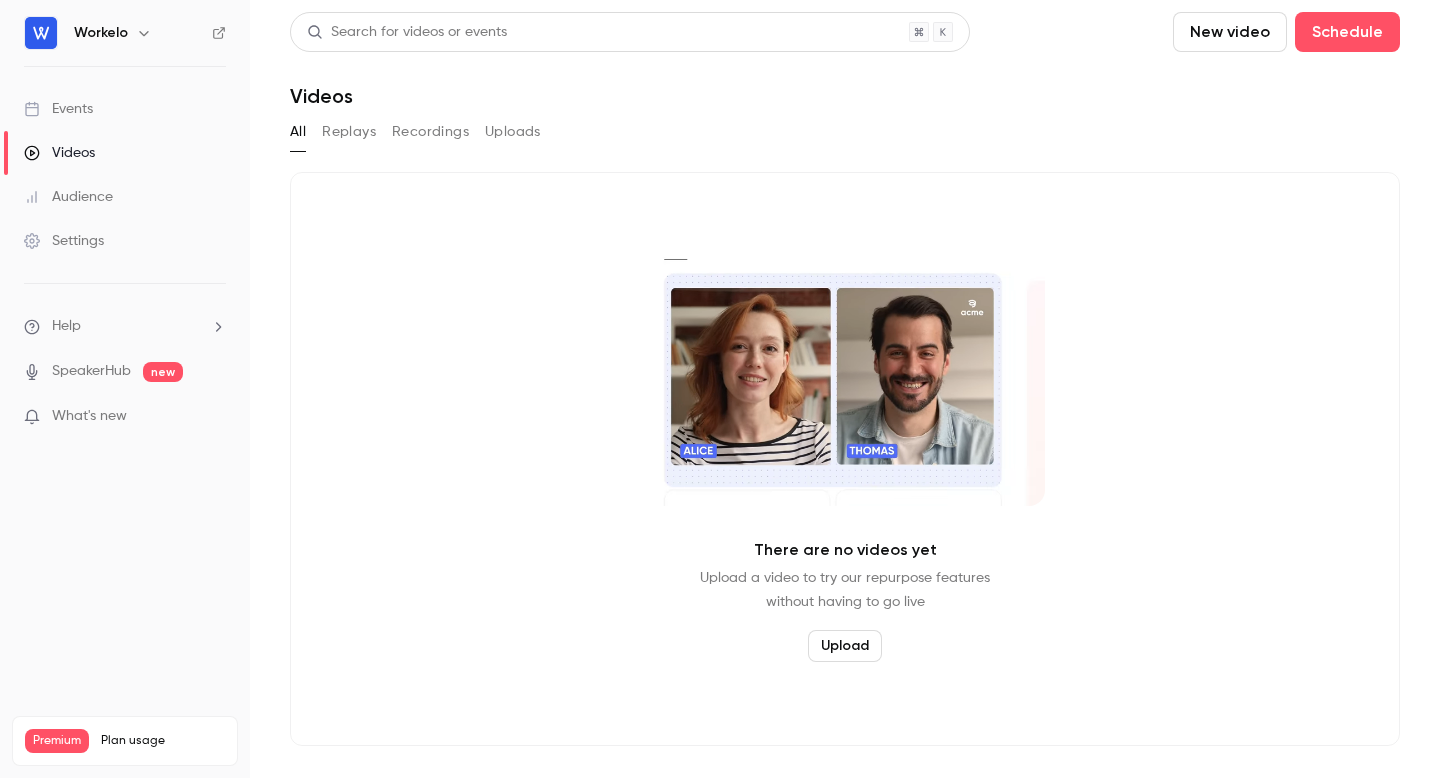 click on "Audience" at bounding box center (125, 197) 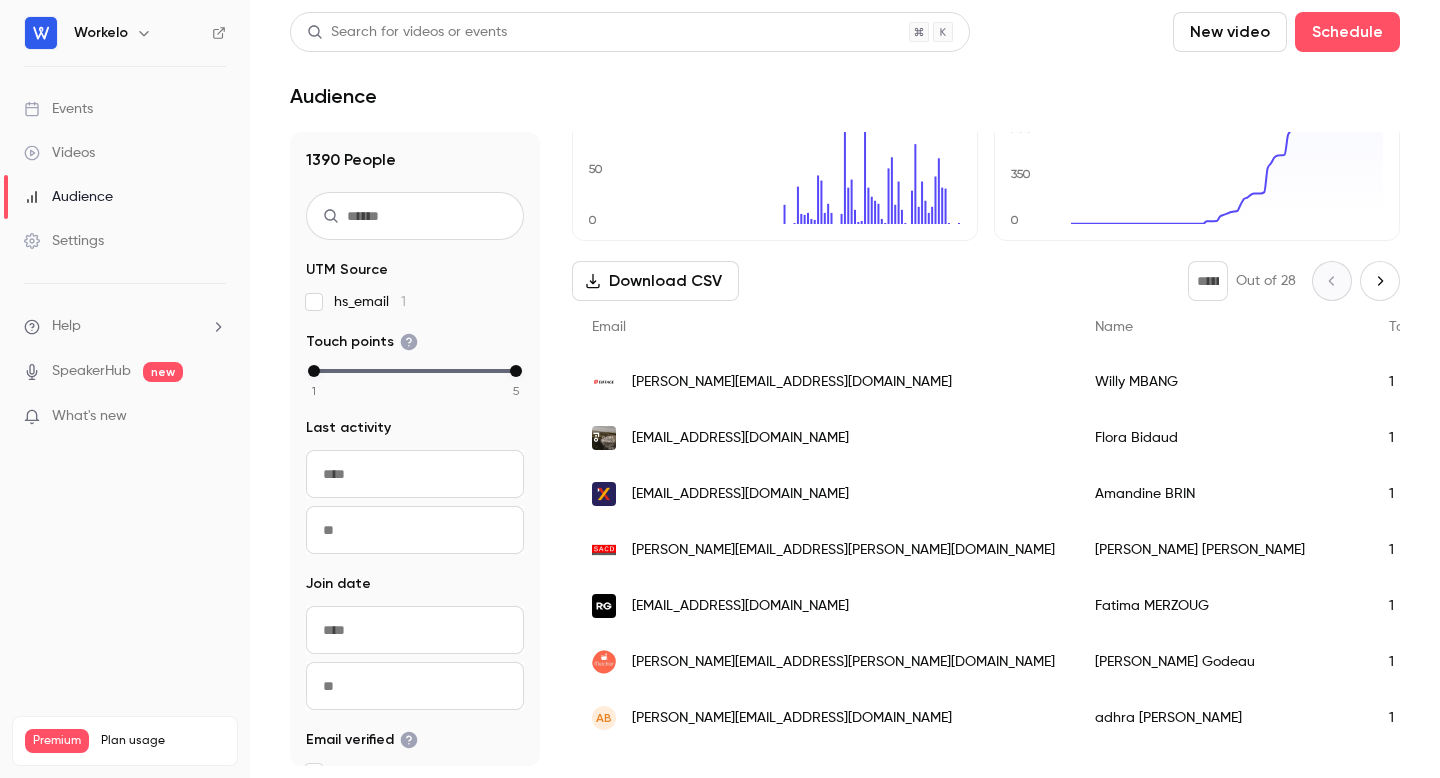 scroll, scrollTop: 170, scrollLeft: 0, axis: vertical 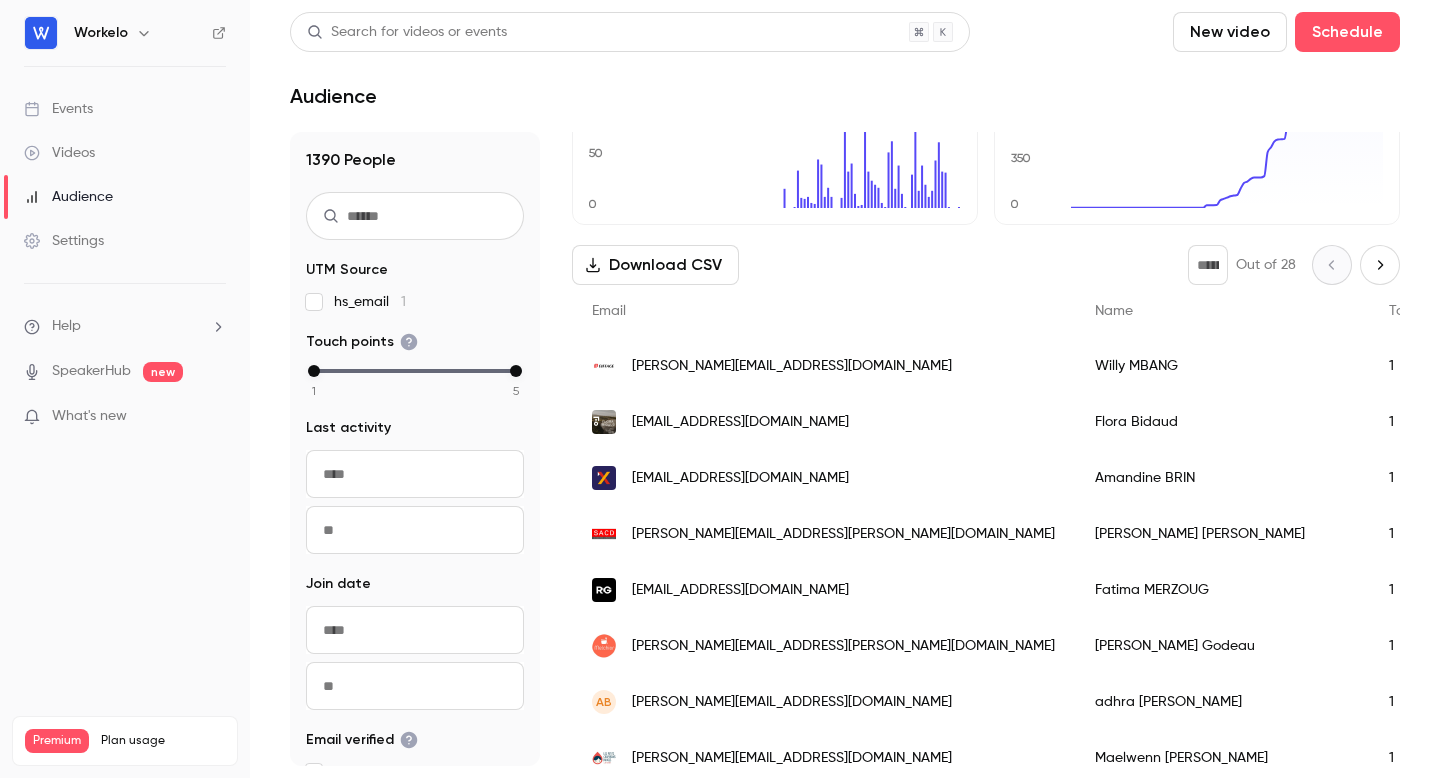 click on "Events" at bounding box center [58, 109] 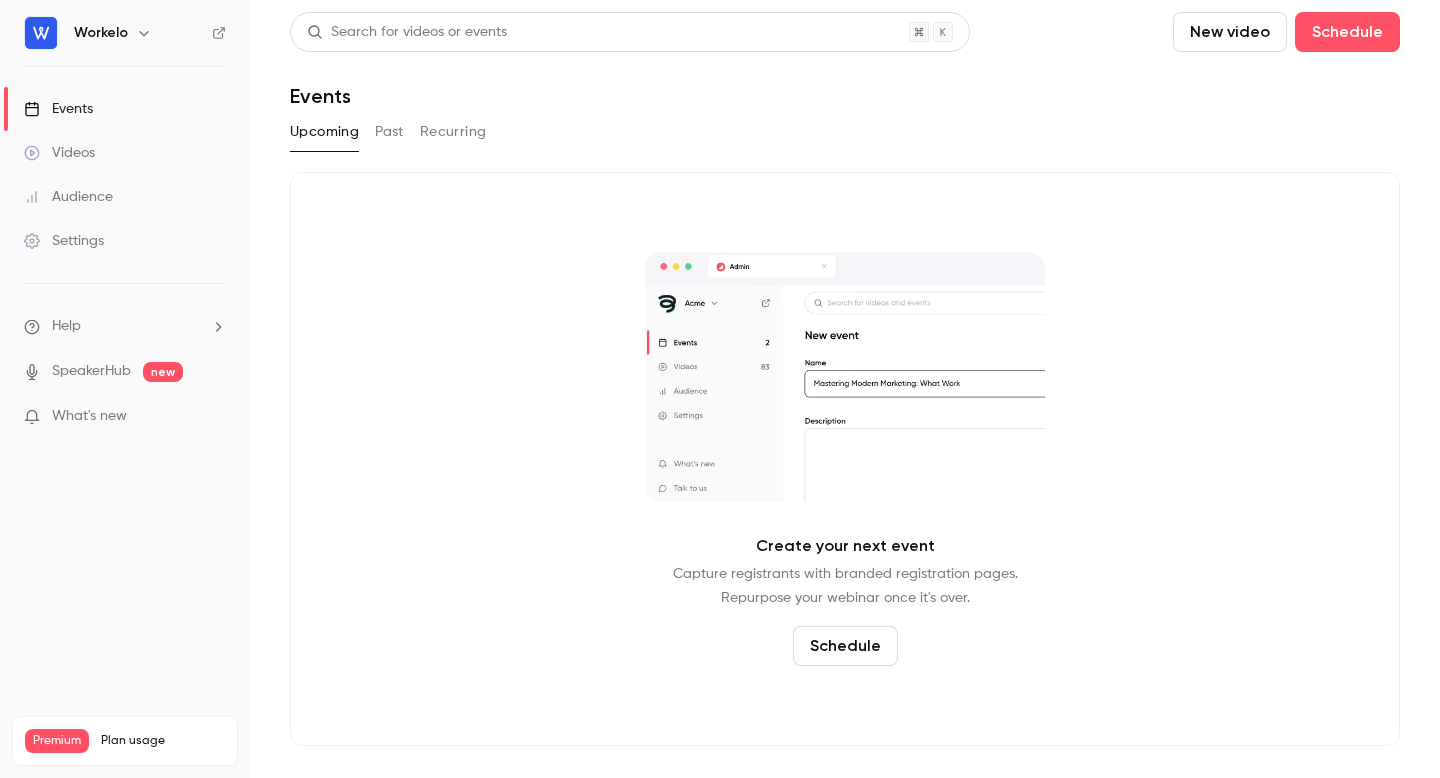 click on "Past" at bounding box center (389, 132) 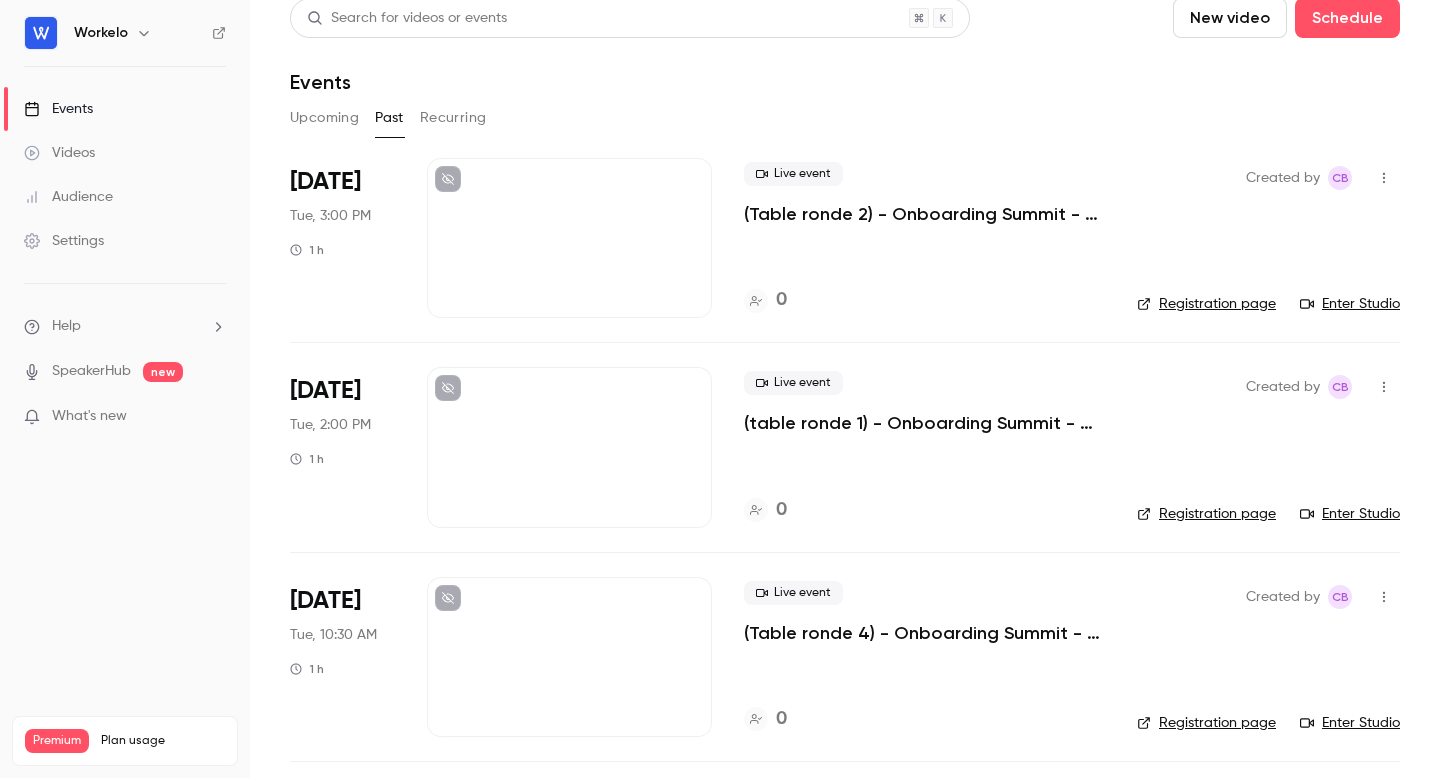 scroll, scrollTop: 0, scrollLeft: 0, axis: both 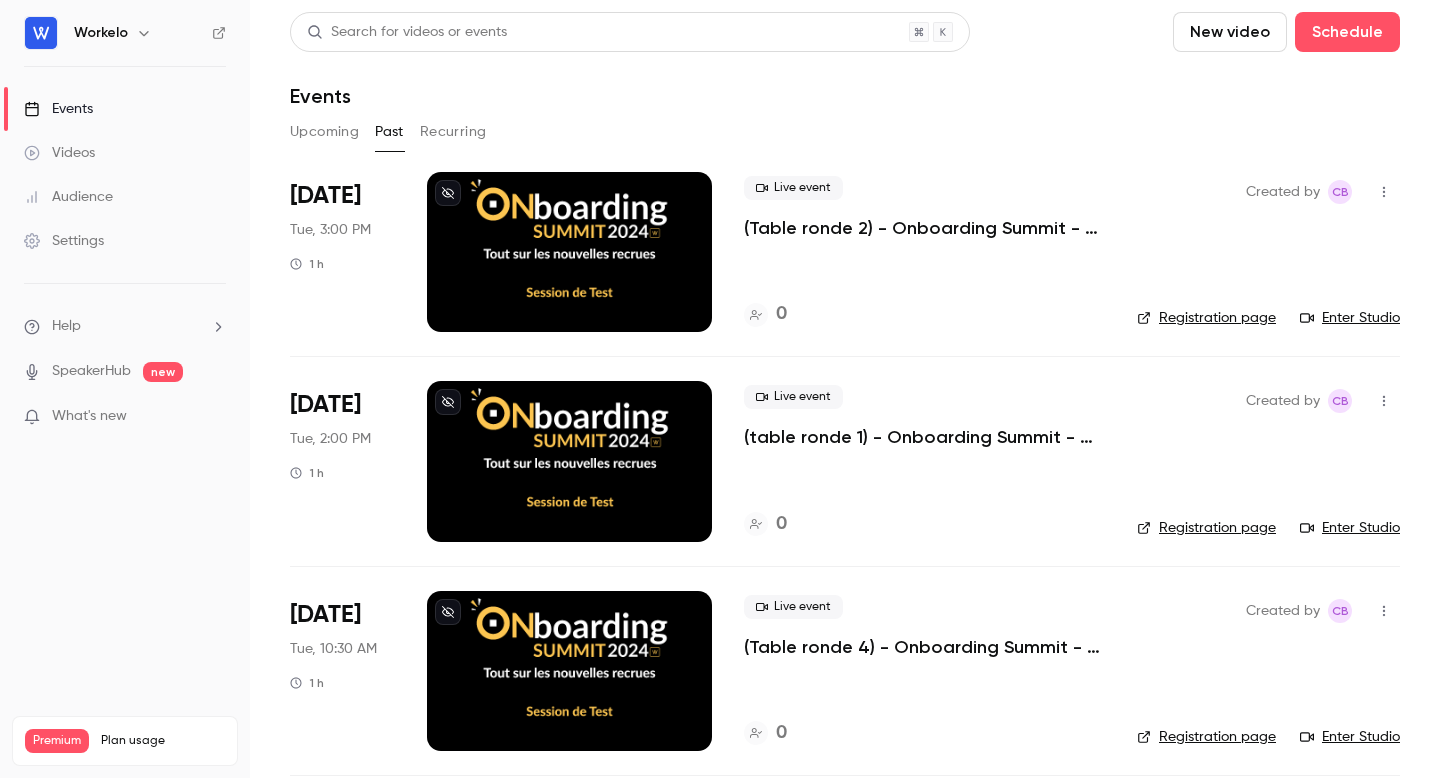 click on "Recurring" at bounding box center (453, 132) 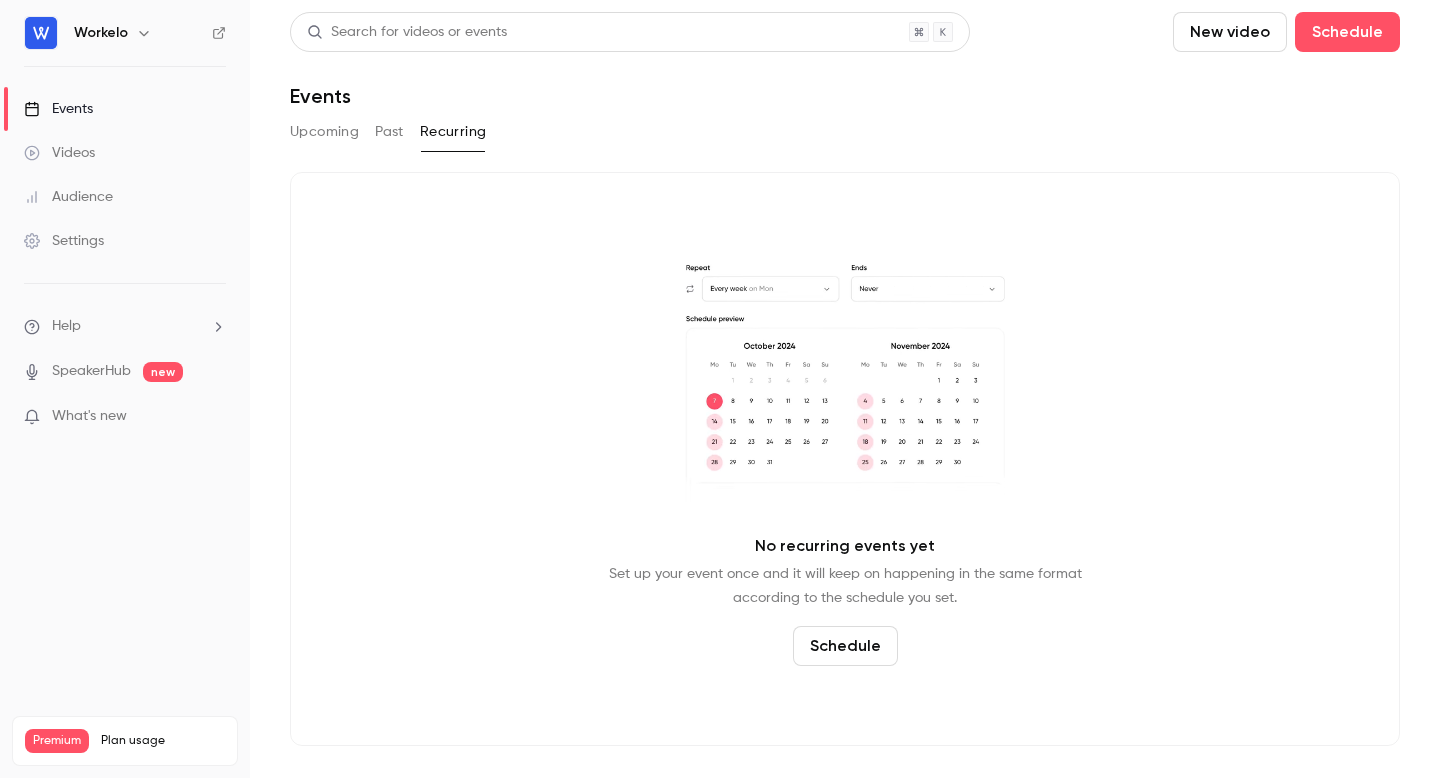 click on "Upcoming Past Recurring" at bounding box center (845, 132) 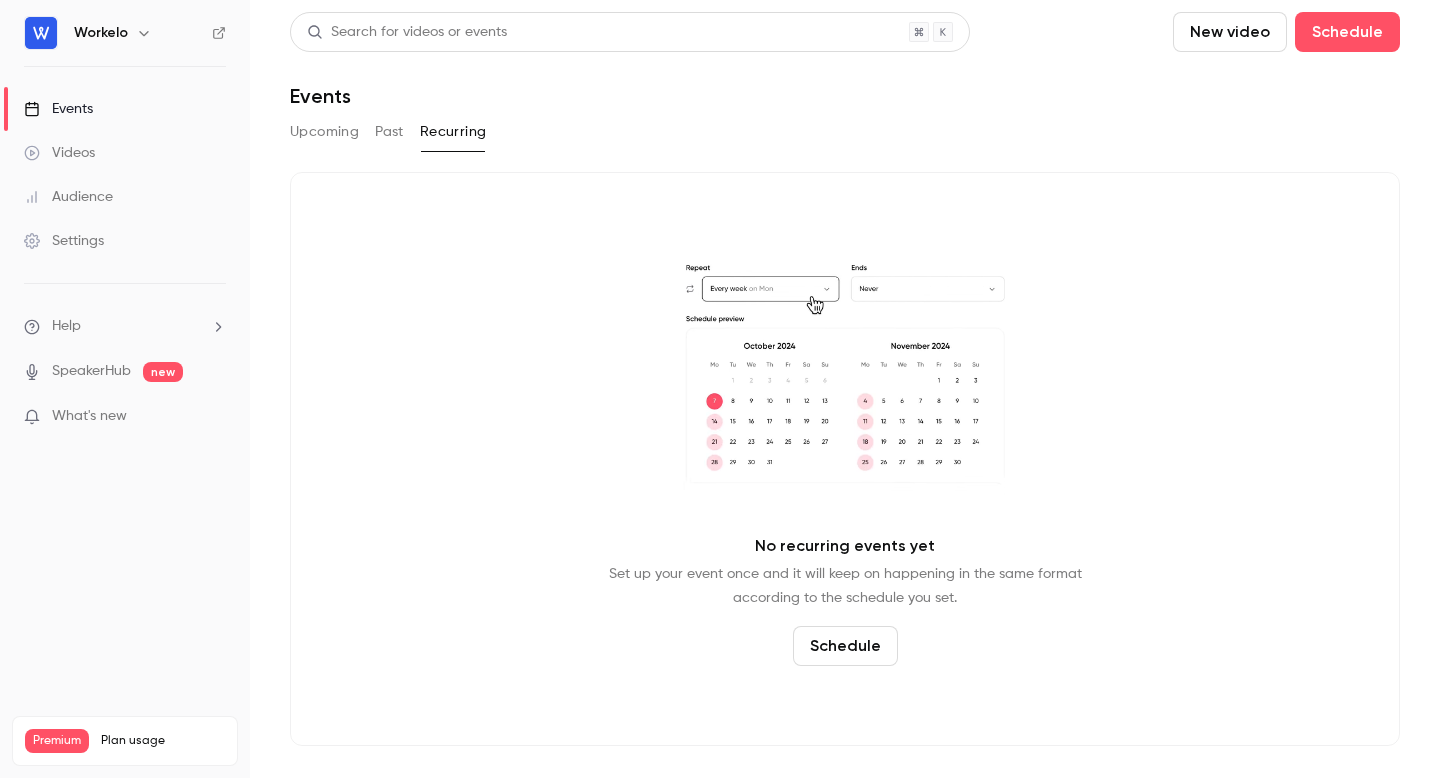 click on "Past" at bounding box center (389, 132) 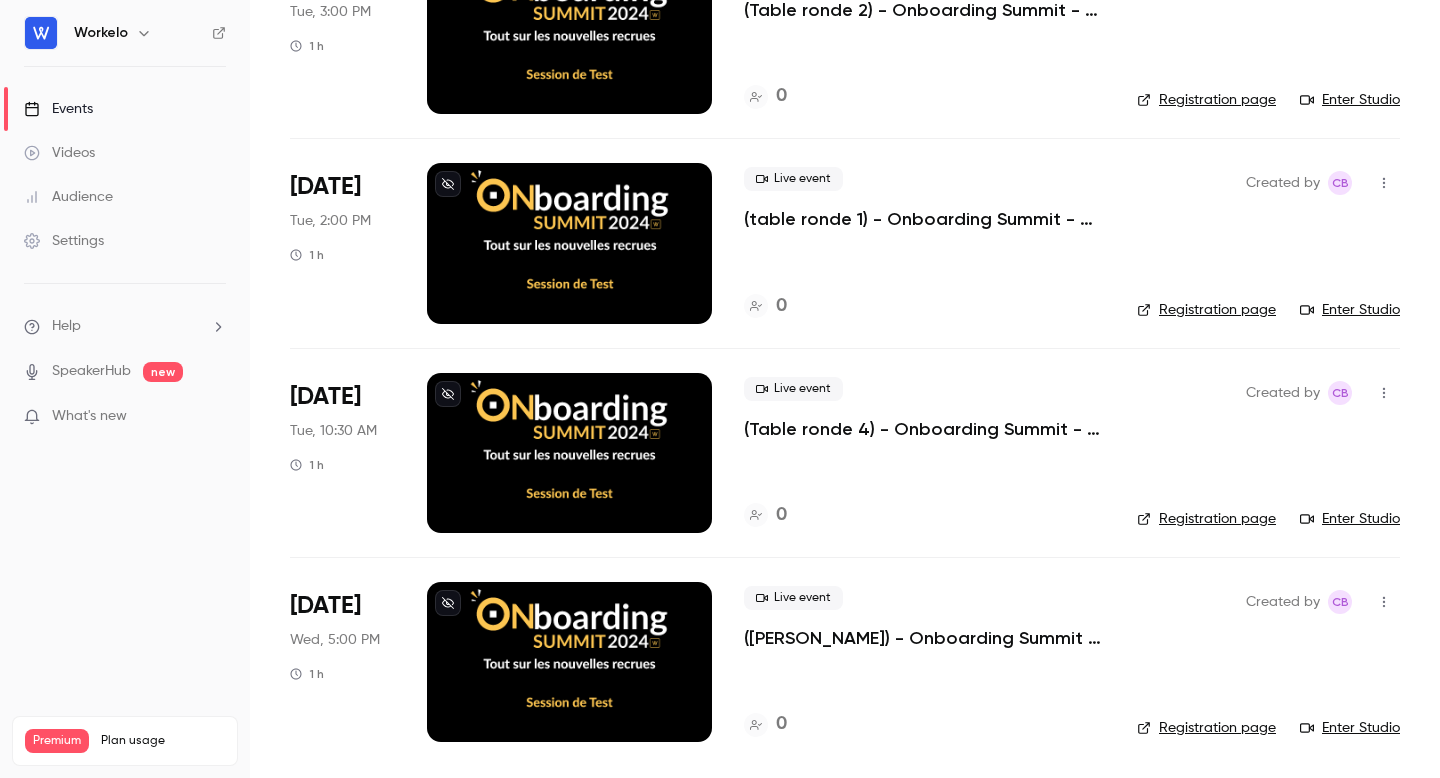 scroll, scrollTop: 0, scrollLeft: 0, axis: both 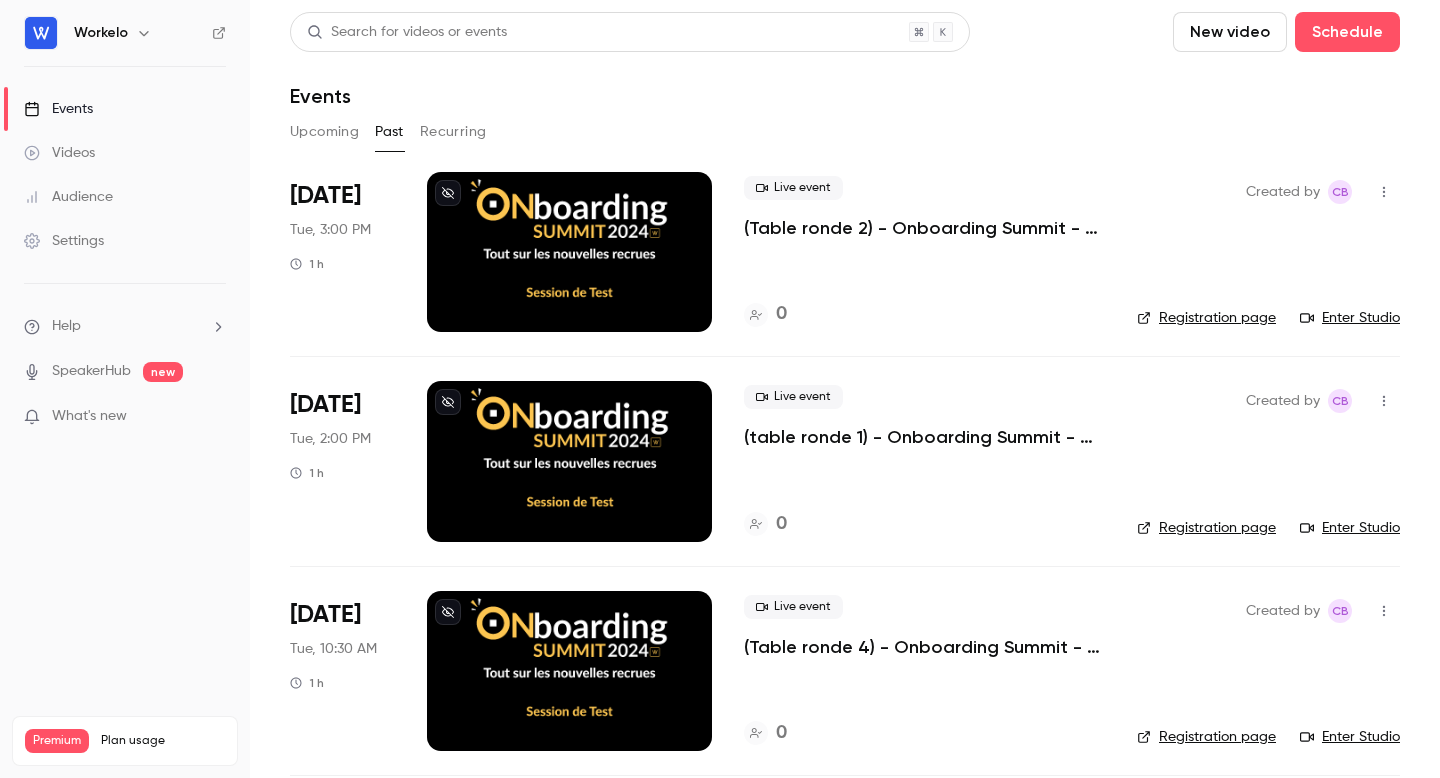 click on "Upcoming" at bounding box center [324, 132] 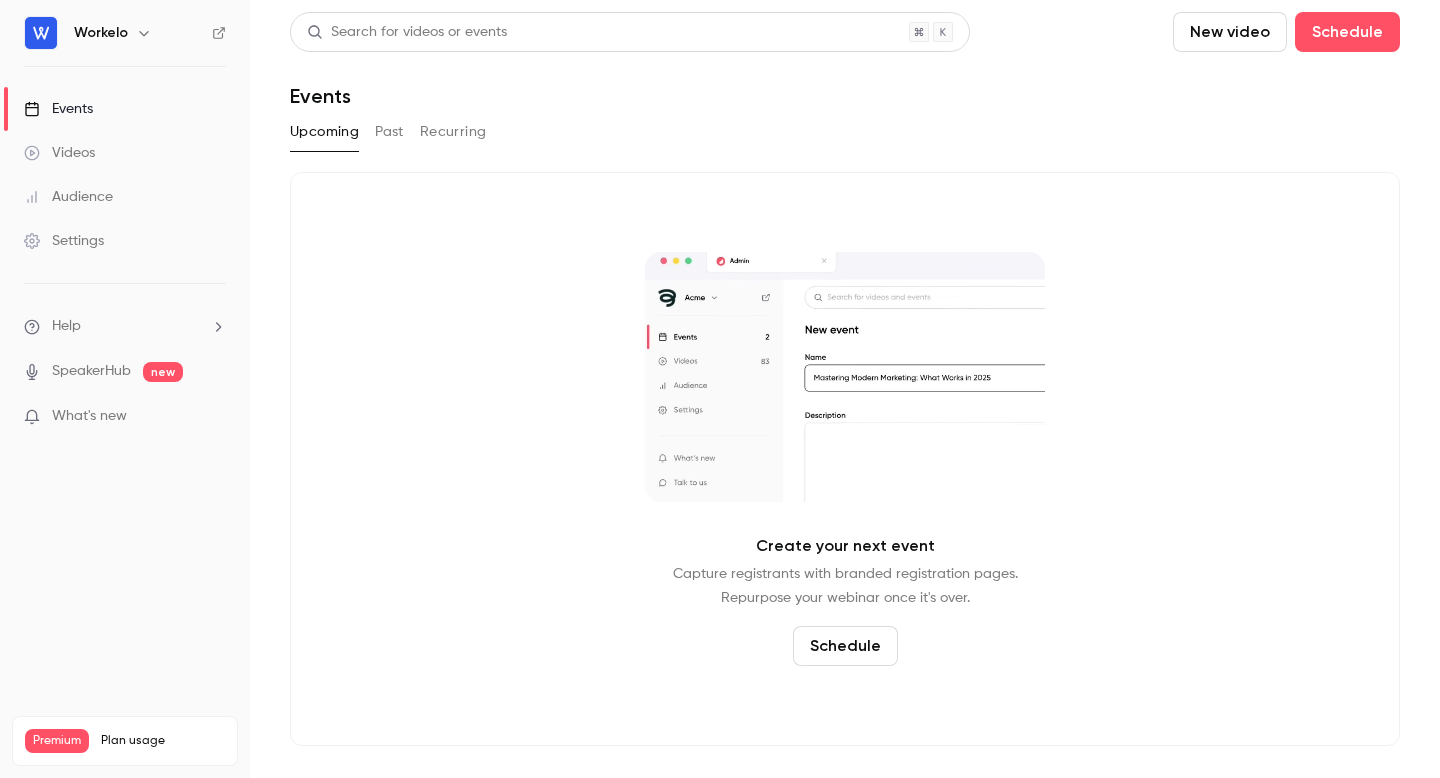 click on "Past" at bounding box center [389, 132] 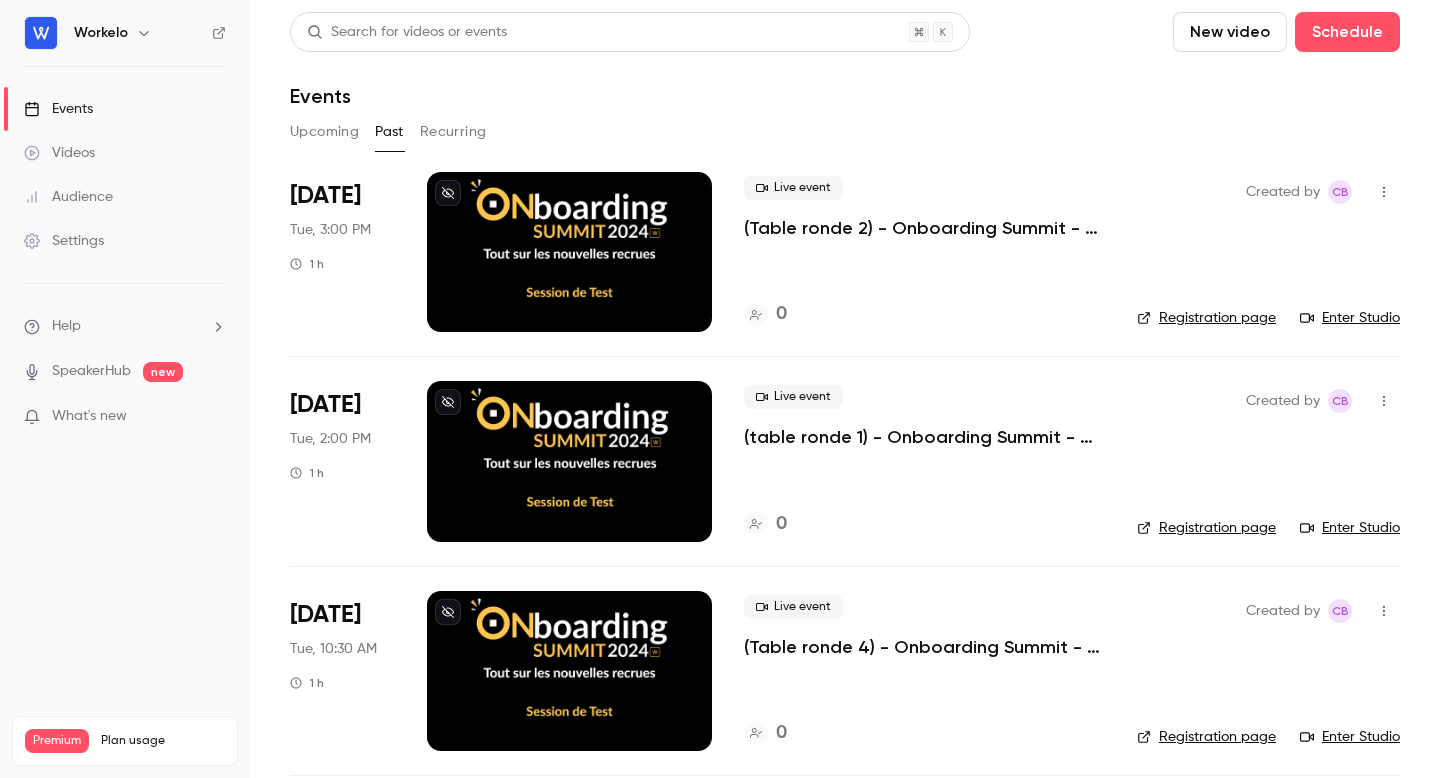 click on "Upcoming" at bounding box center [324, 132] 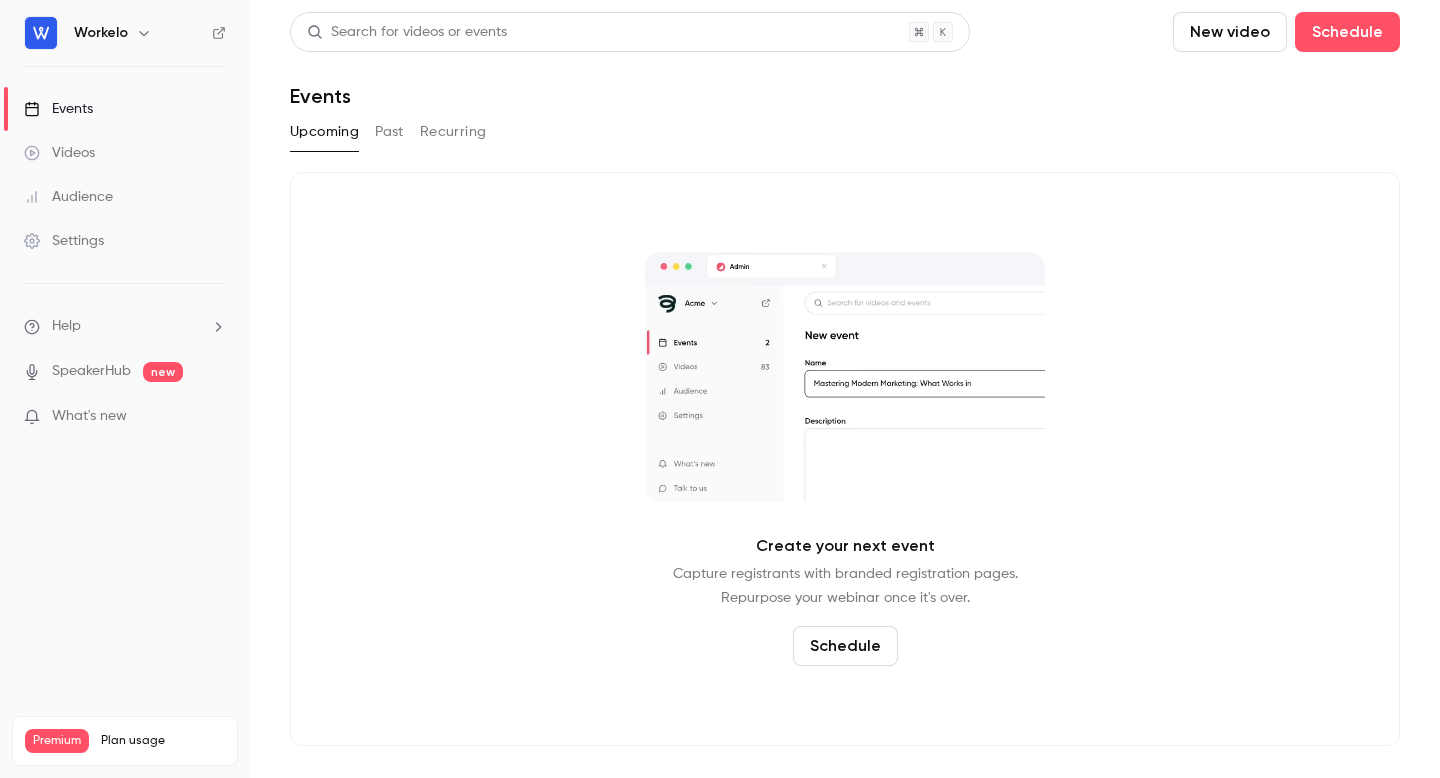 click on "Schedule" at bounding box center [845, 646] 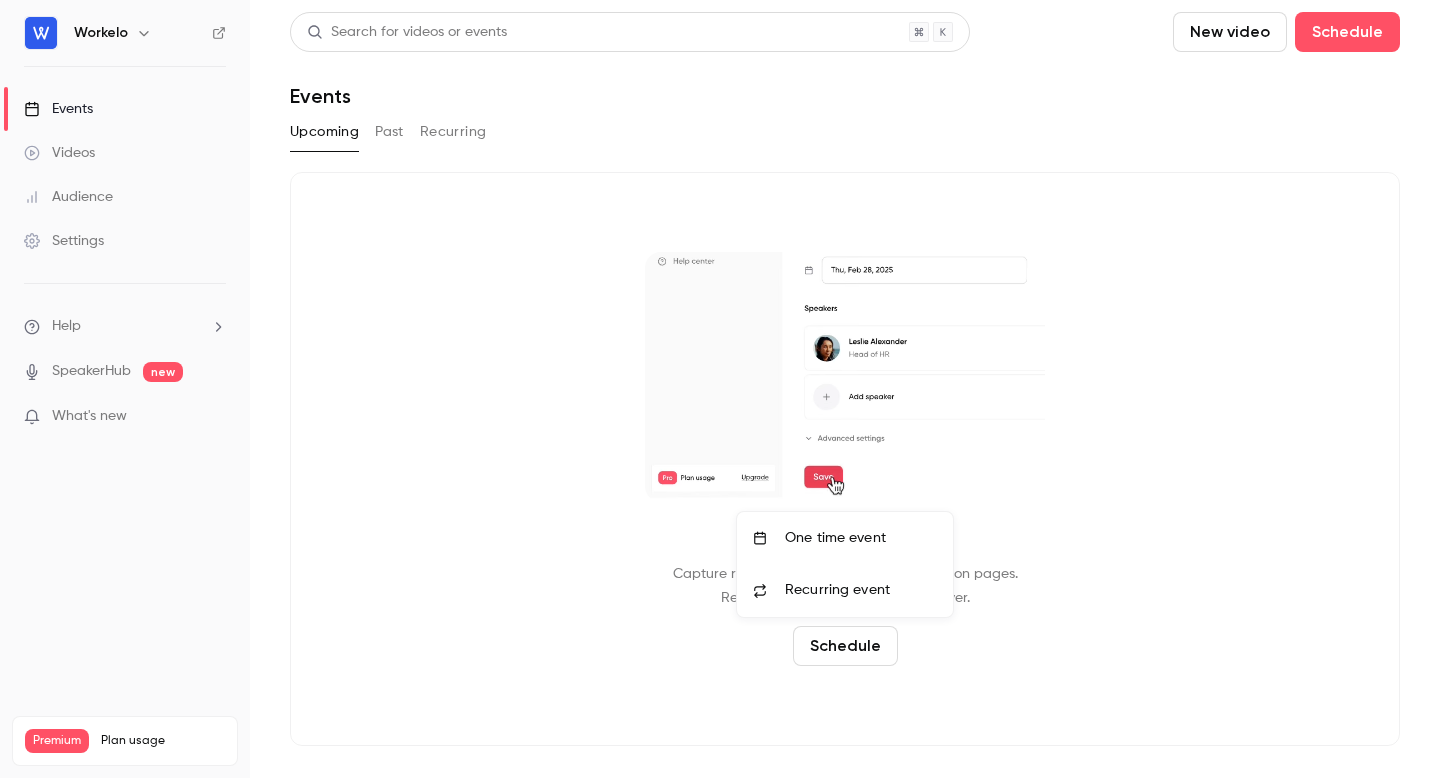 click on "One time event" at bounding box center (861, 538) 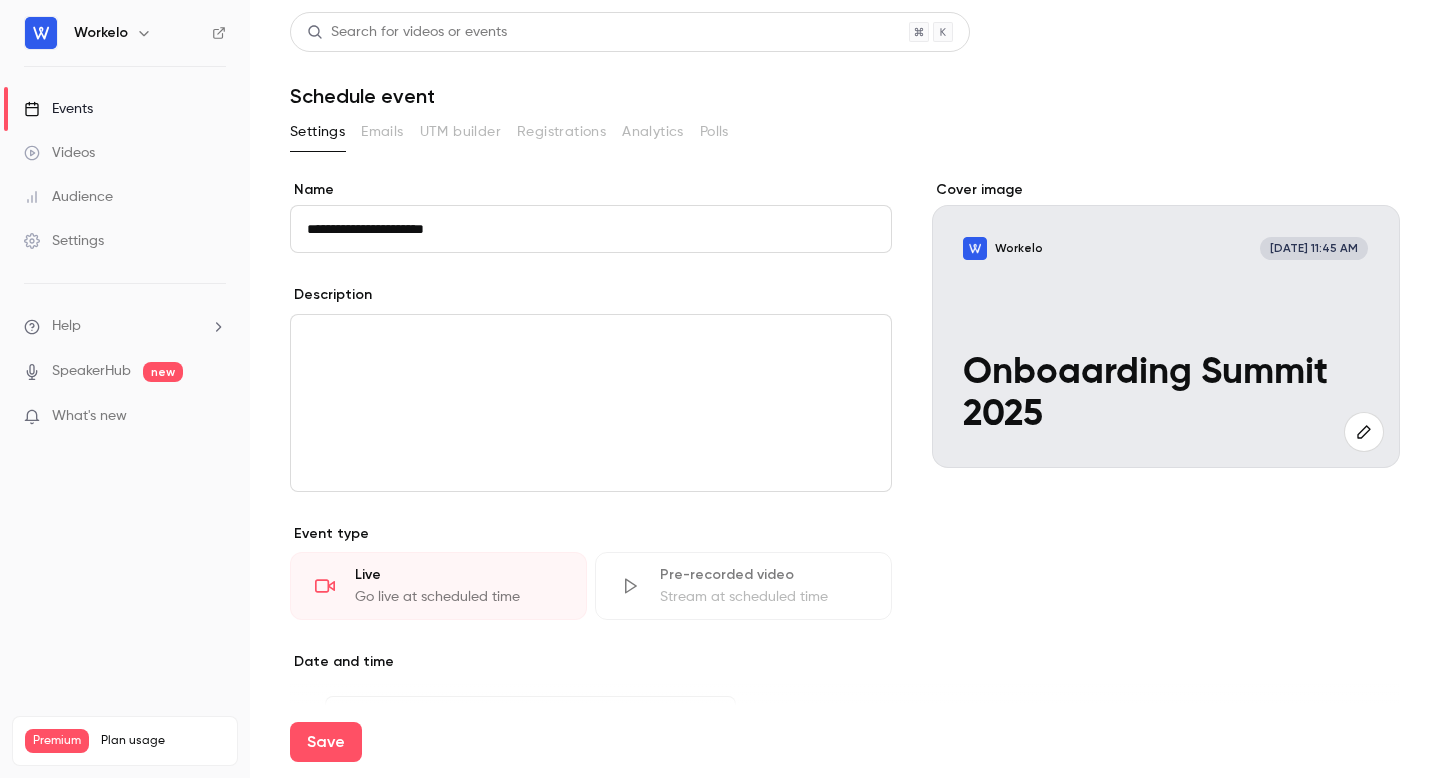 click on "**********" at bounding box center [591, 229] 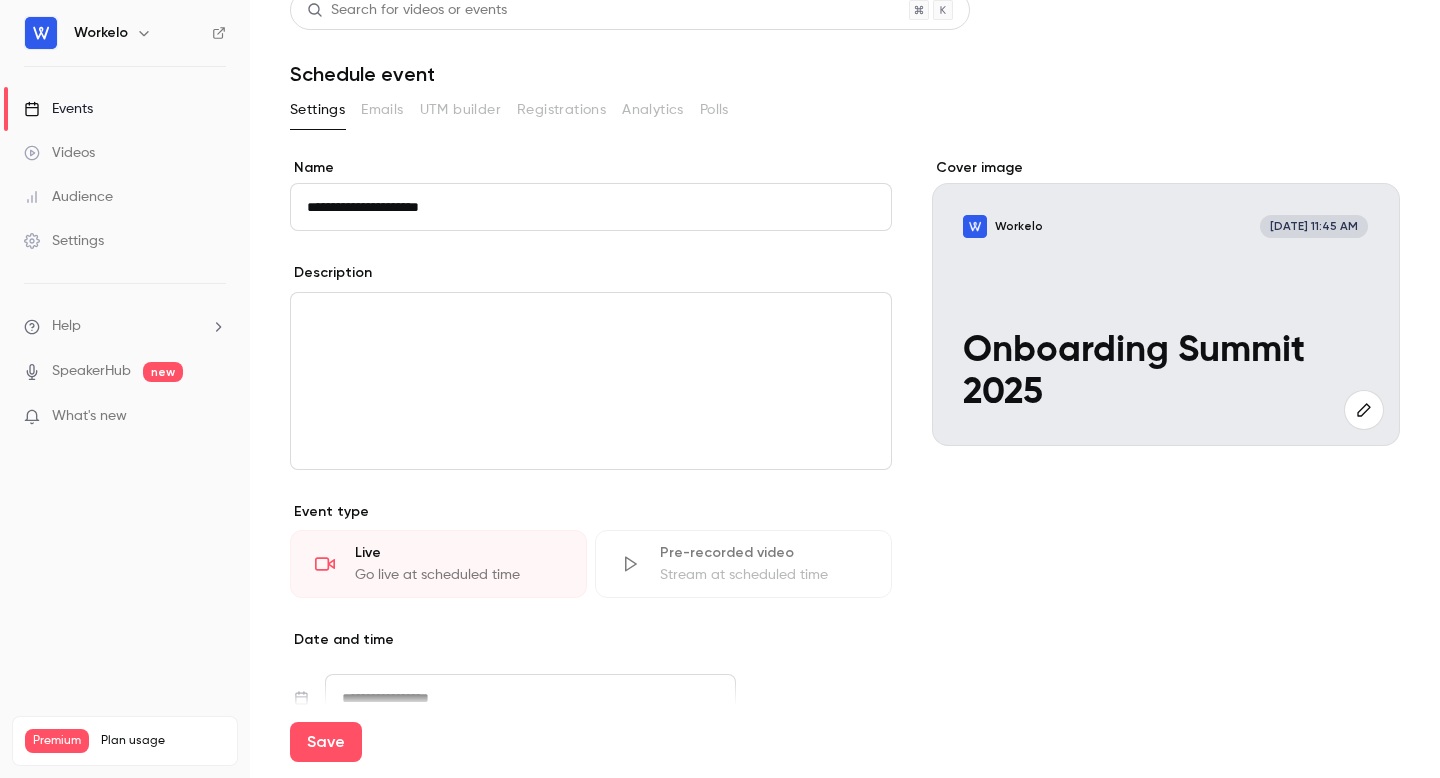 scroll, scrollTop: 26, scrollLeft: 0, axis: vertical 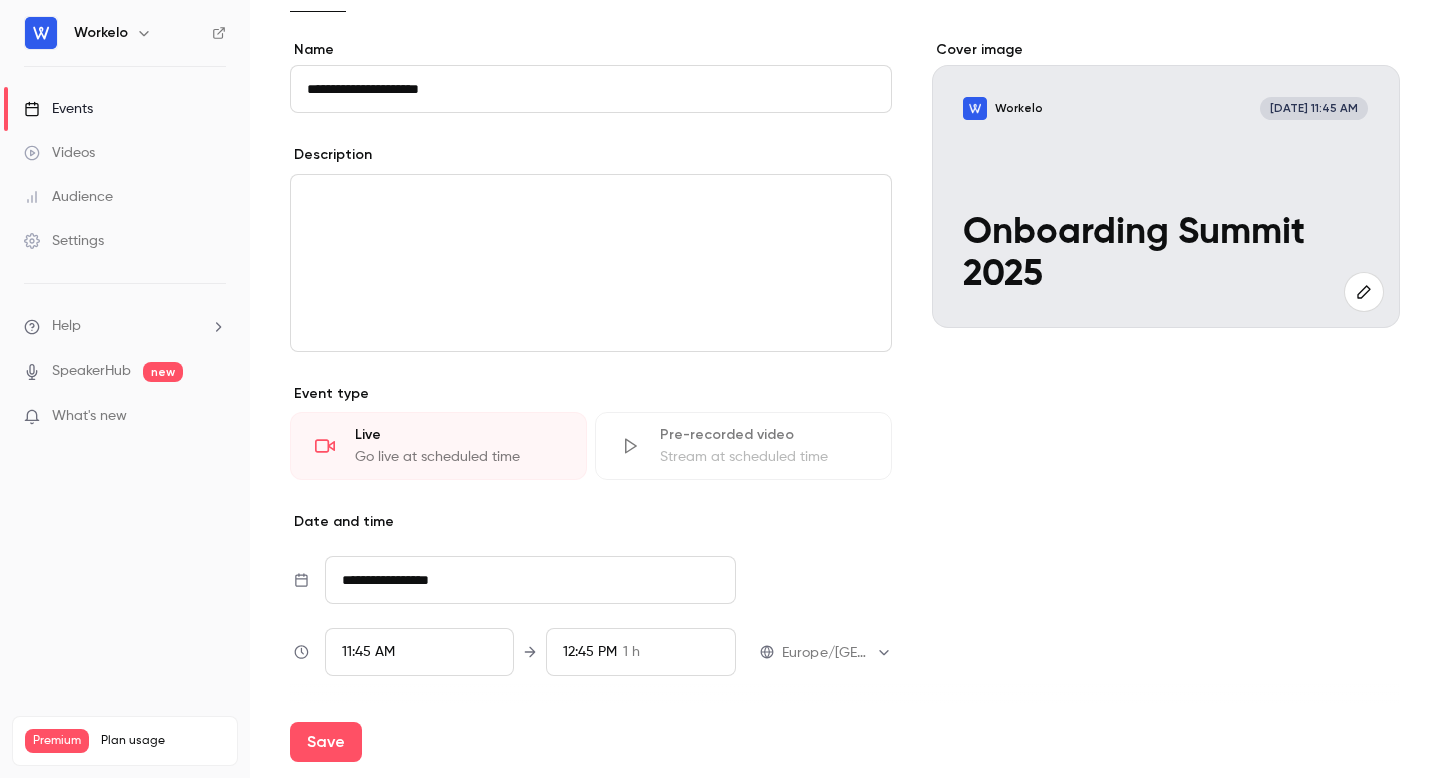 type on "**********" 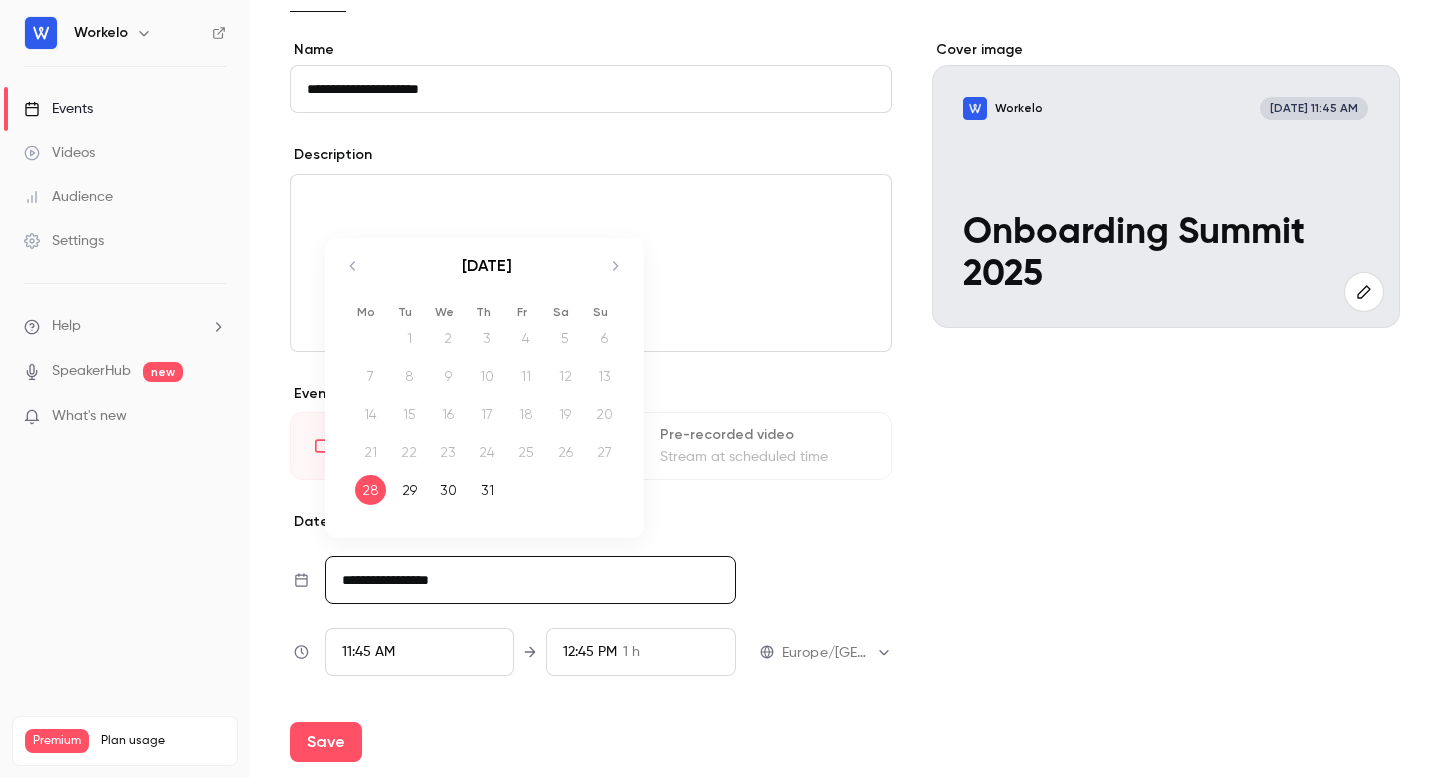click on "**********" at bounding box center [530, 580] 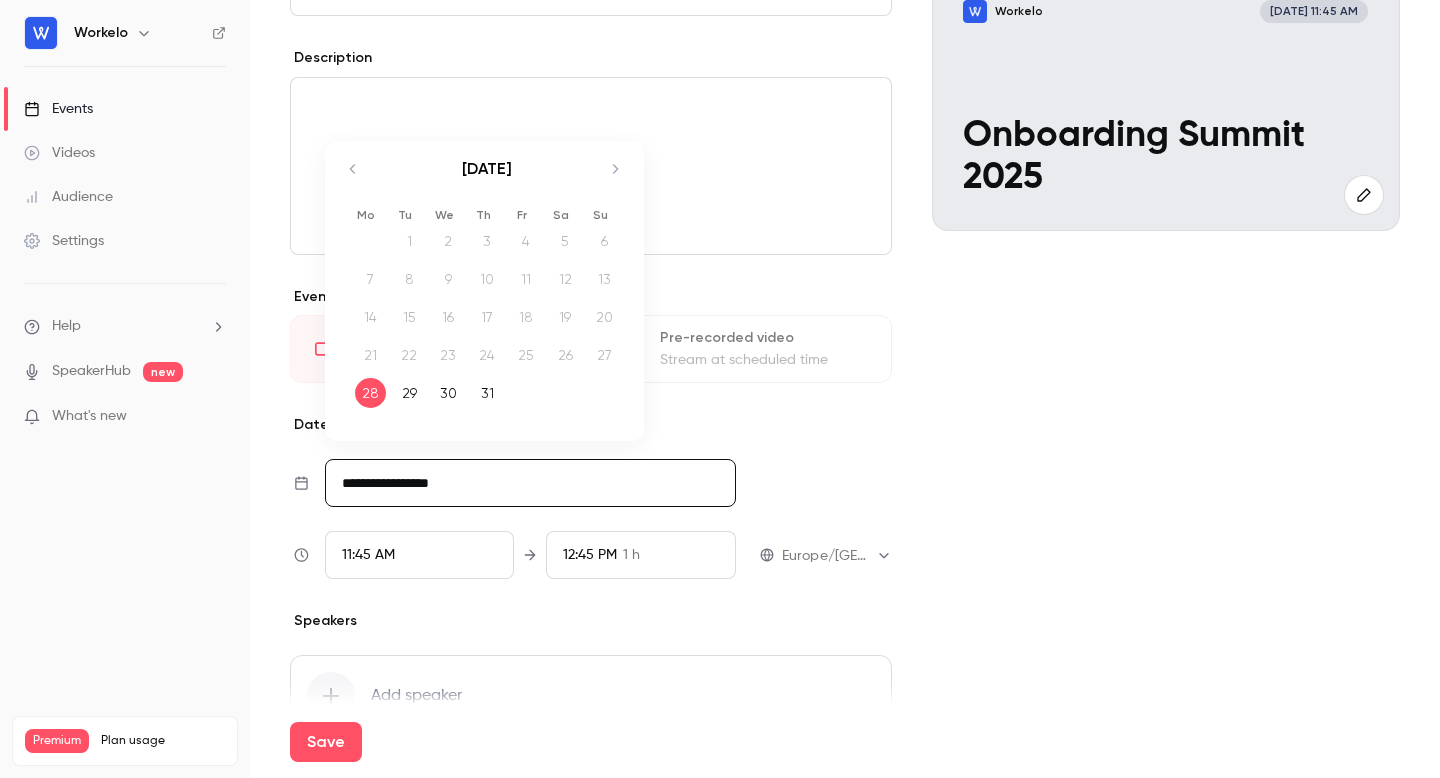 scroll, scrollTop: 238, scrollLeft: 0, axis: vertical 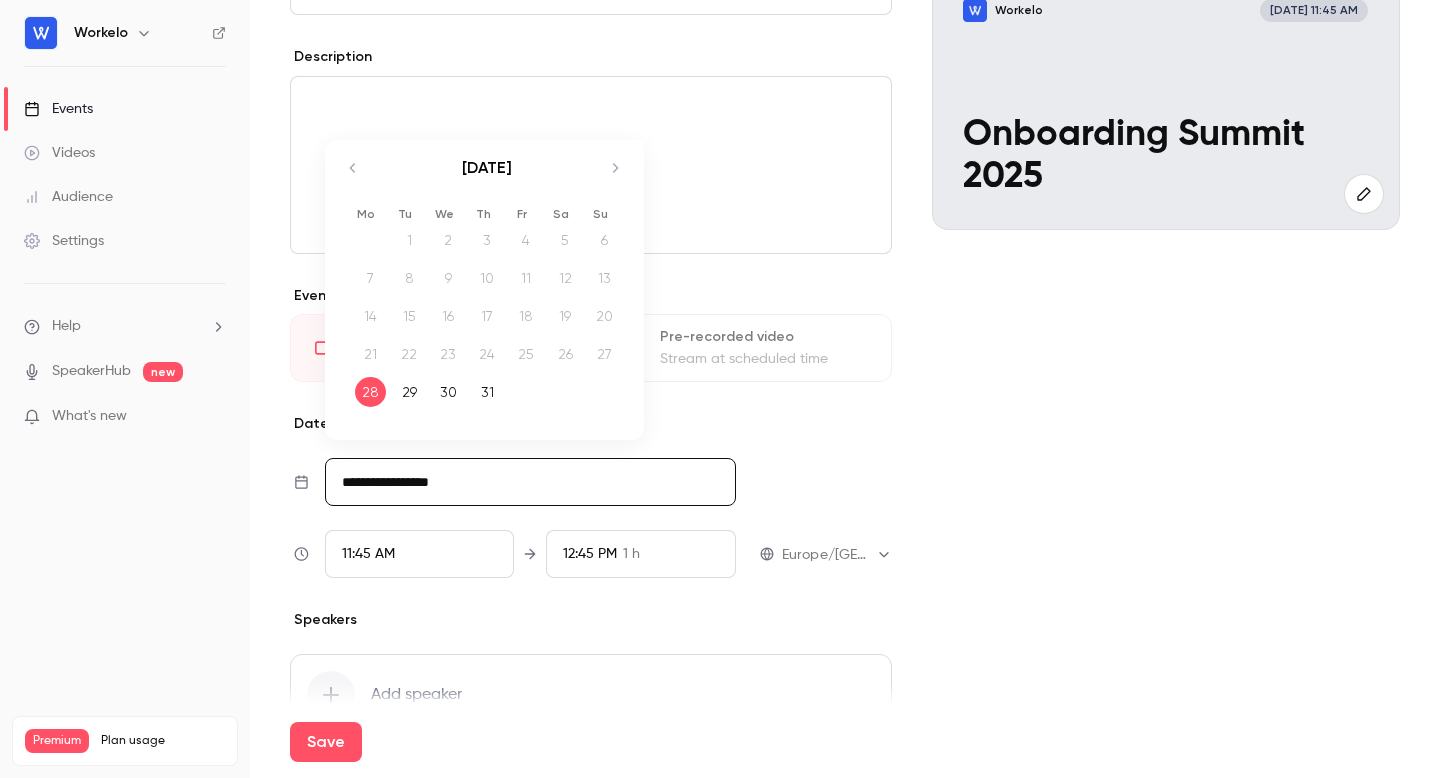 click on "[DATE]" at bounding box center [487, 178] 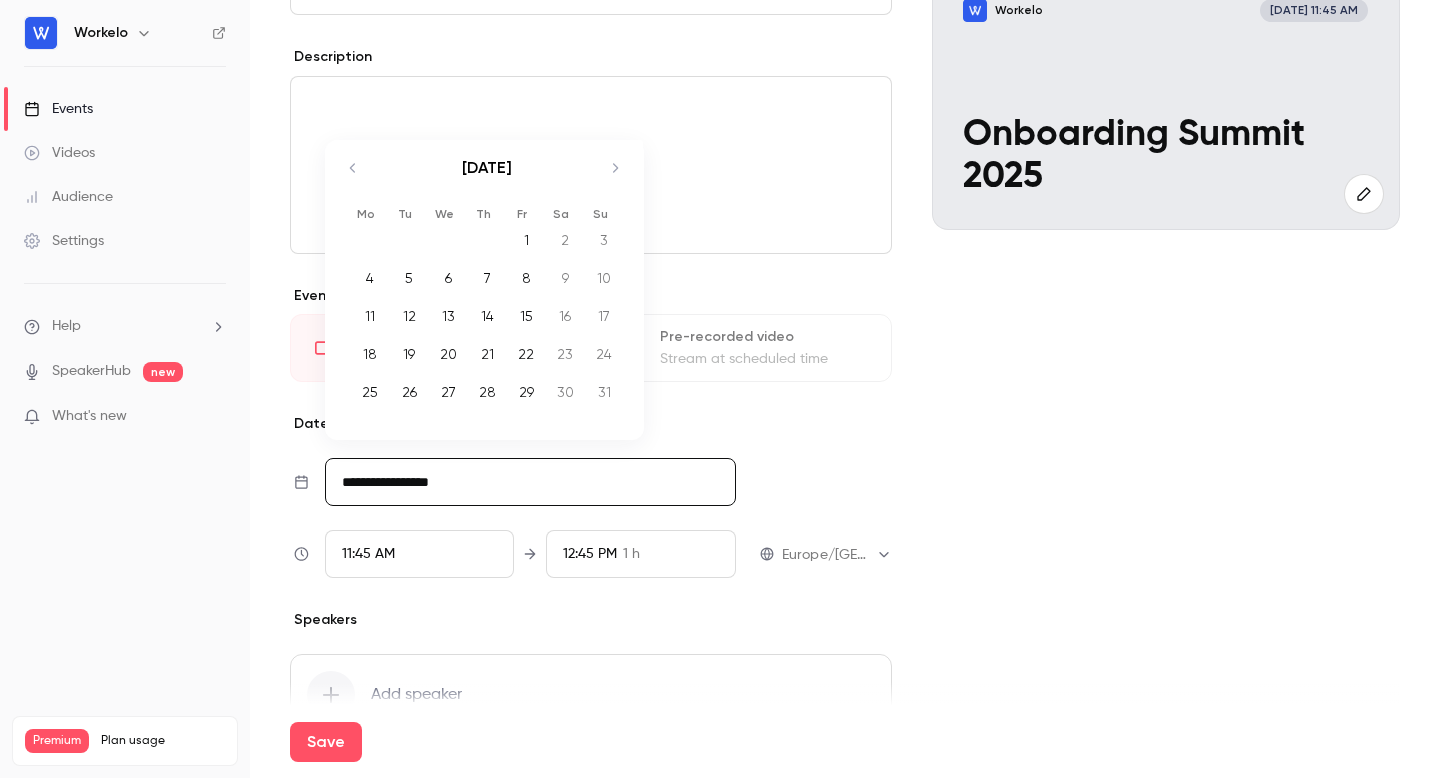 click 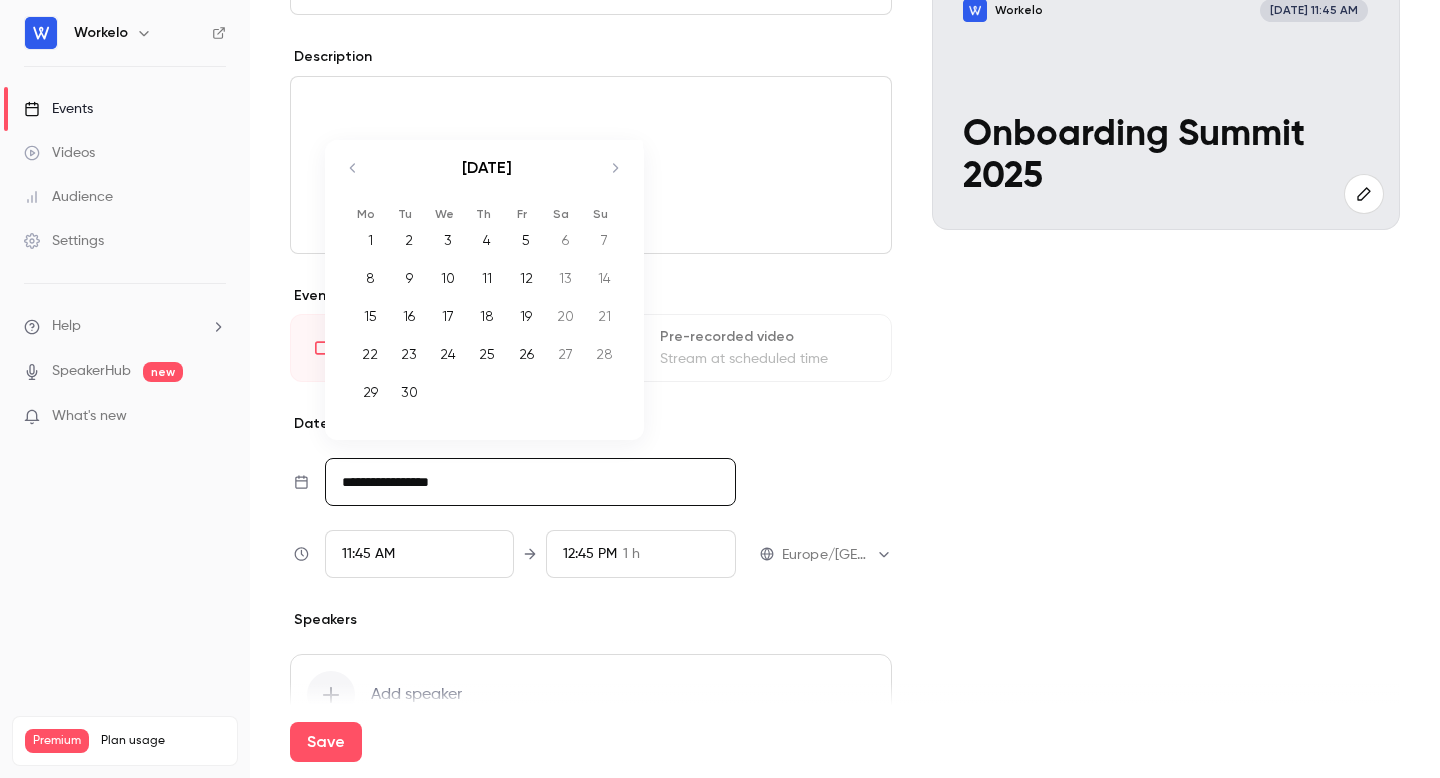click 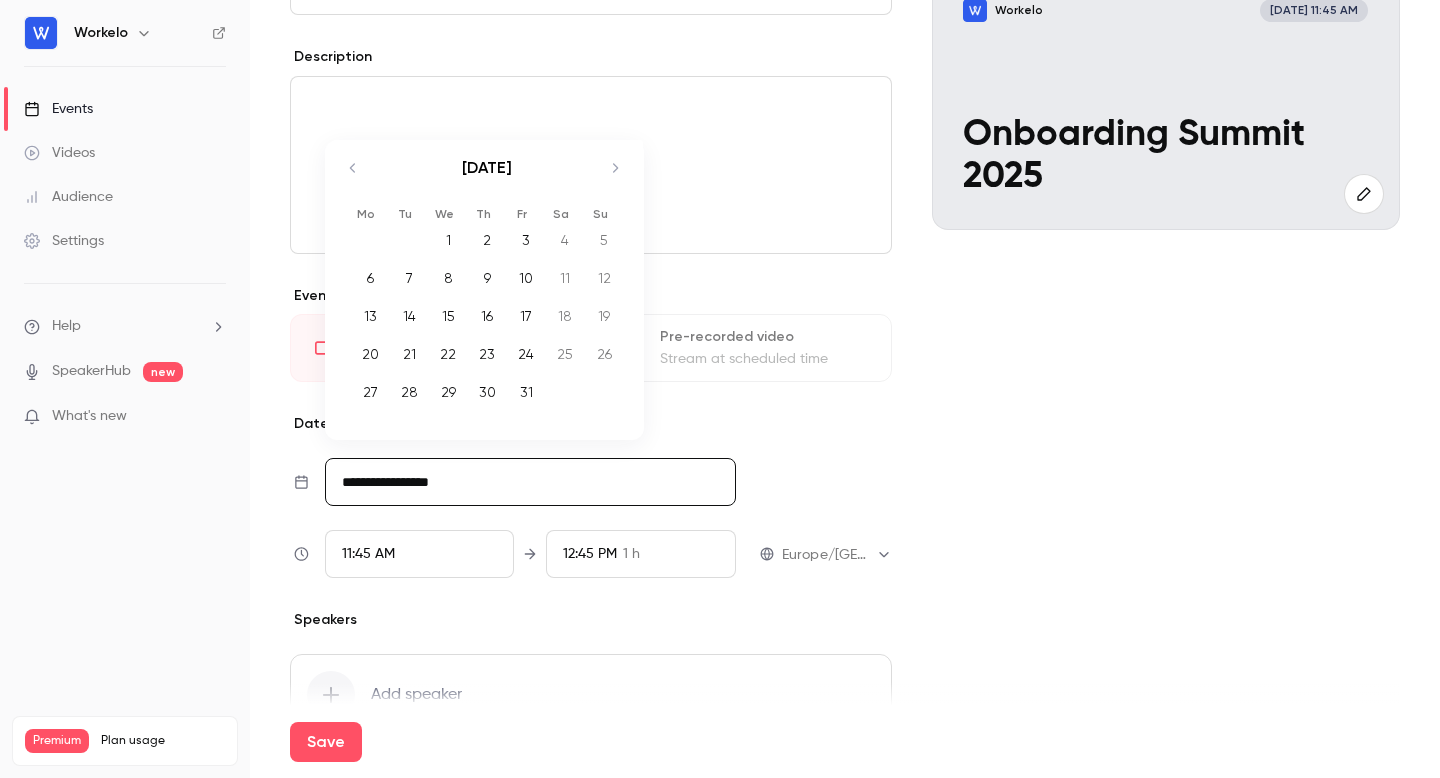 click on "9" at bounding box center (487, 278) 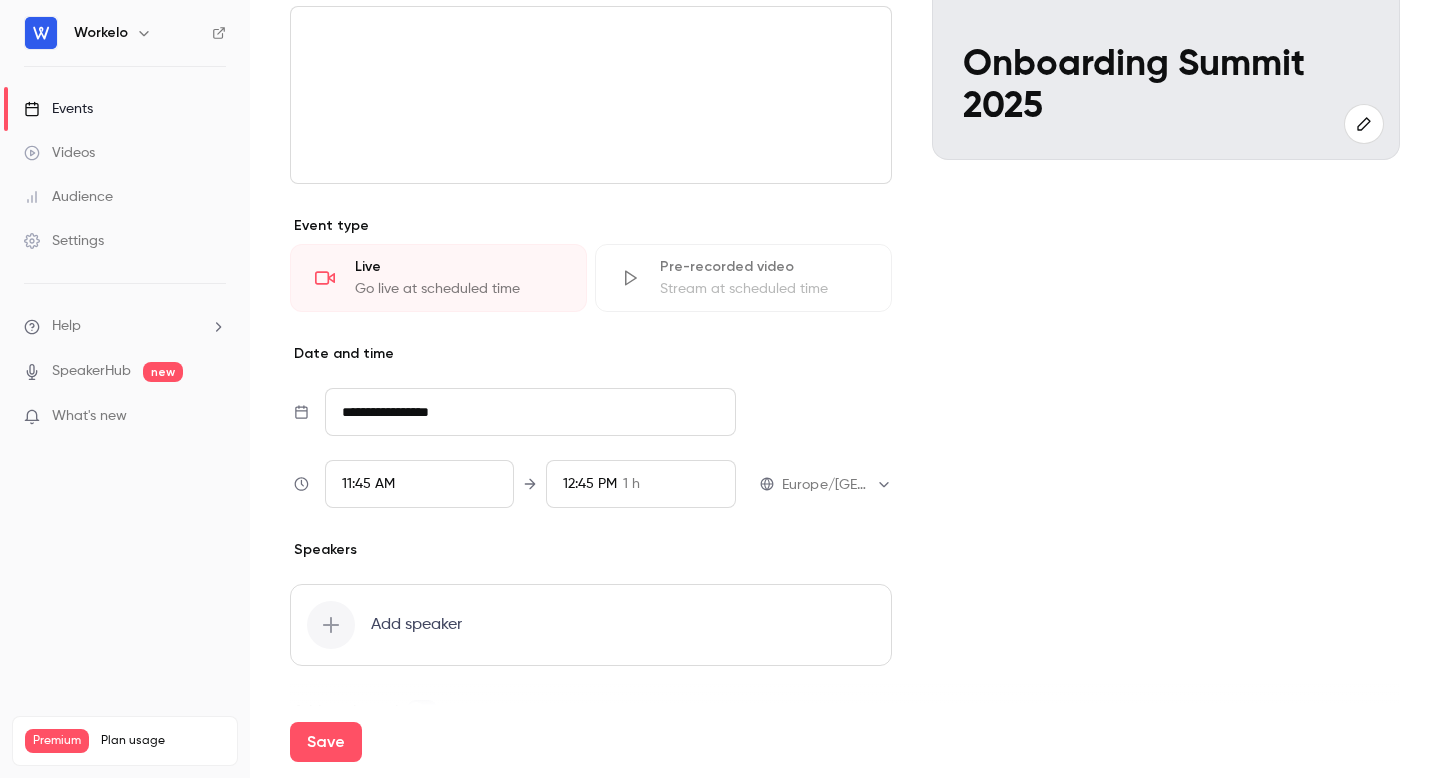 scroll, scrollTop: 356, scrollLeft: 0, axis: vertical 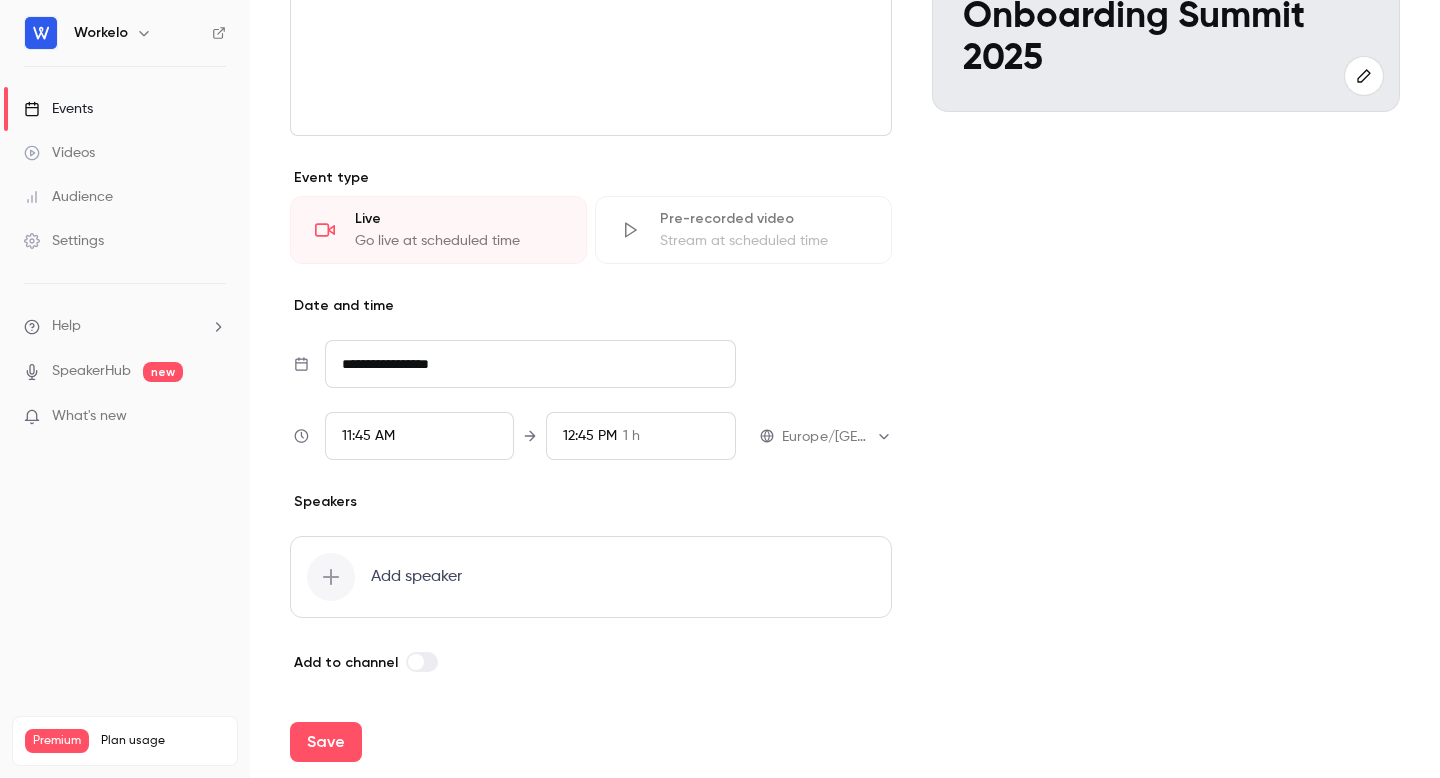 click on "11:45 AM" at bounding box center (420, 436) 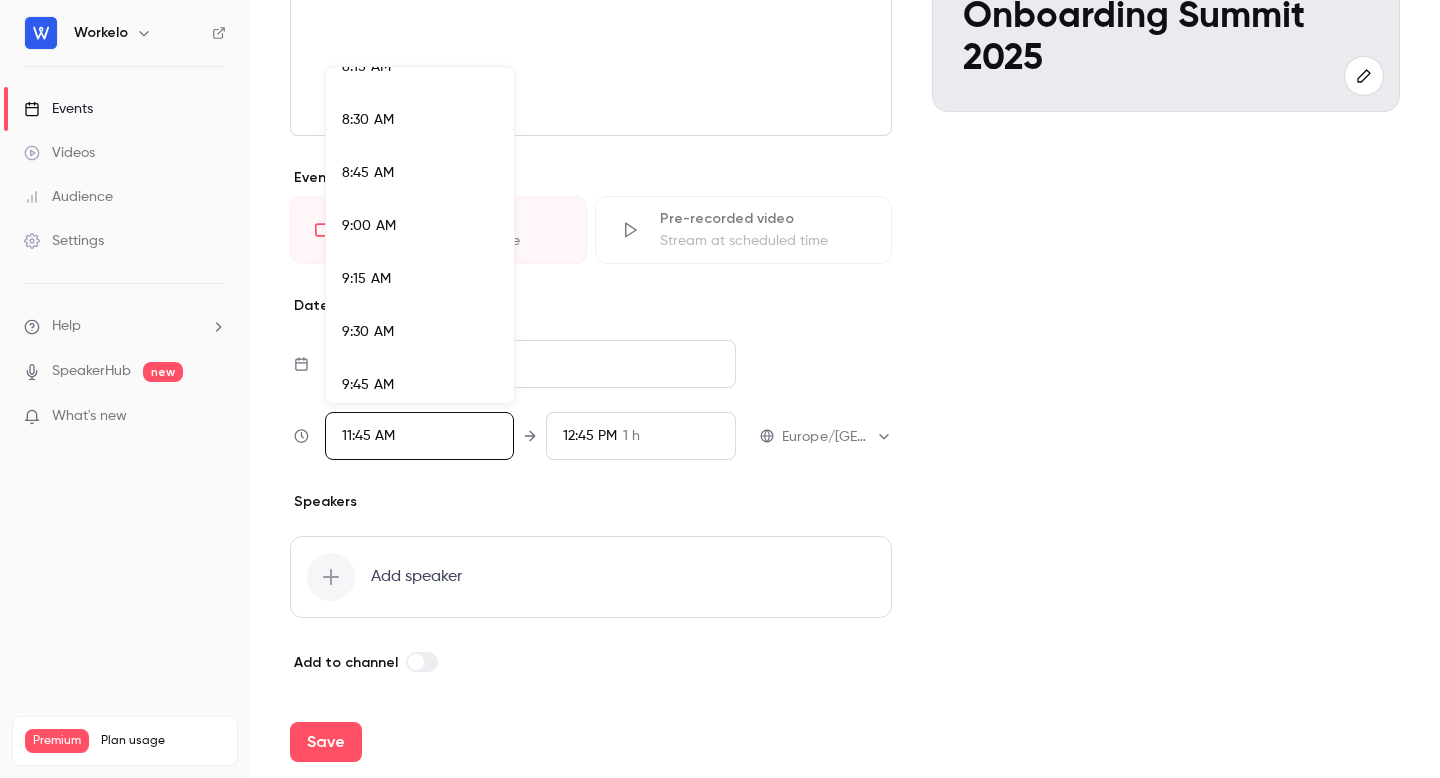 scroll, scrollTop: 1777, scrollLeft: 0, axis: vertical 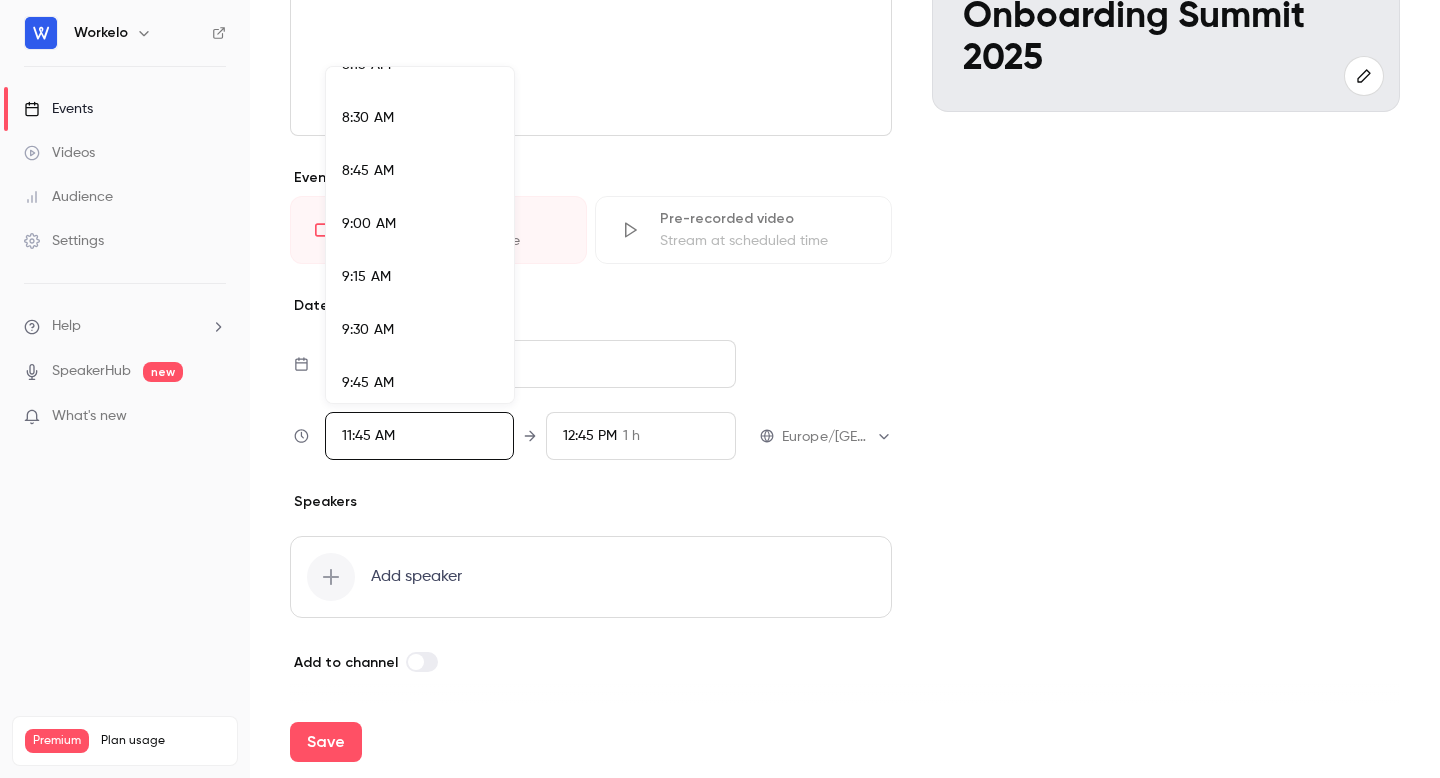 click on "9:30 AM" at bounding box center (420, 330) 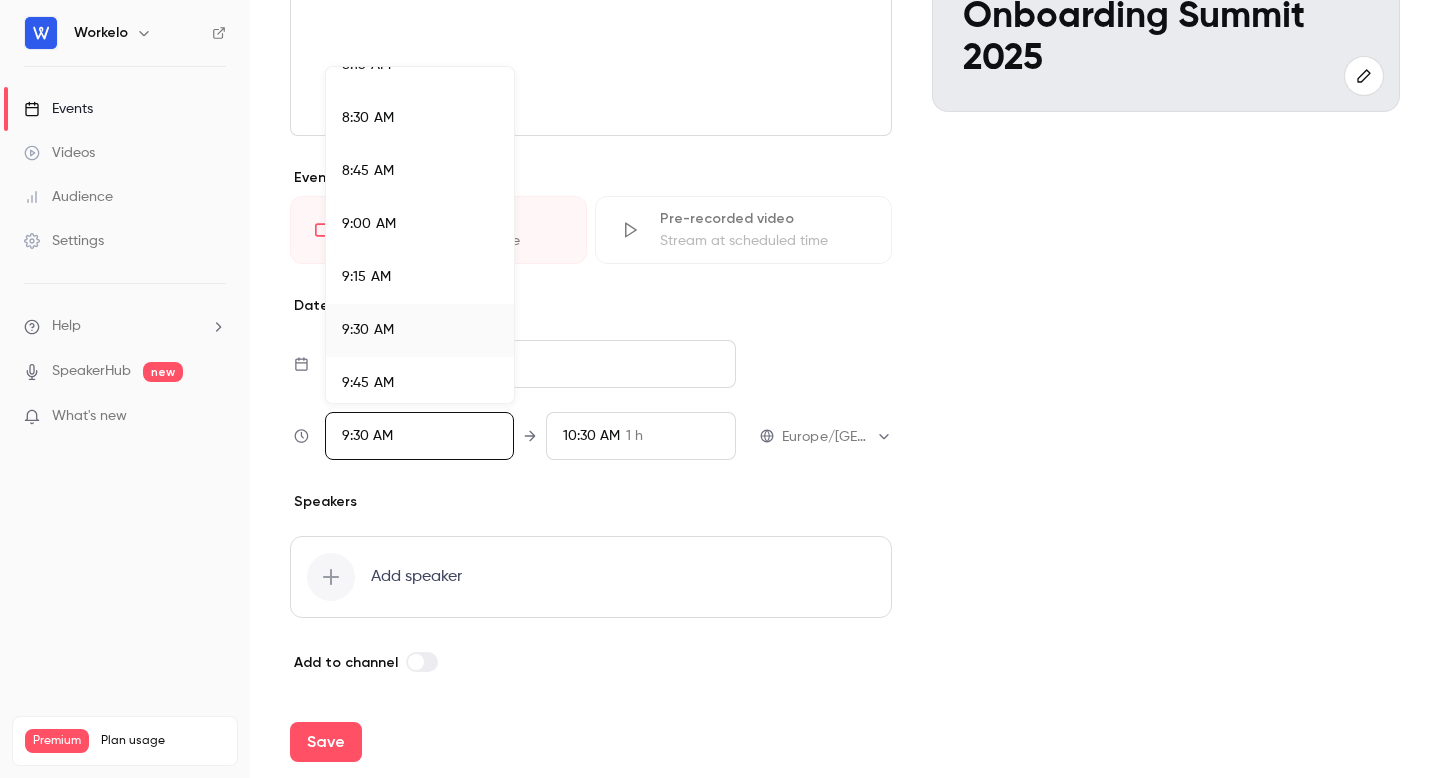 click at bounding box center (720, 389) 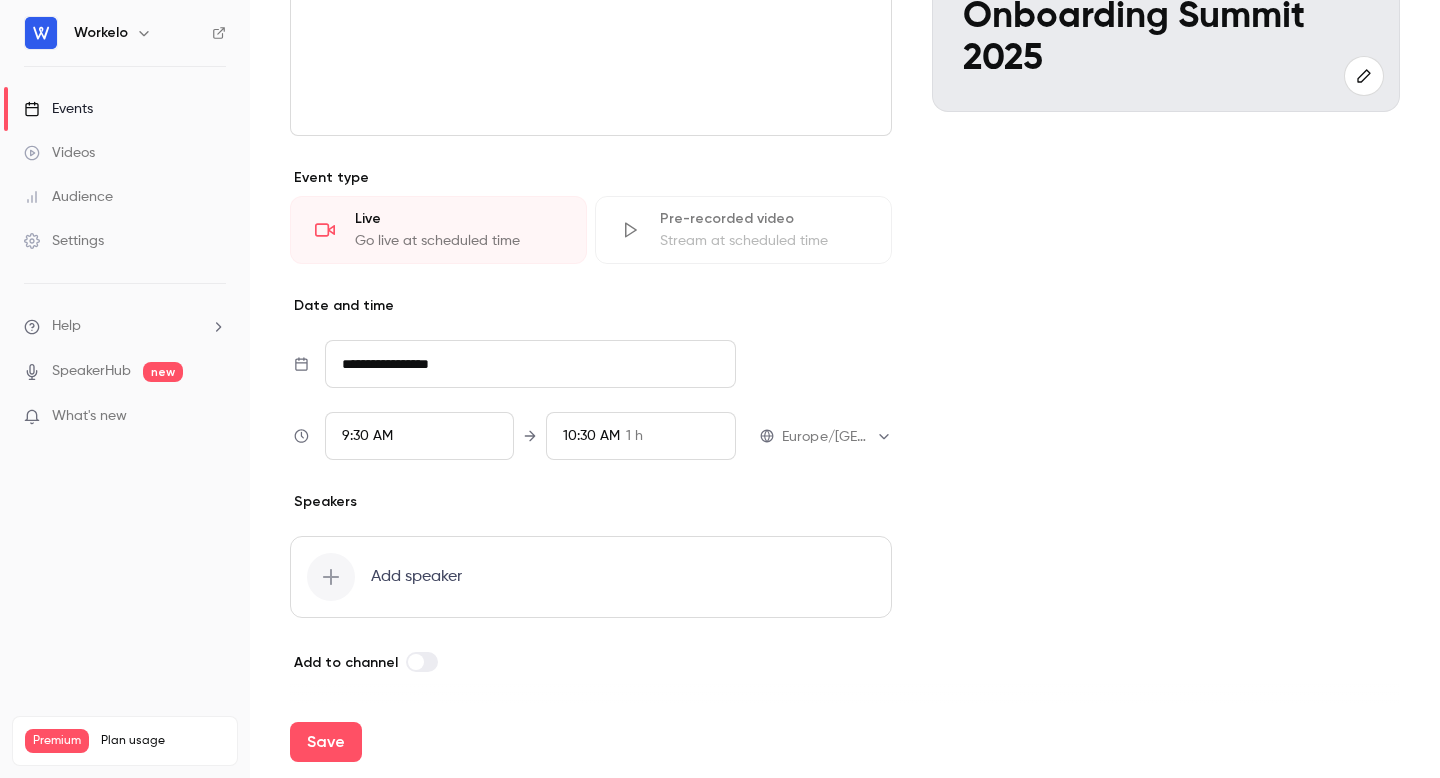 scroll, scrollTop: 2349, scrollLeft: 0, axis: vertical 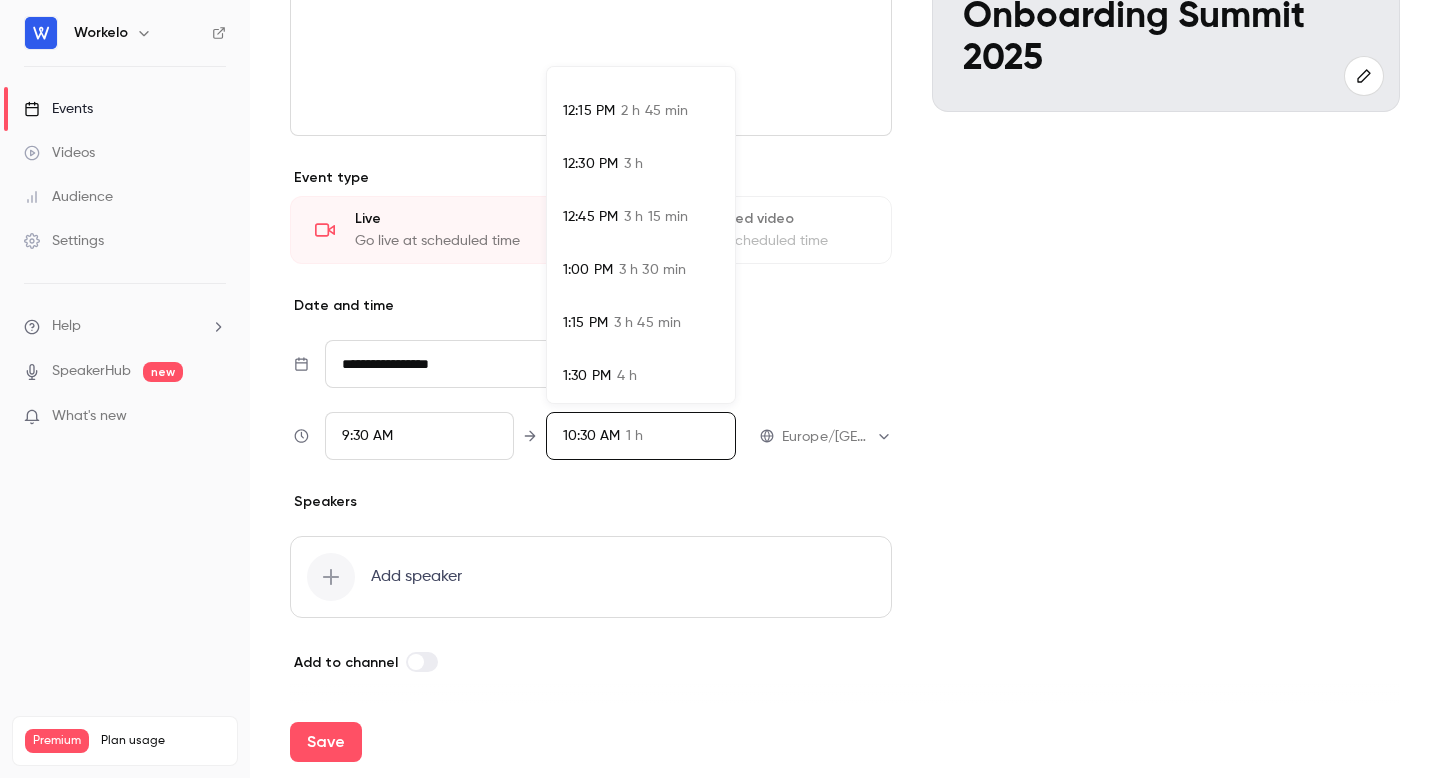 click on "3 h 30 min" at bounding box center [652, 270] 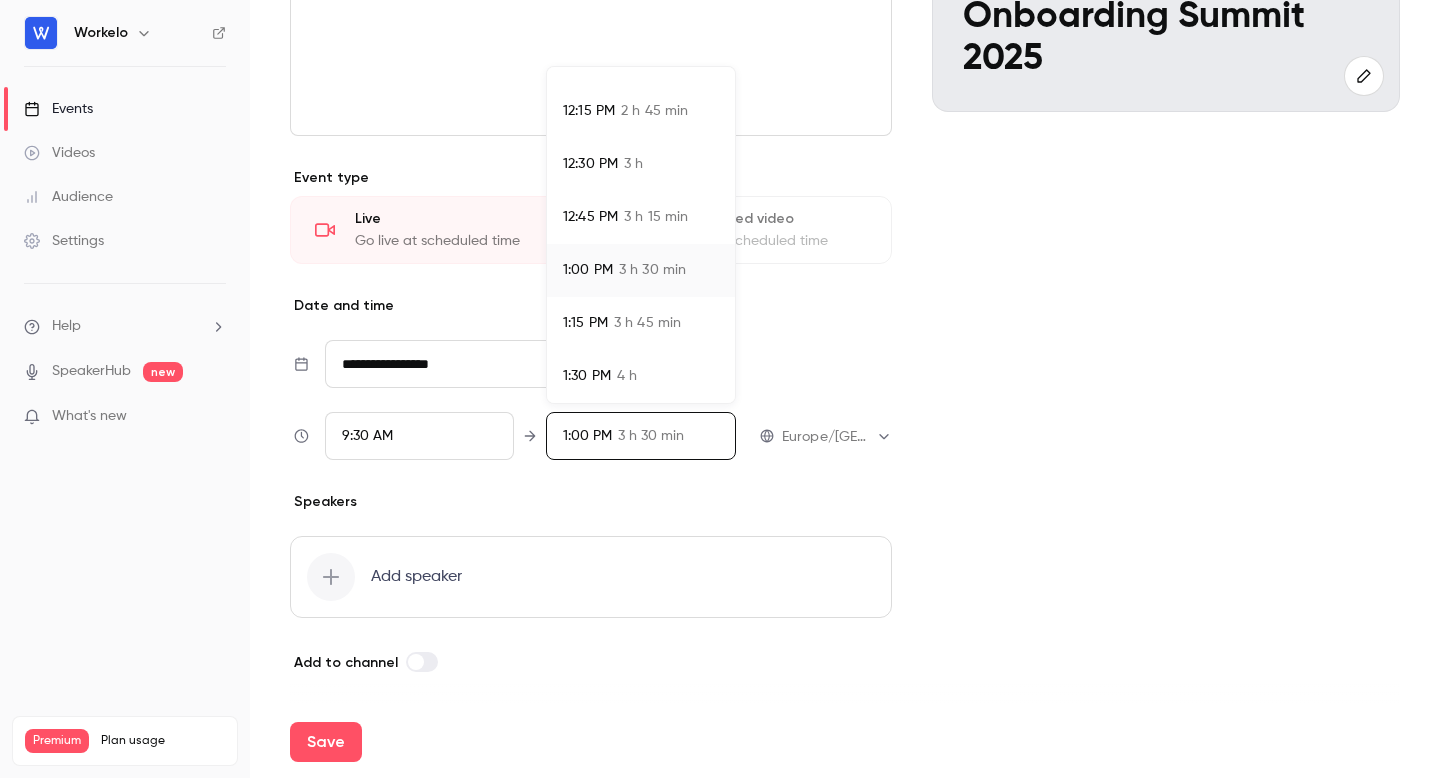 click at bounding box center [720, 389] 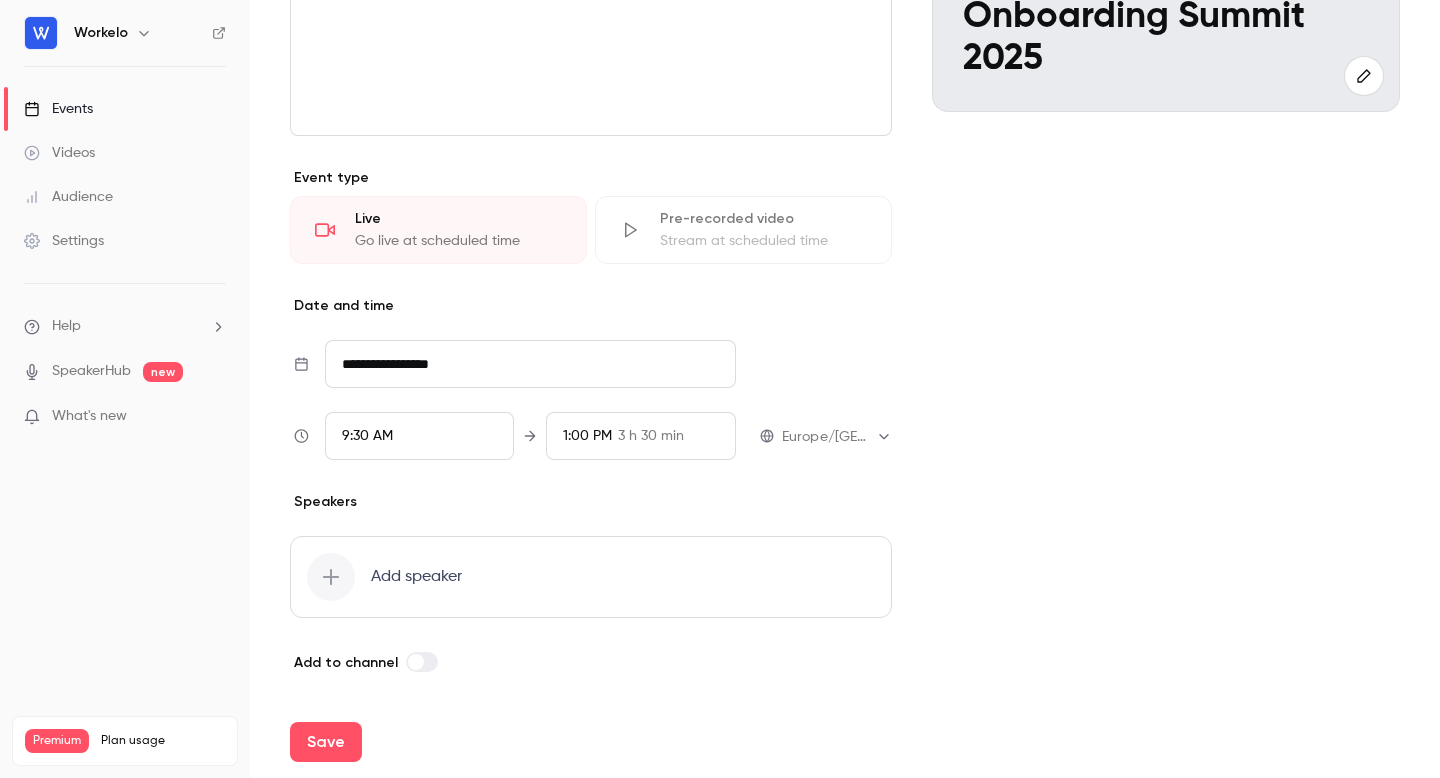 scroll, scrollTop: 70, scrollLeft: 0, axis: vertical 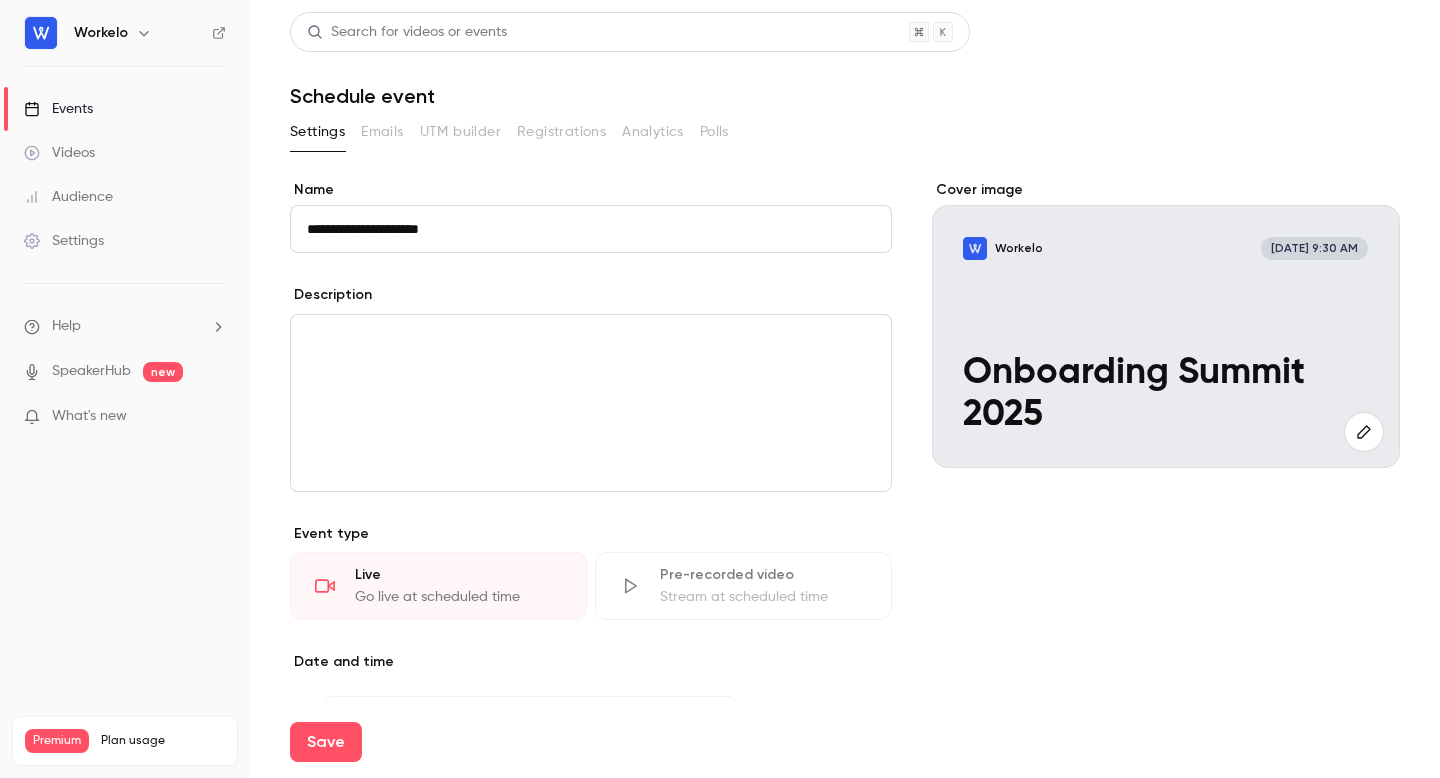 click at bounding box center (591, 403) 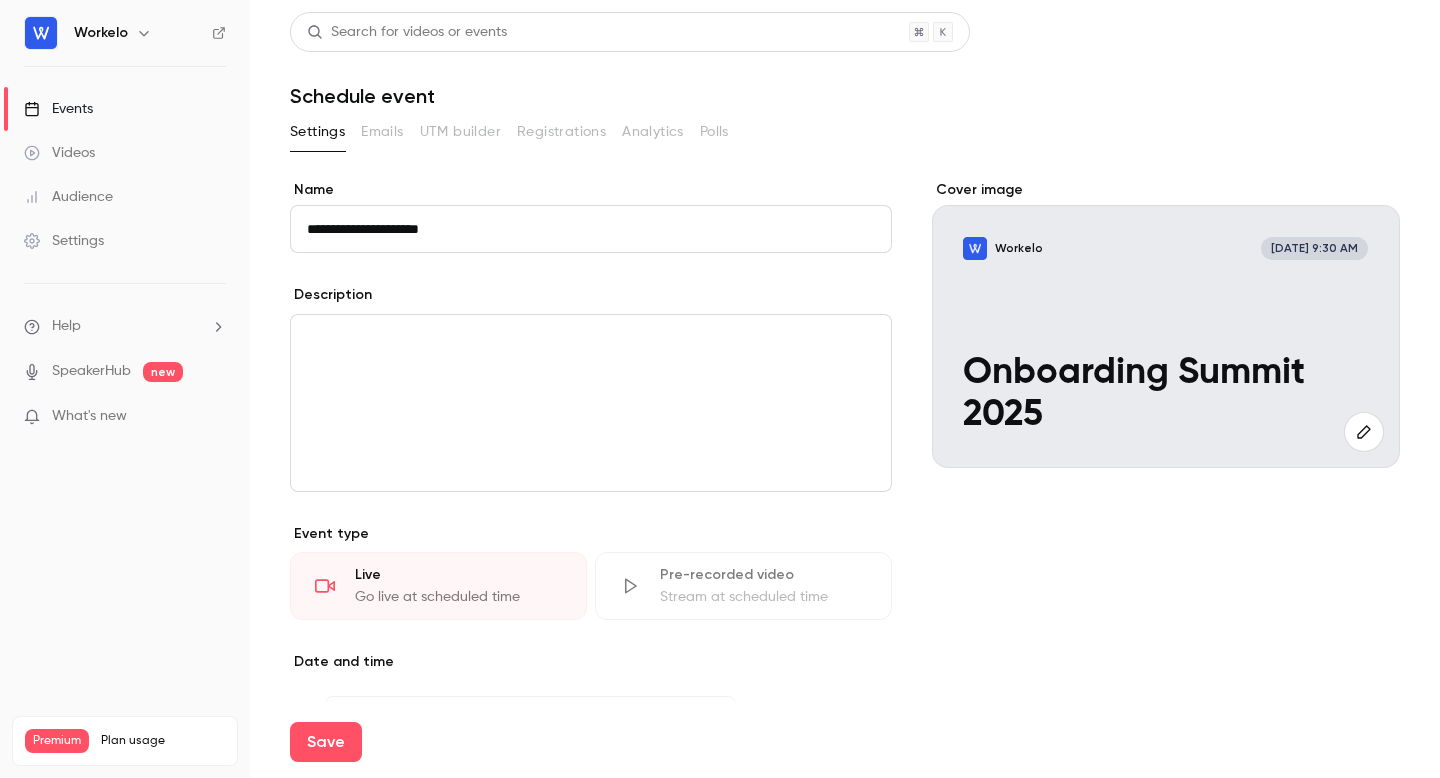 click at bounding box center [591, 403] 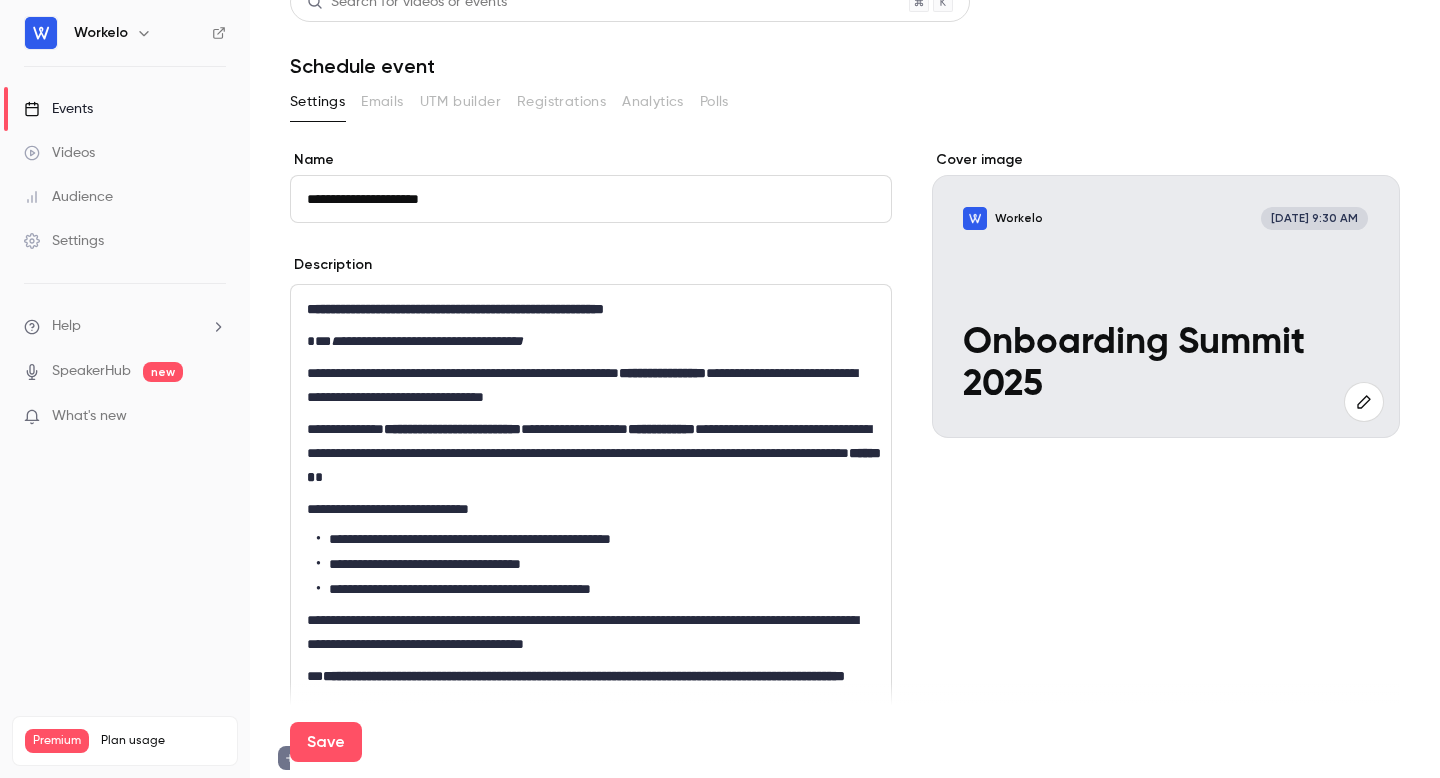scroll, scrollTop: 38, scrollLeft: 0, axis: vertical 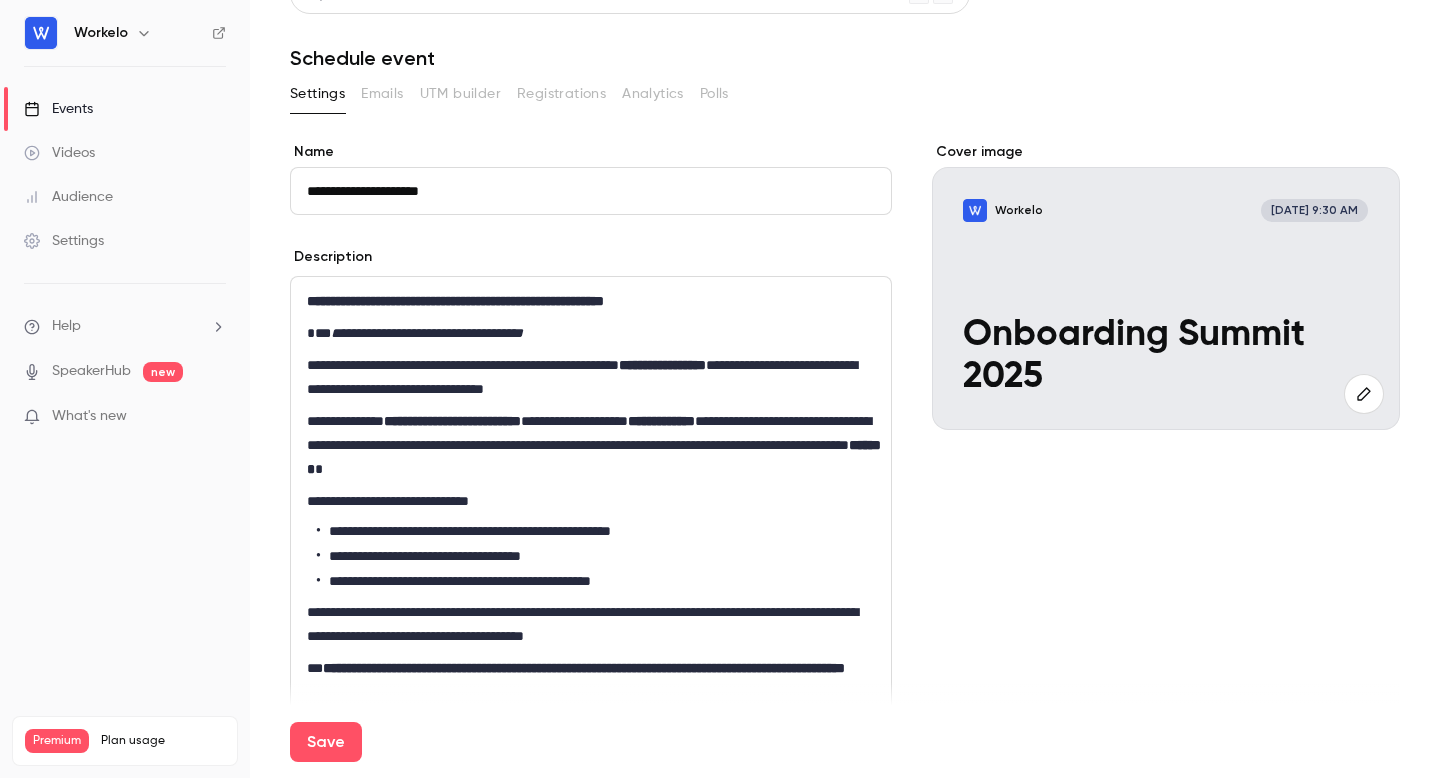 drag, startPoint x: 429, startPoint y: 335, endPoint x: 532, endPoint y: 311, distance: 105.75916 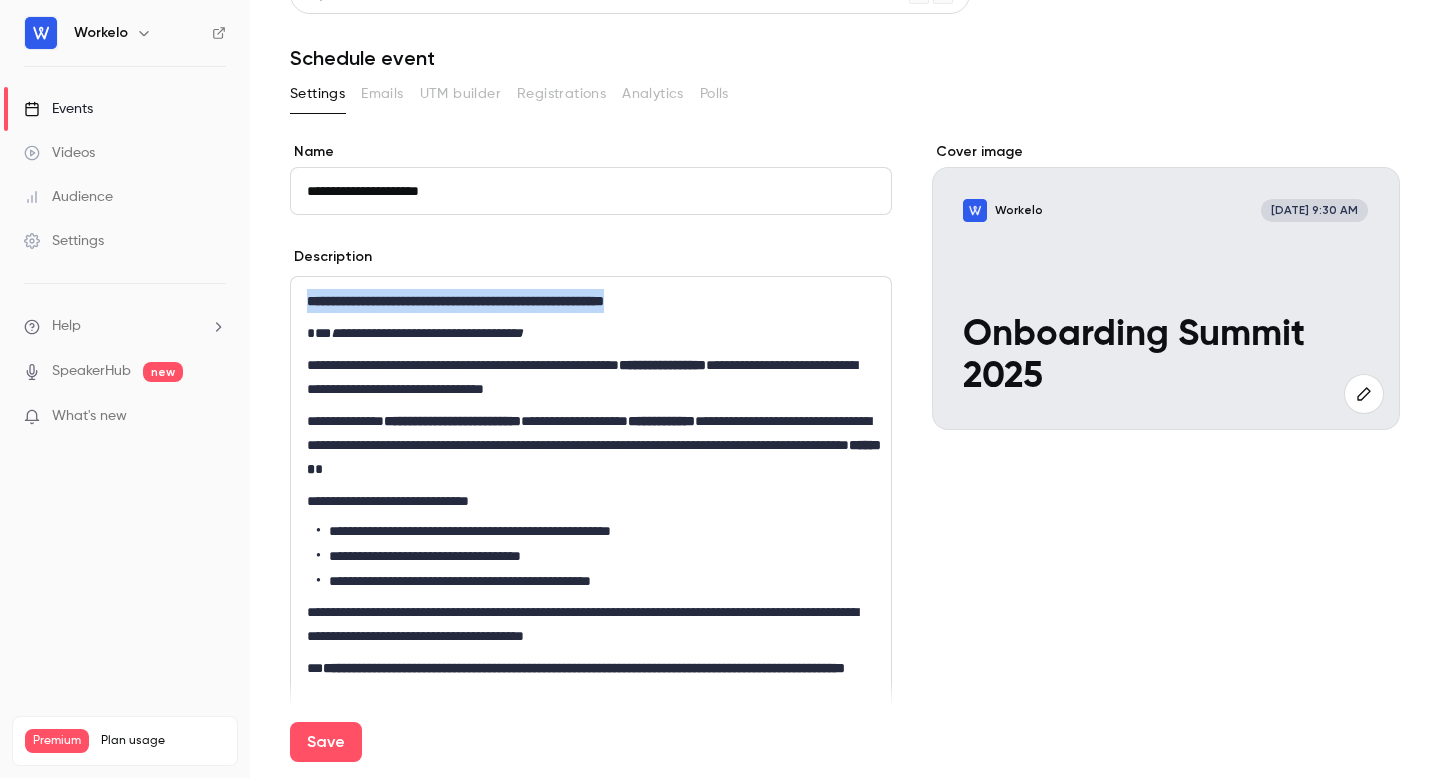 drag, startPoint x: 668, startPoint y: 298, endPoint x: 228, endPoint y: 292, distance: 440.0409 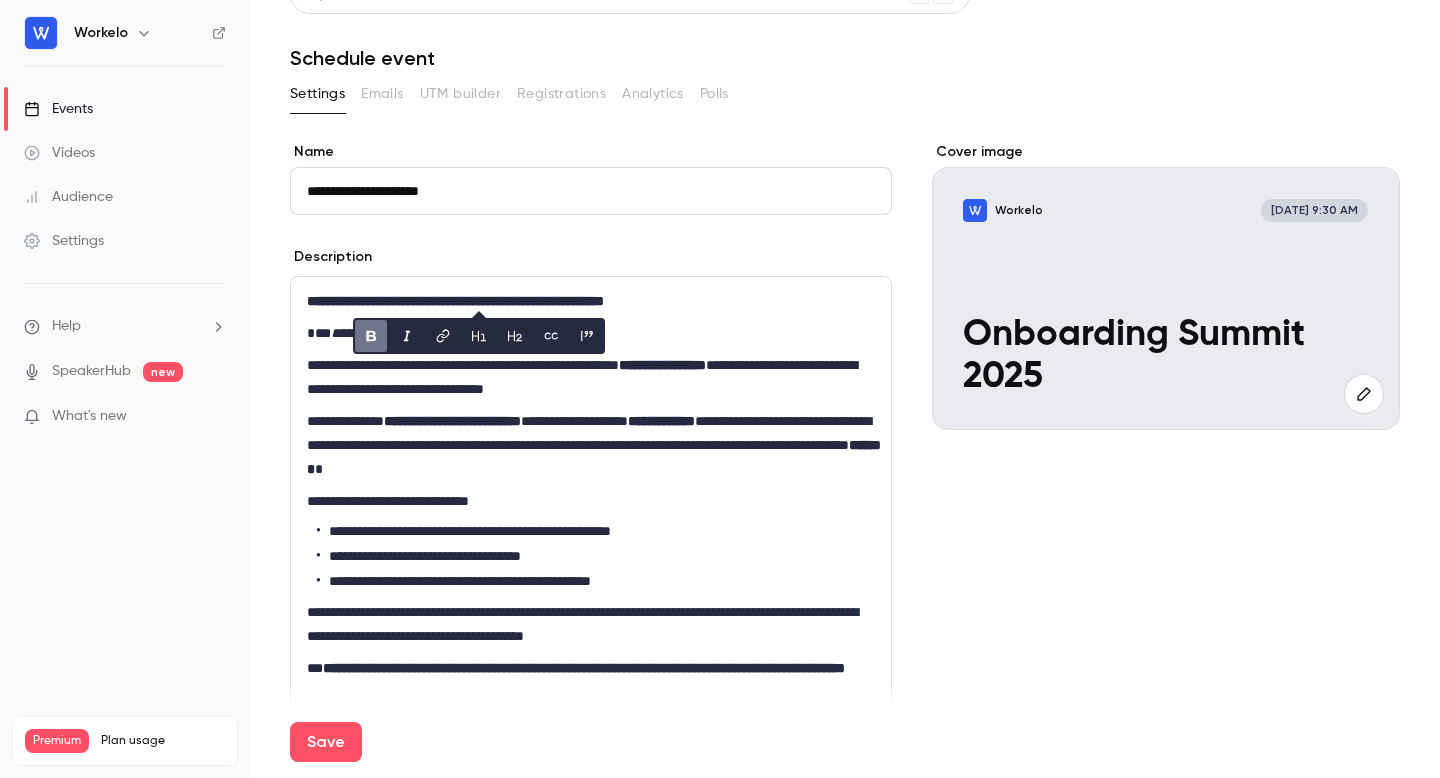 scroll, scrollTop: 0, scrollLeft: 0, axis: both 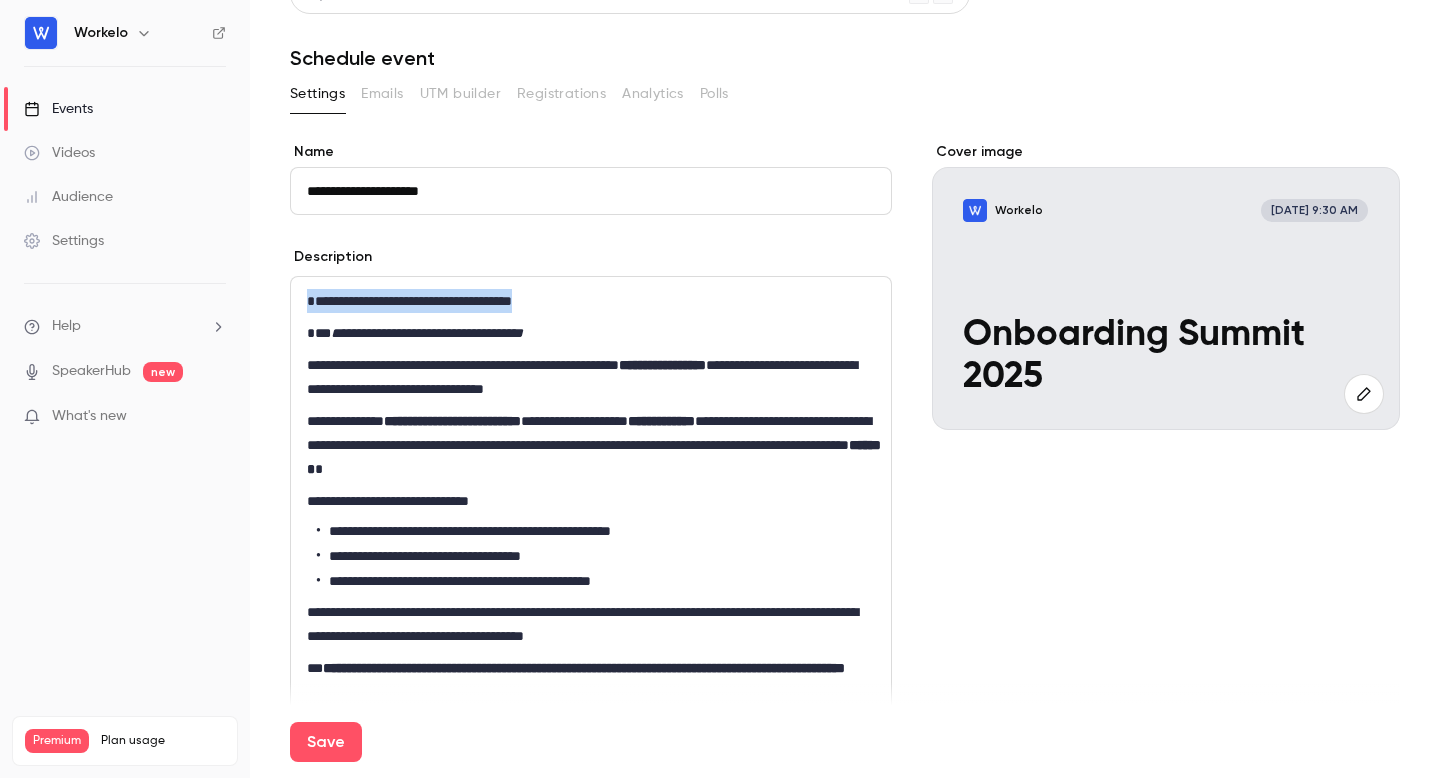 drag, startPoint x: 552, startPoint y: 290, endPoint x: 296, endPoint y: 285, distance: 256.04883 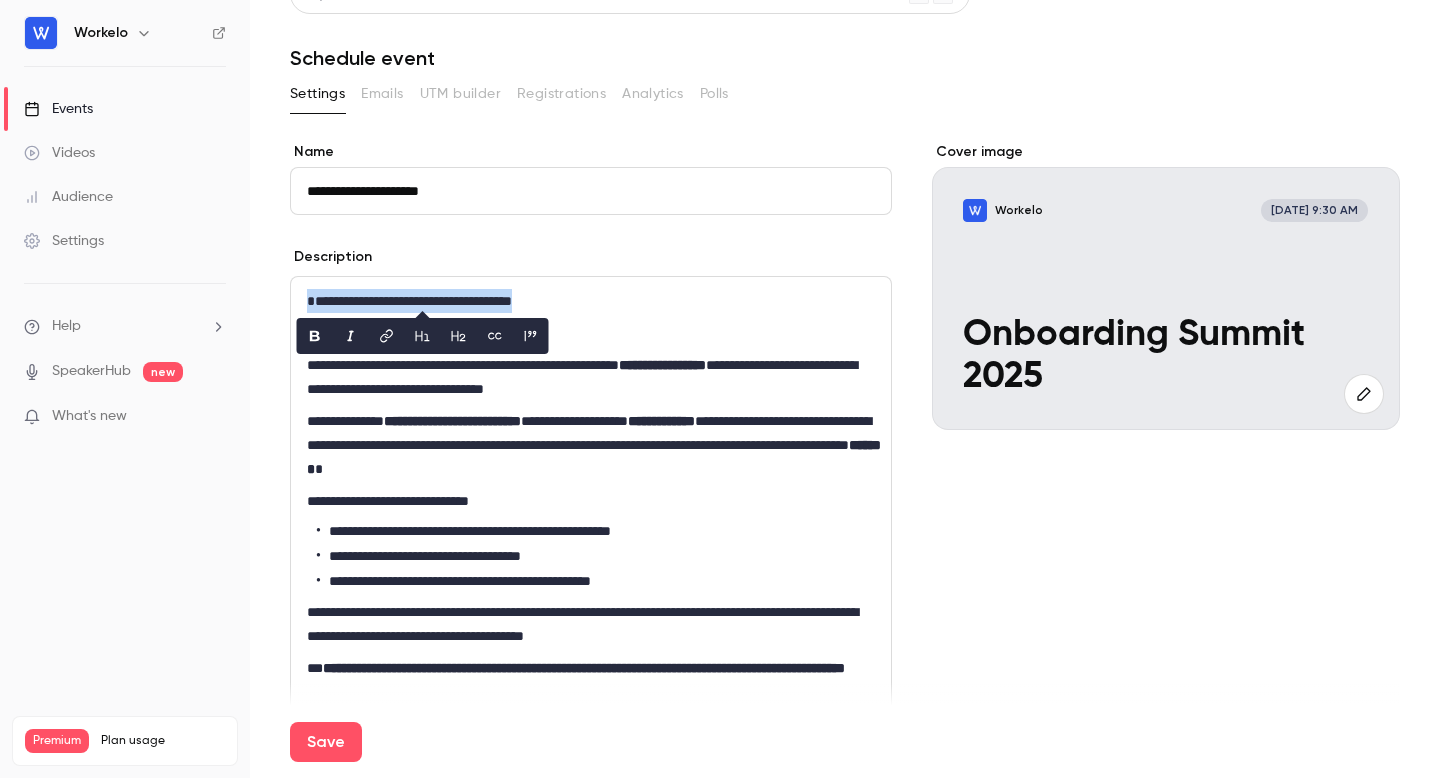 click 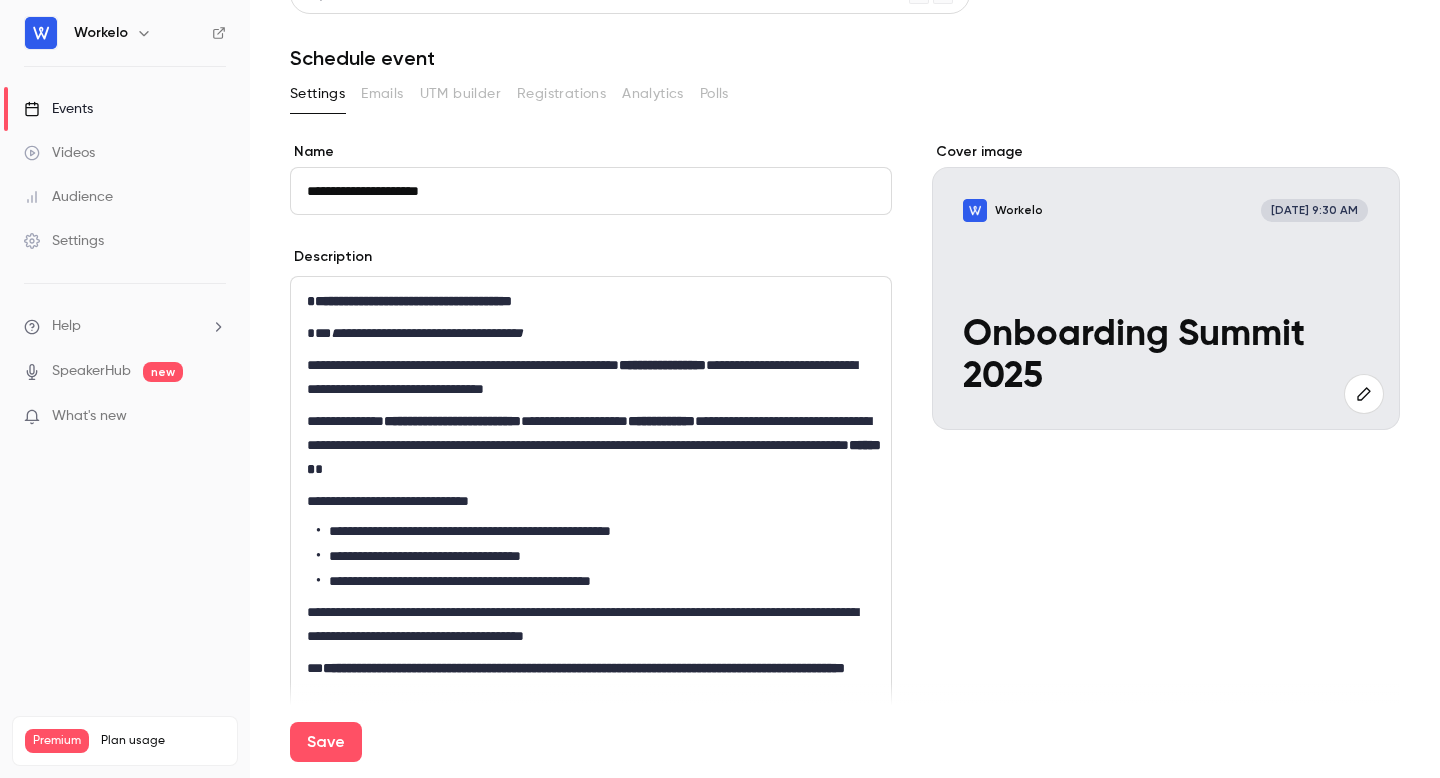 click on "**********" at bounding box center [409, 301] 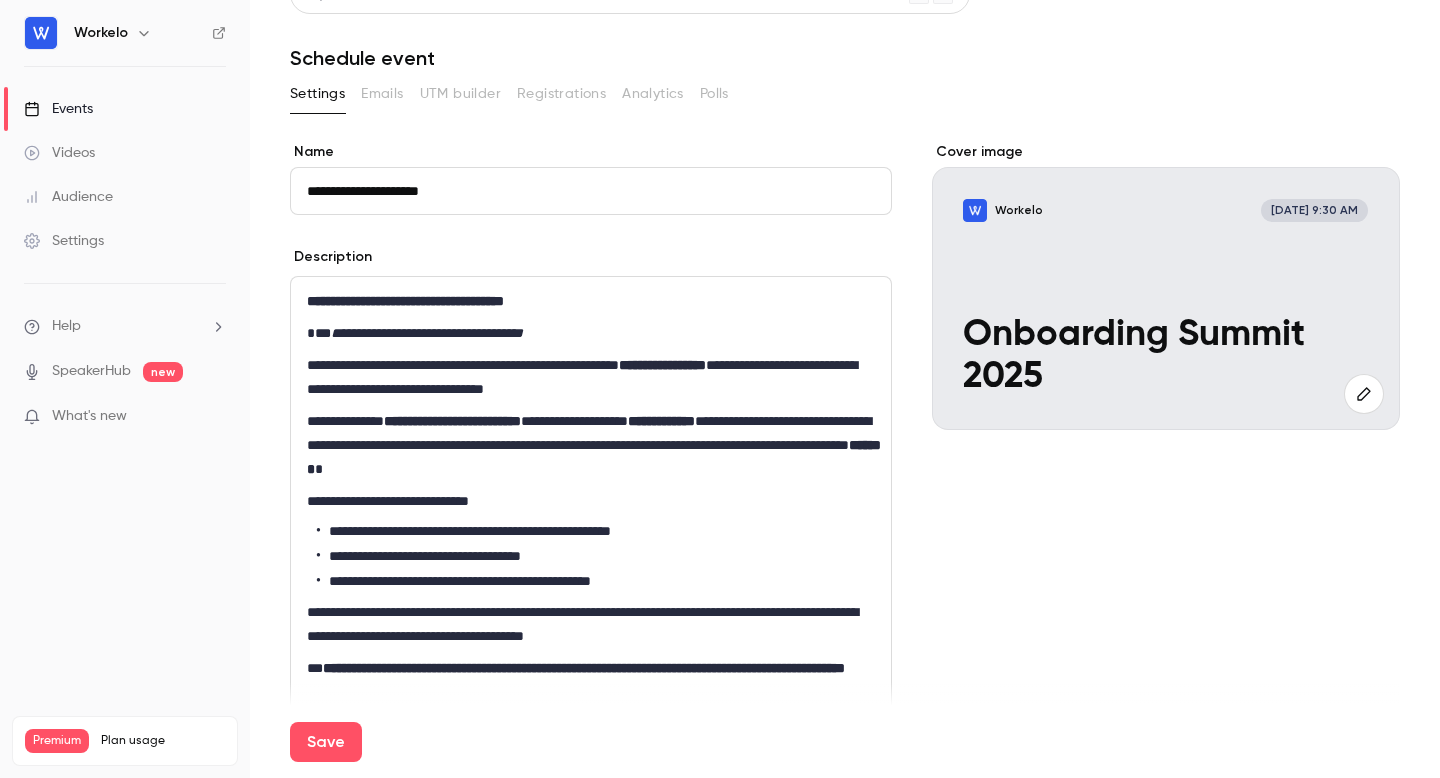 scroll, scrollTop: 83, scrollLeft: 0, axis: vertical 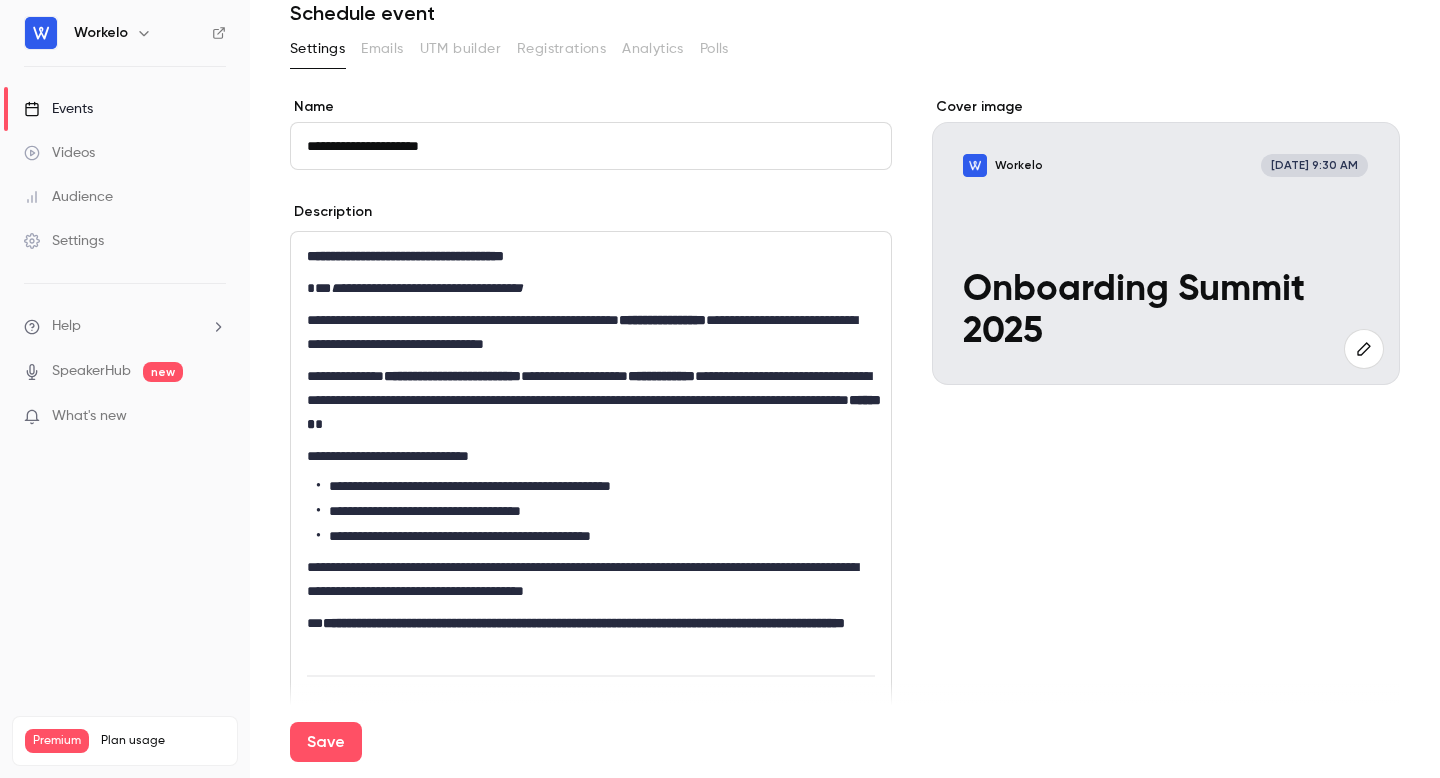 click on "**********" at bounding box center [591, 288] 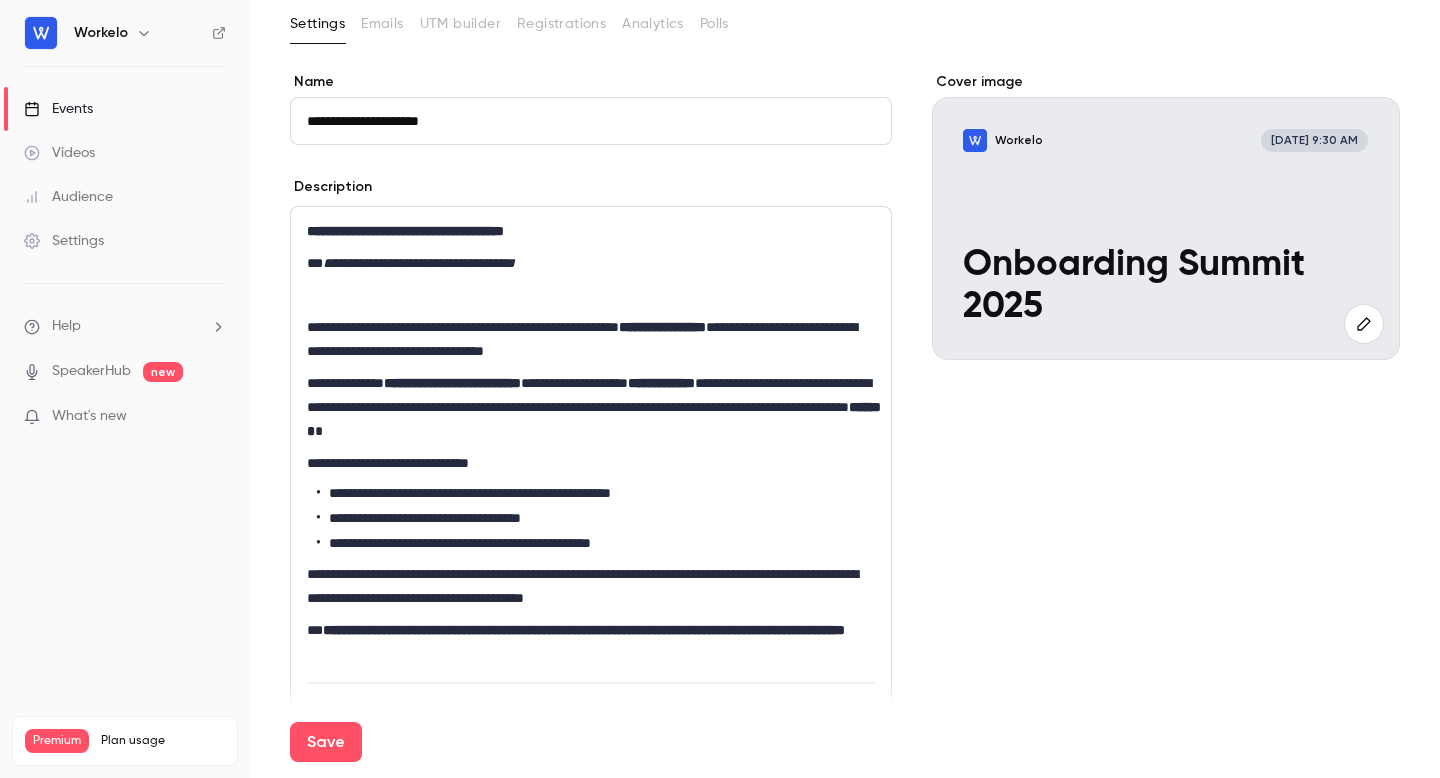 scroll, scrollTop: 122, scrollLeft: 0, axis: vertical 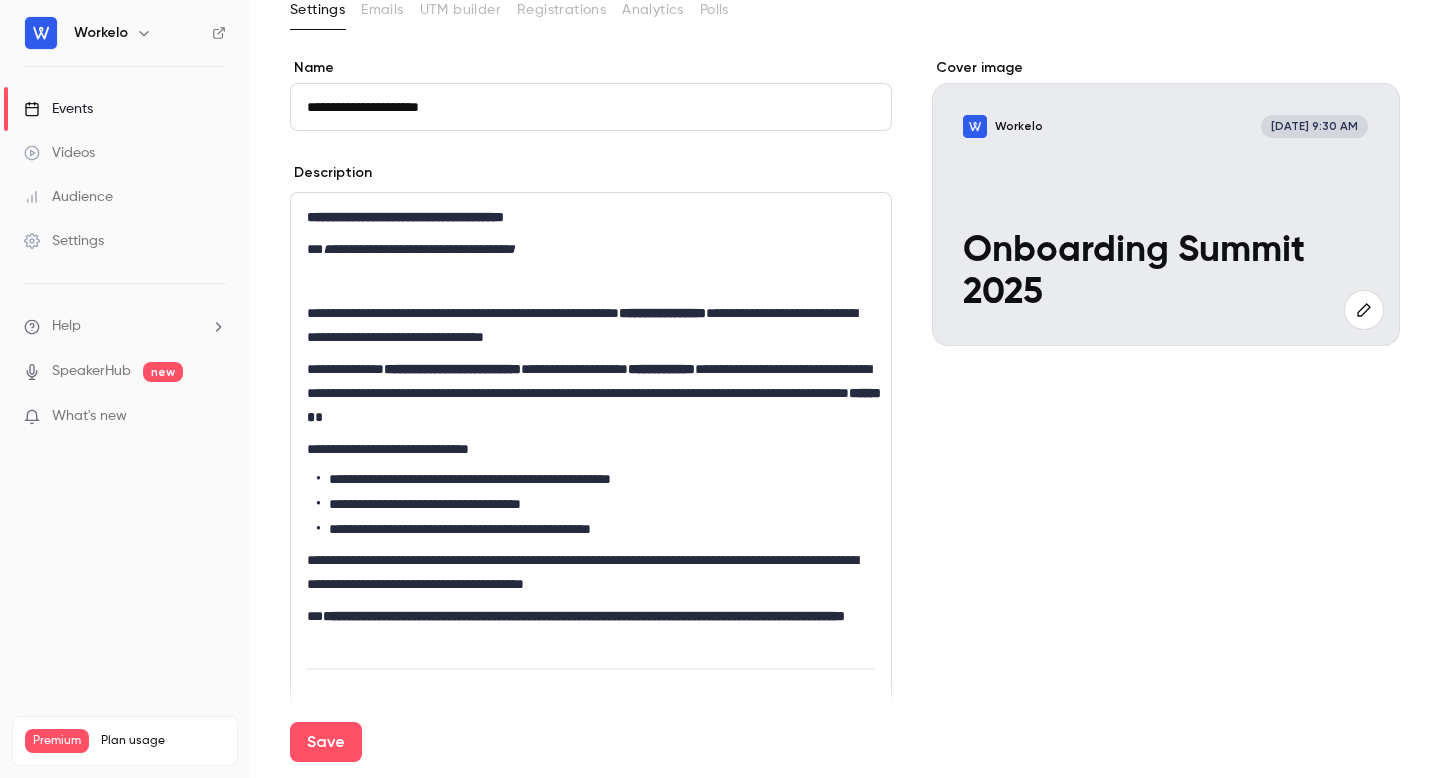 click on "**********" at bounding box center (661, 369) 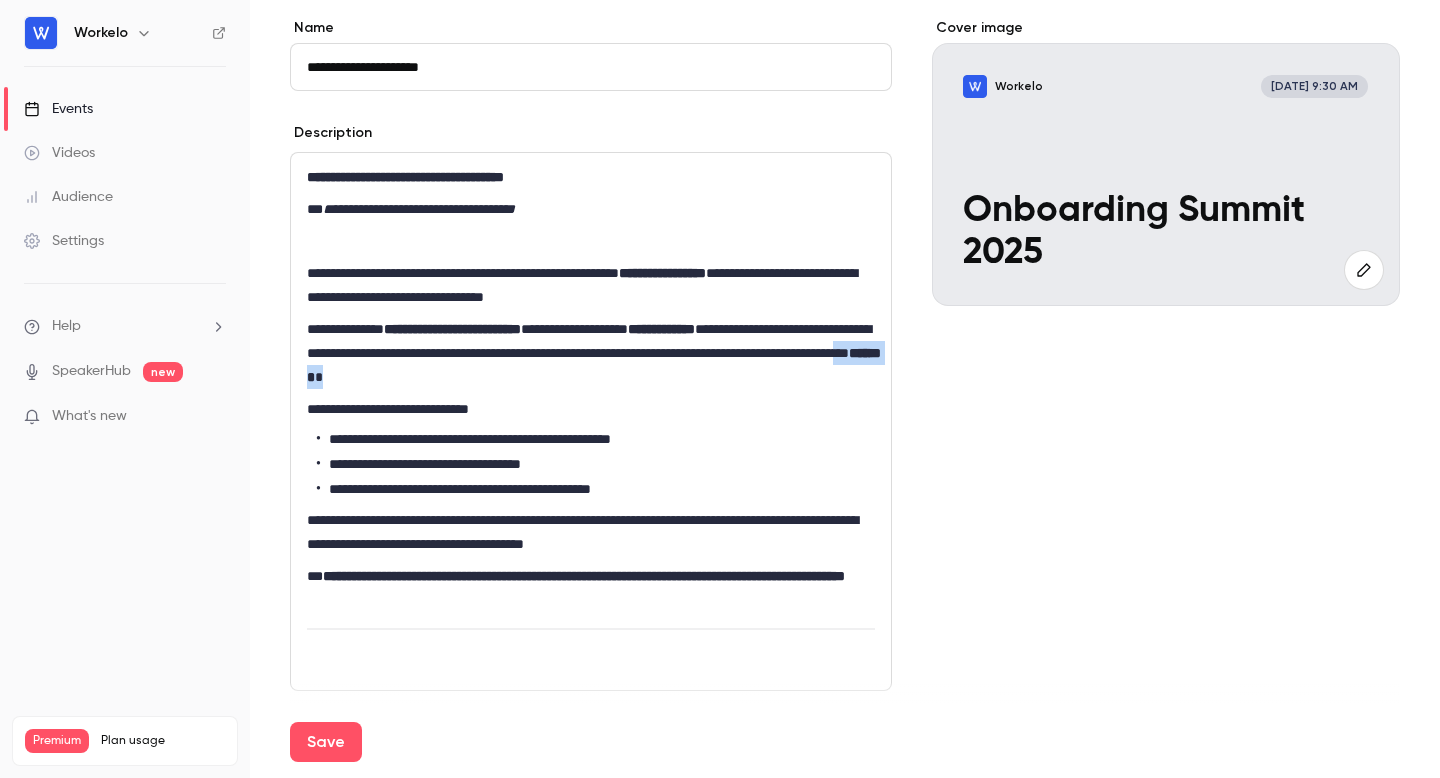 drag, startPoint x: 644, startPoint y: 378, endPoint x: 563, endPoint y: 378, distance: 81 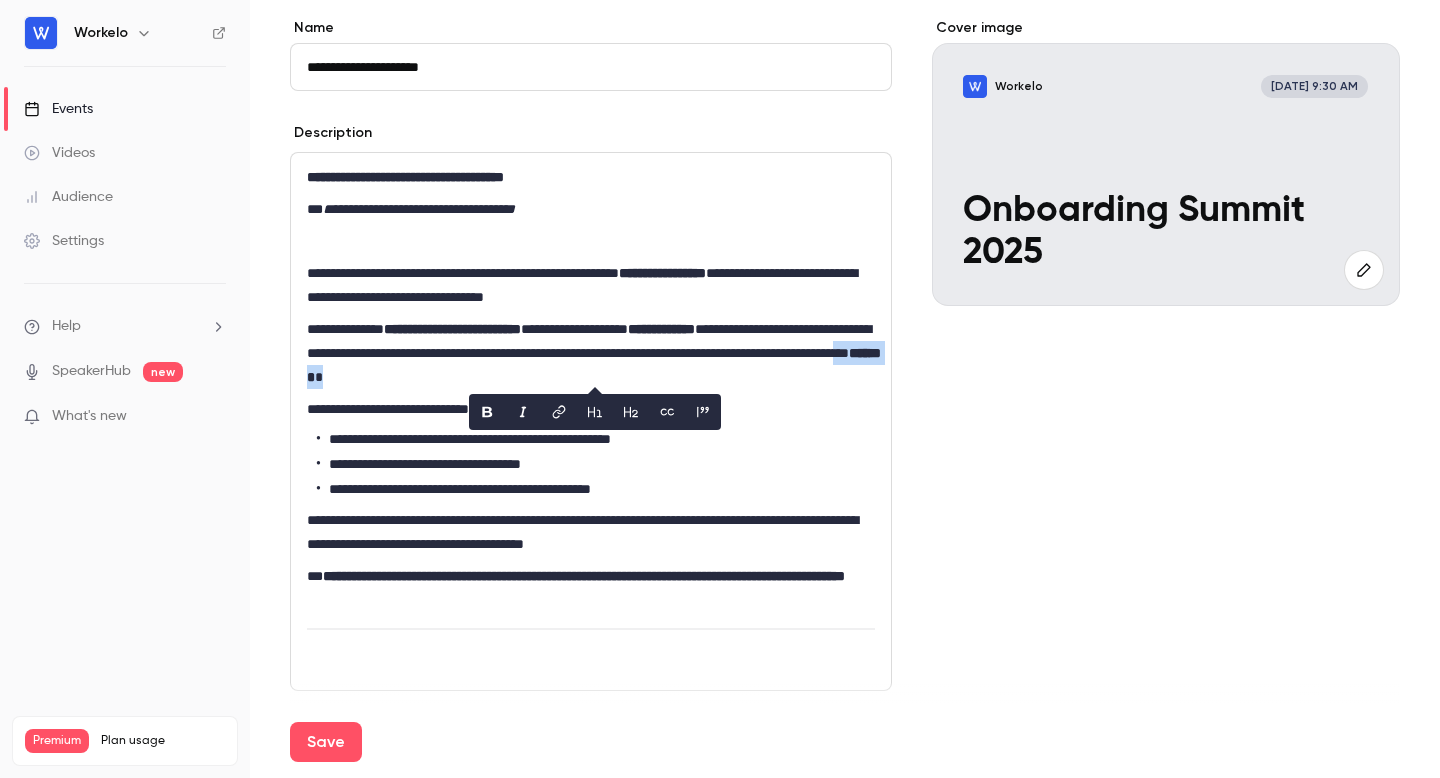 click at bounding box center (487, 412) 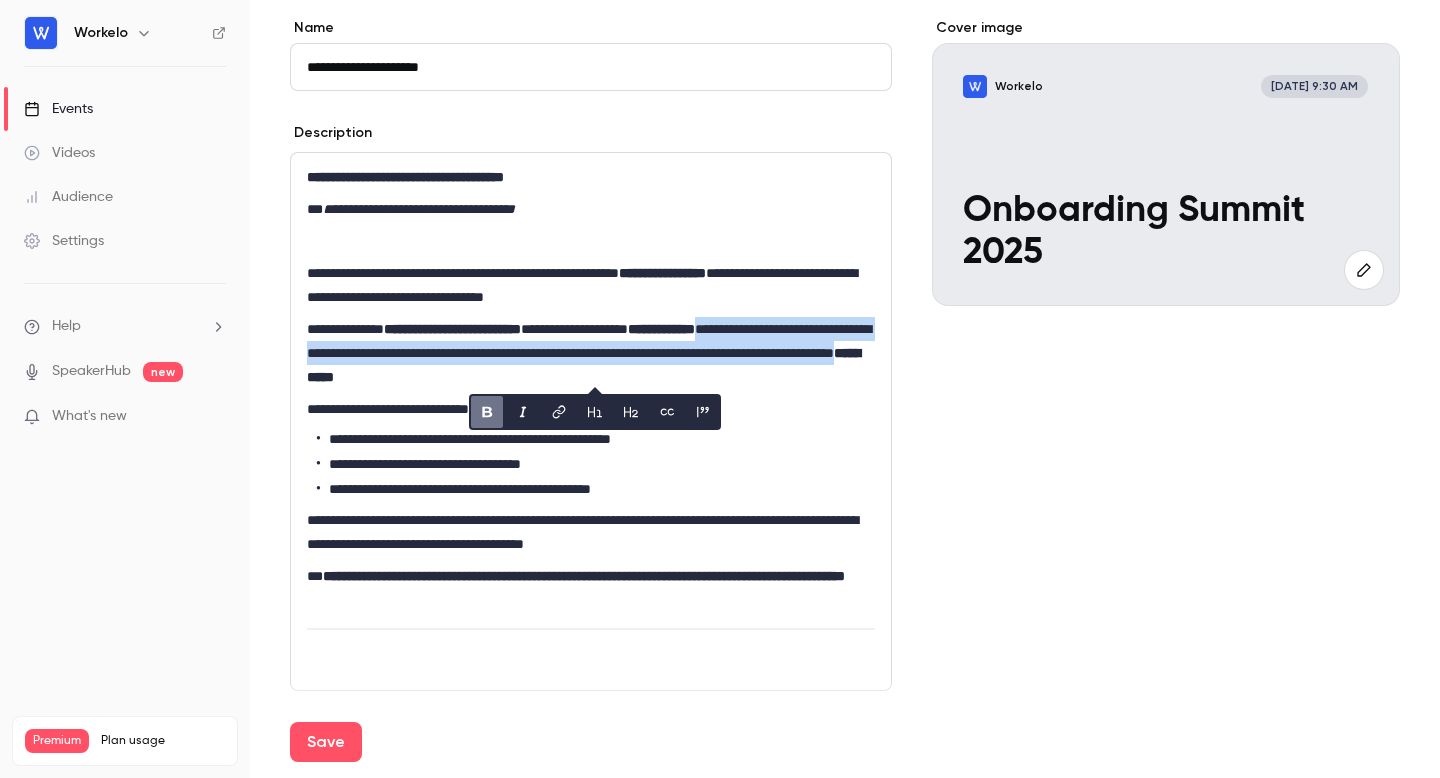 click 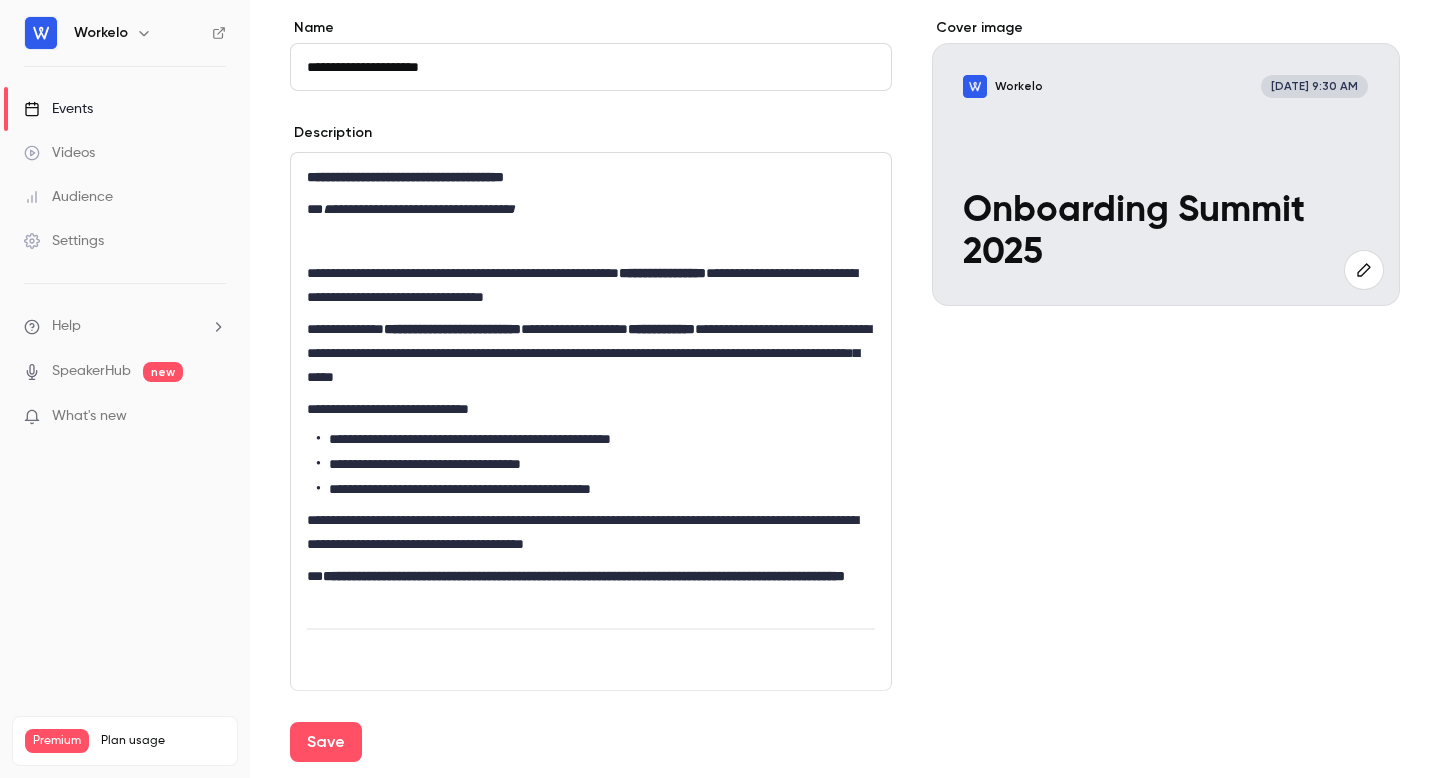 click on "**********" at bounding box center (596, 489) 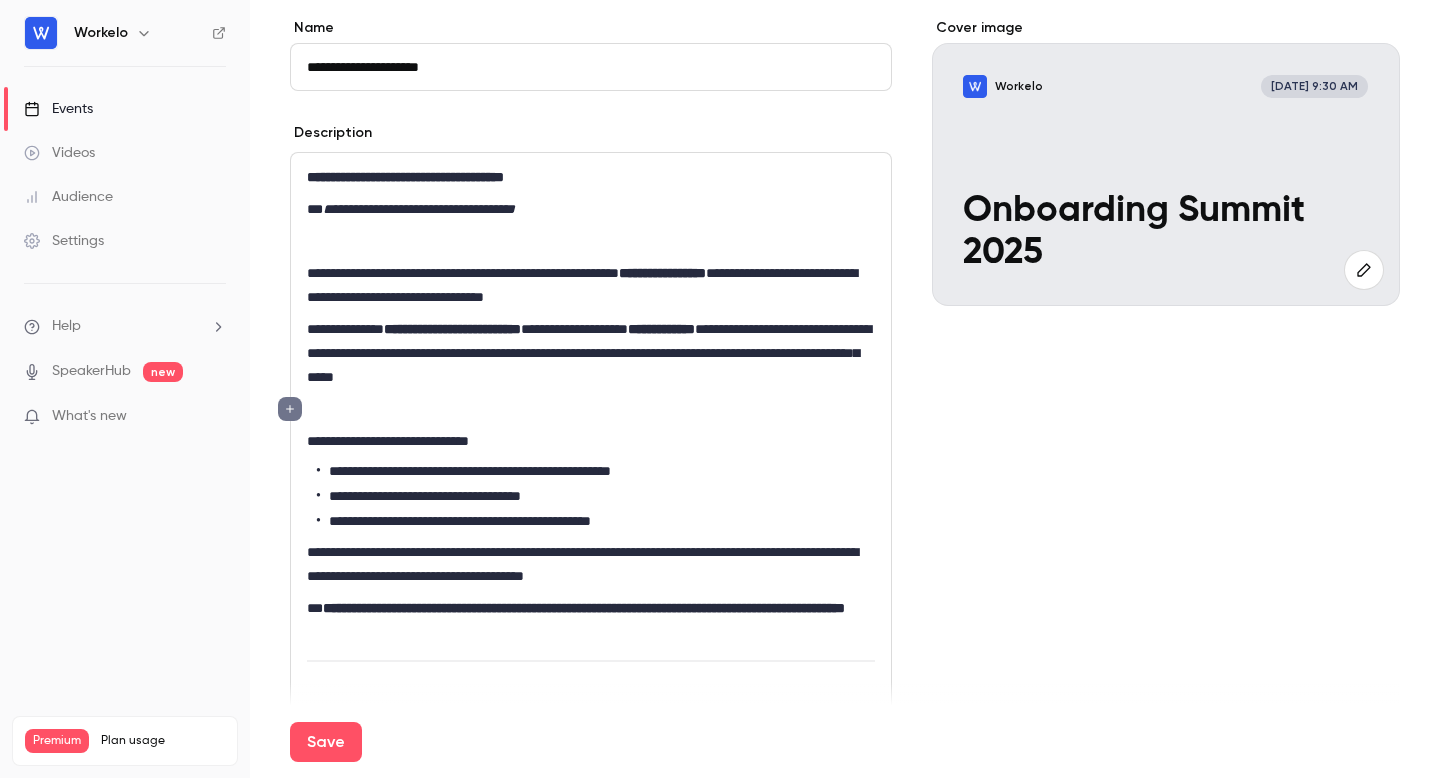click on "**********" at bounding box center [591, 441] 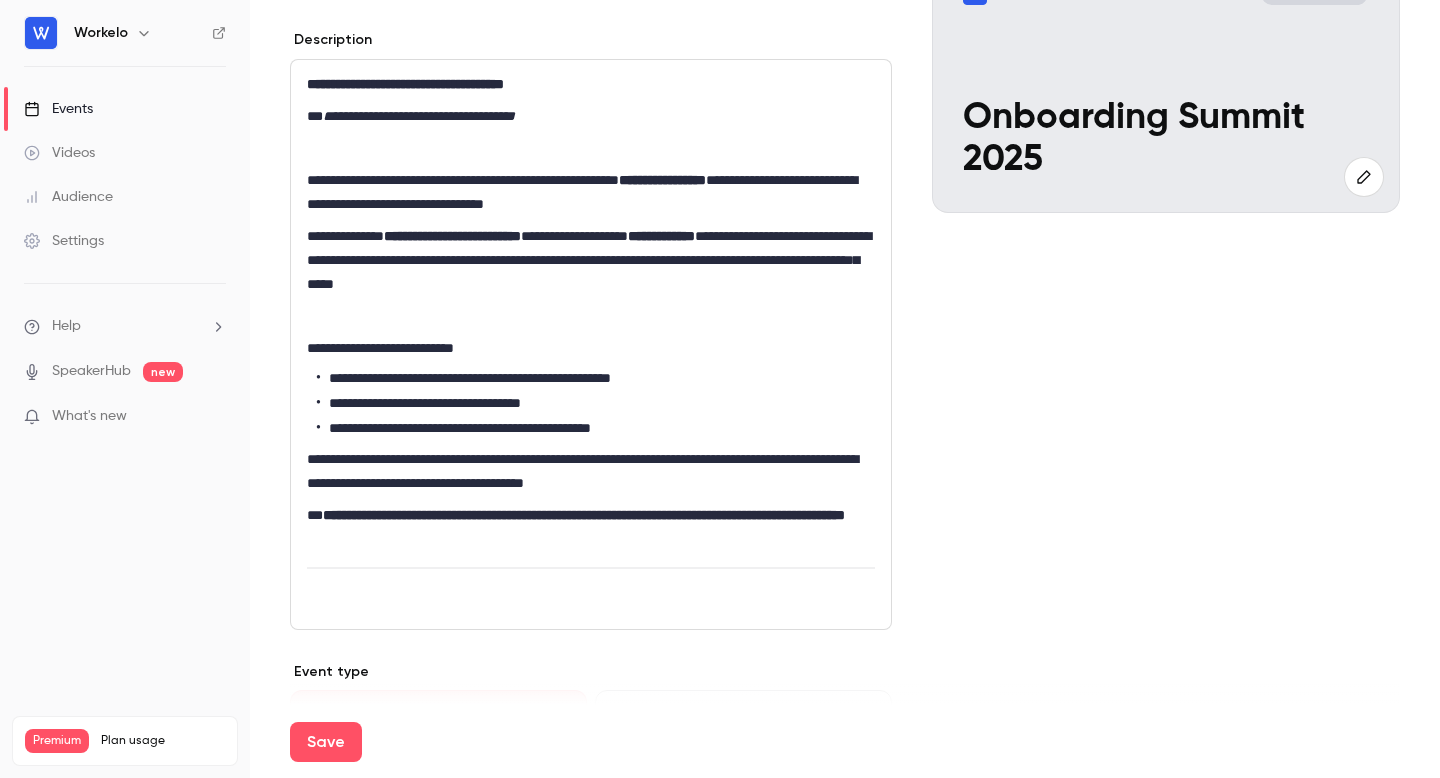 scroll, scrollTop: 261, scrollLeft: 0, axis: vertical 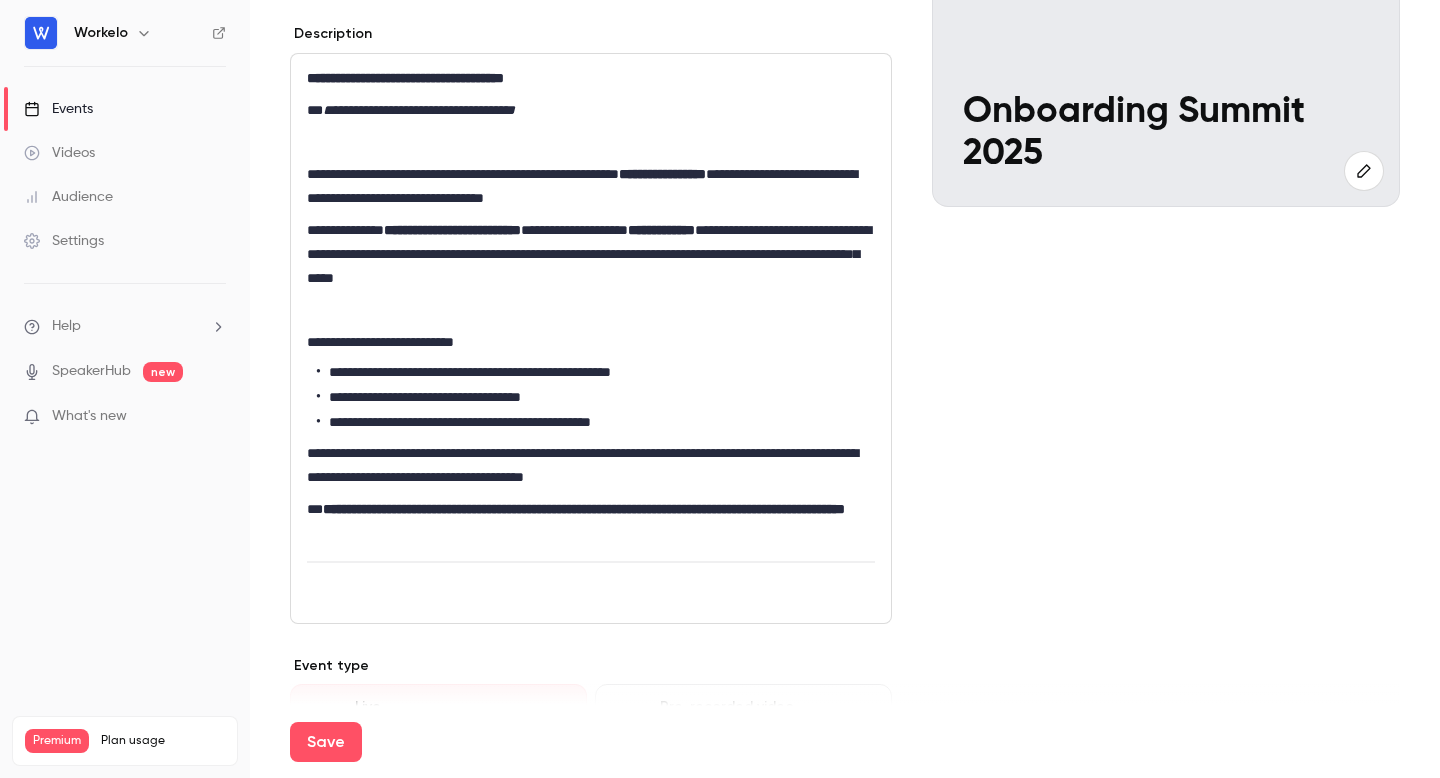 click on "**********" at bounding box center (596, 422) 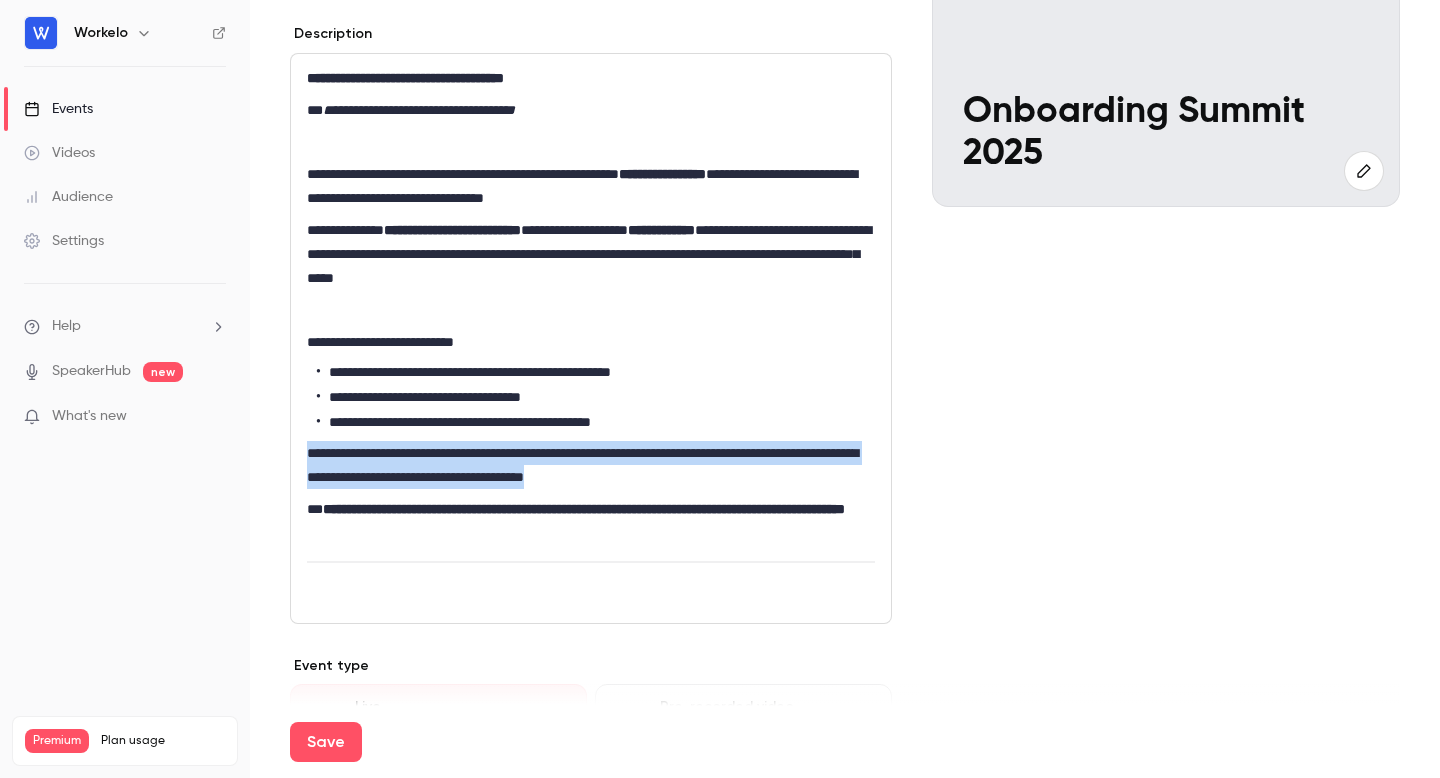 drag, startPoint x: 721, startPoint y: 473, endPoint x: 295, endPoint y: 460, distance: 426.1983 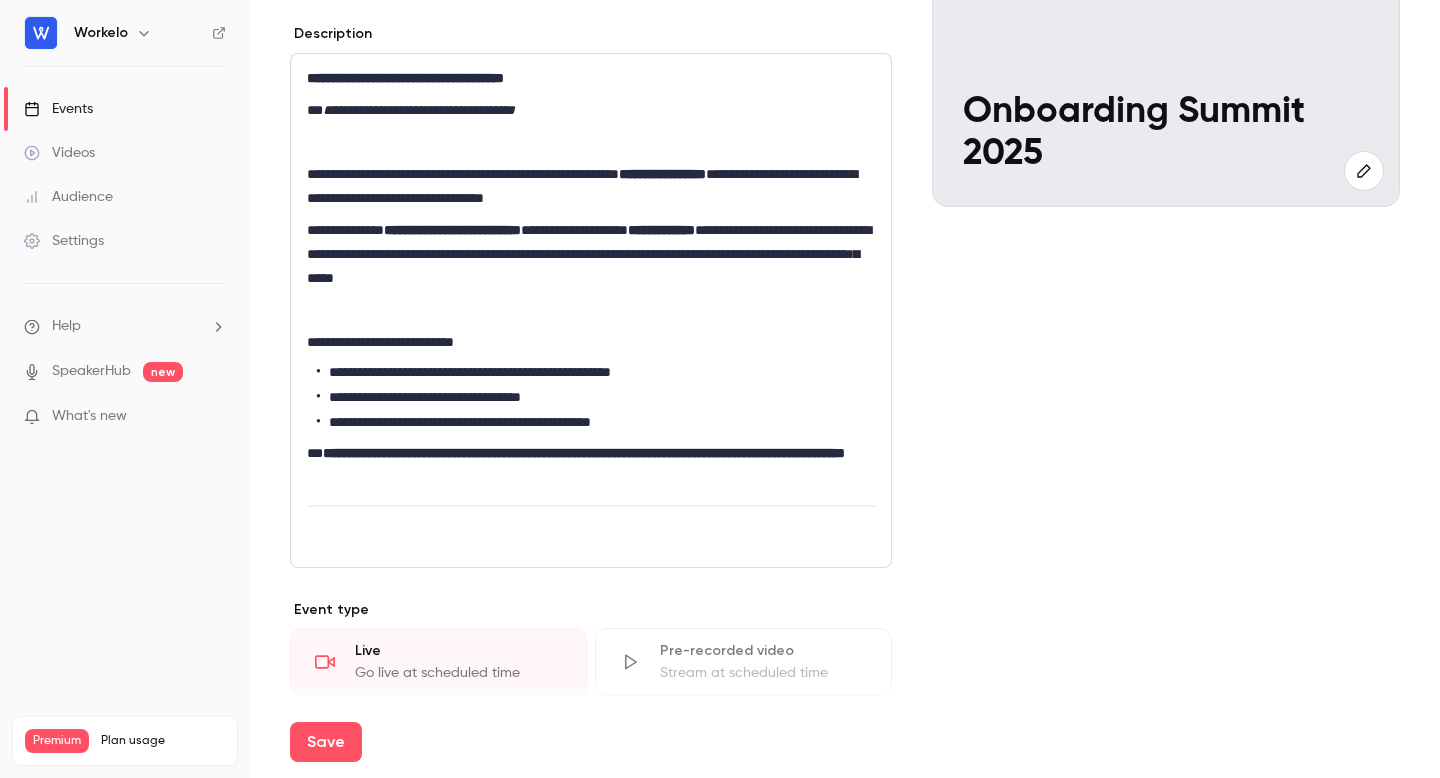 click on "**********" at bounding box center (584, 453) 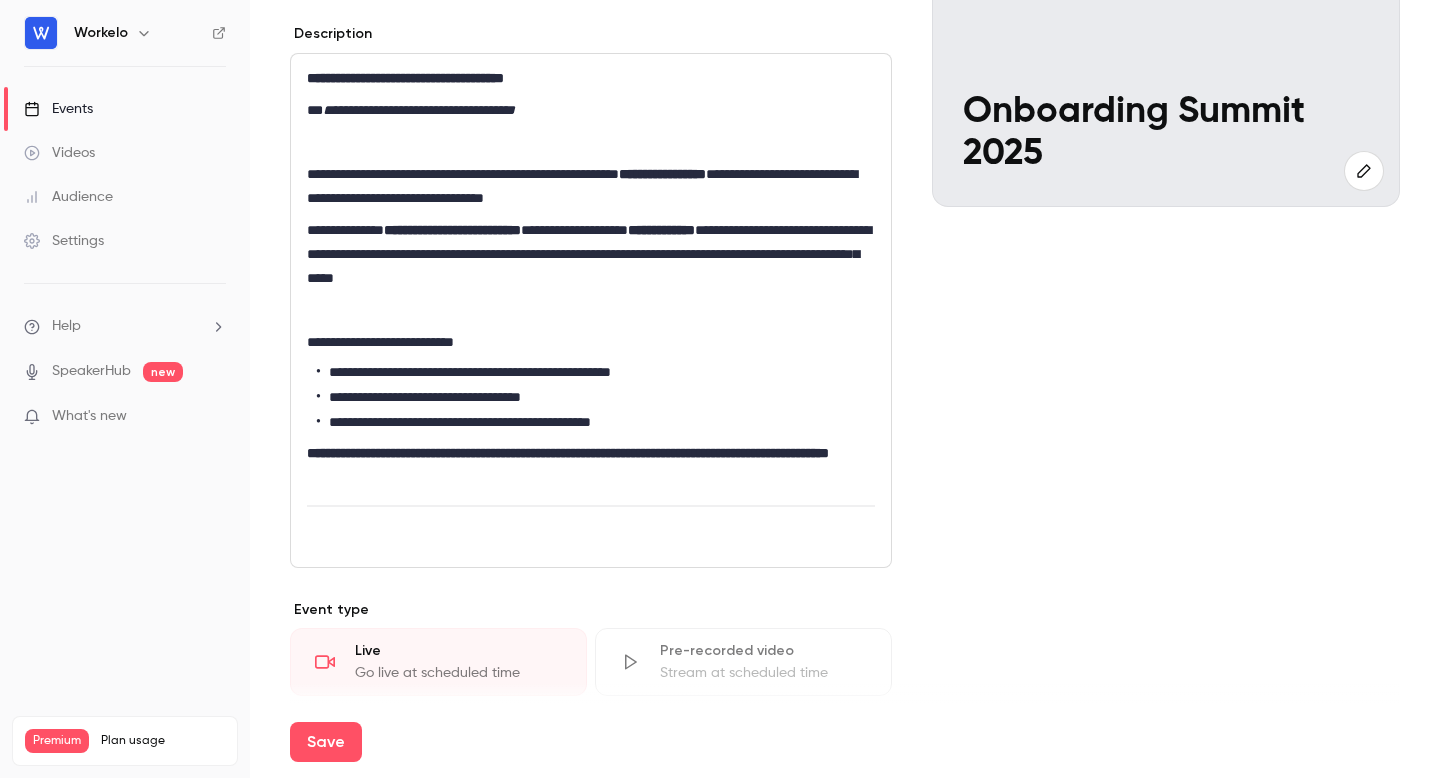 click on "**********" at bounding box center (568, 453) 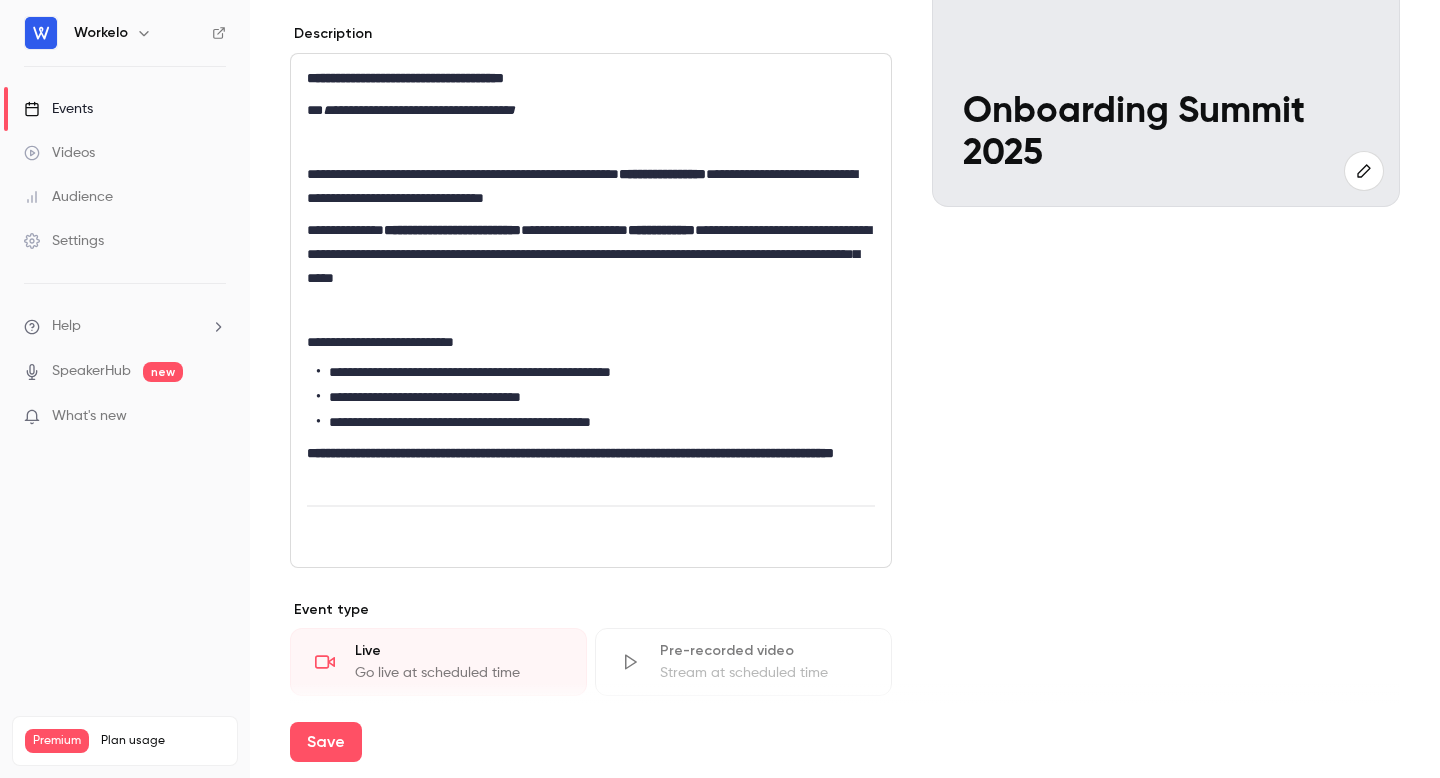 click on "**********" at bounding box center (591, 310) 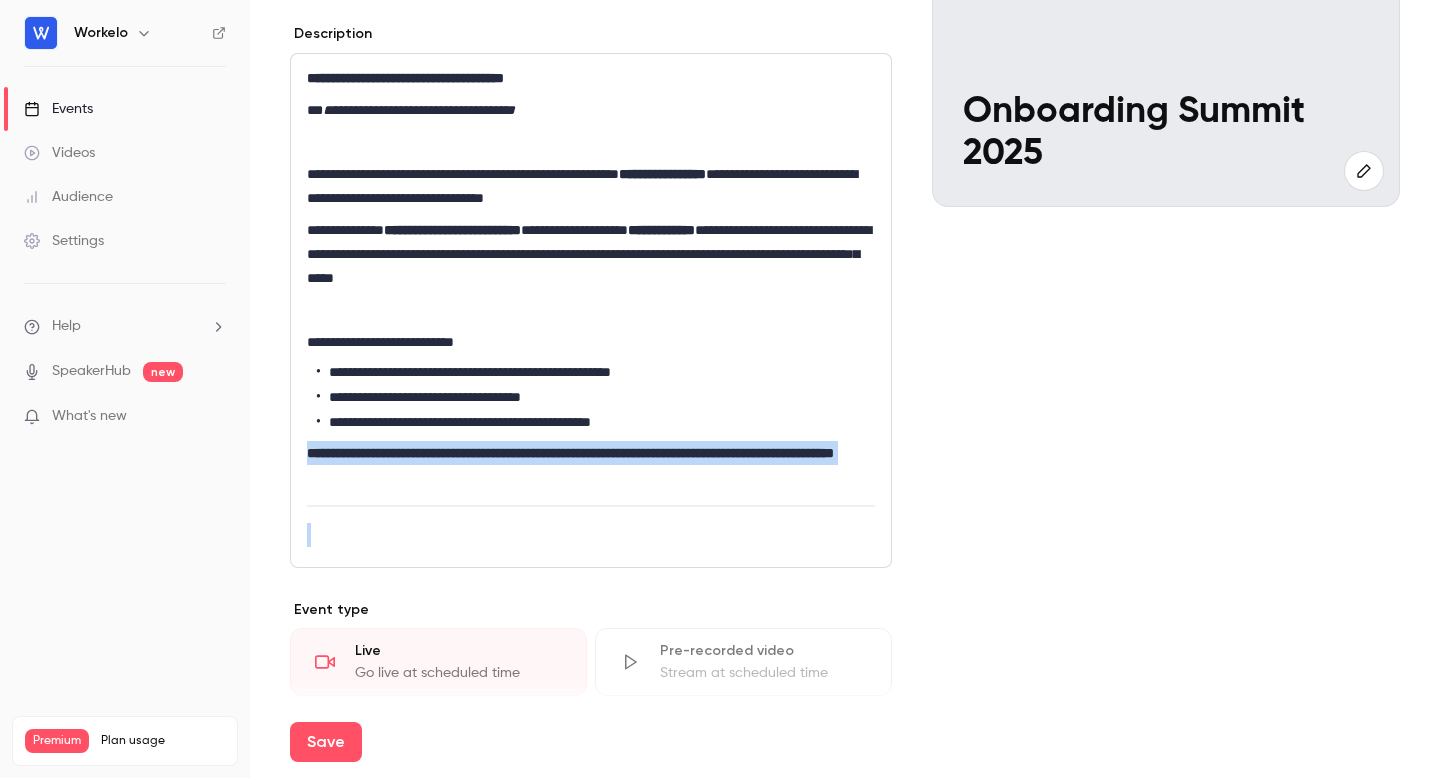 drag, startPoint x: 477, startPoint y: 500, endPoint x: 477, endPoint y: 575, distance: 75 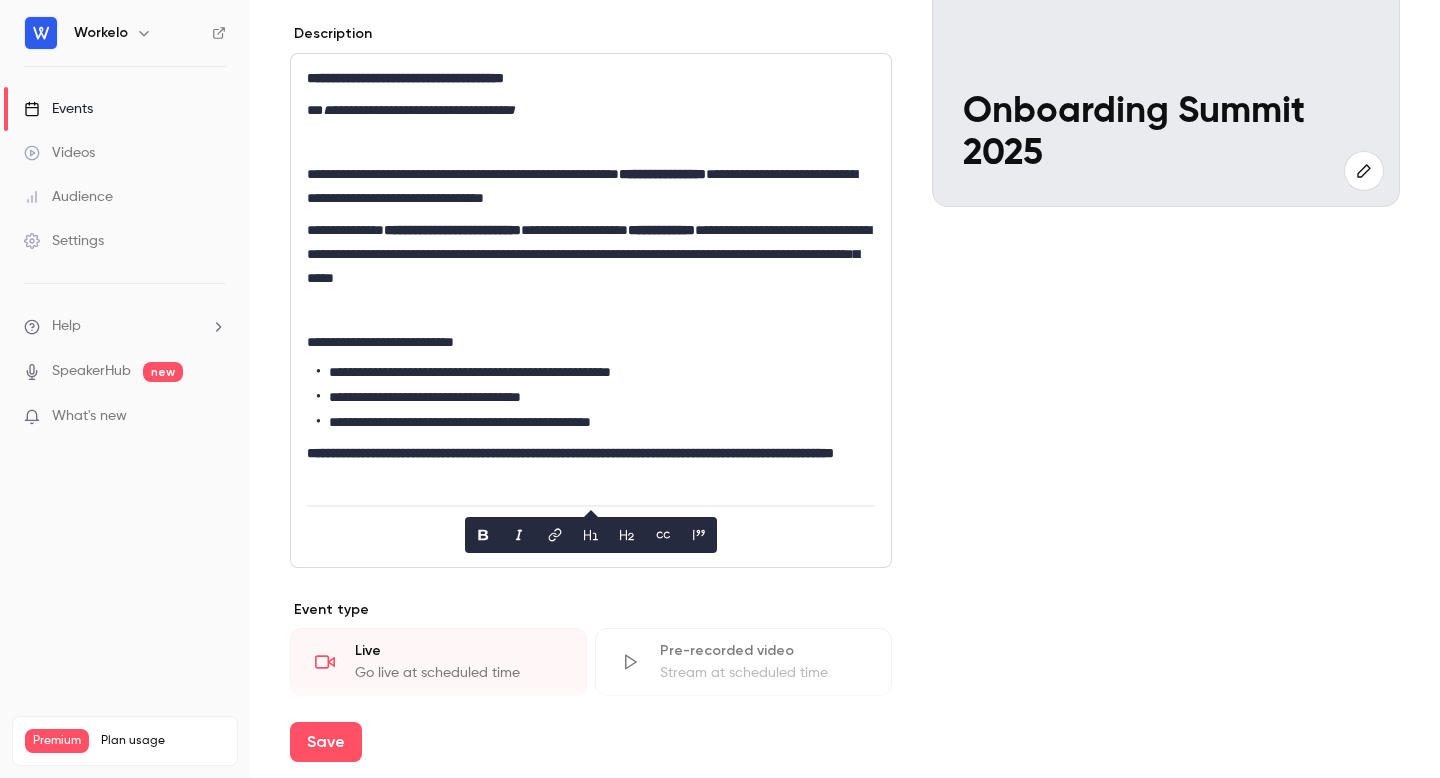 click at bounding box center [591, 535] 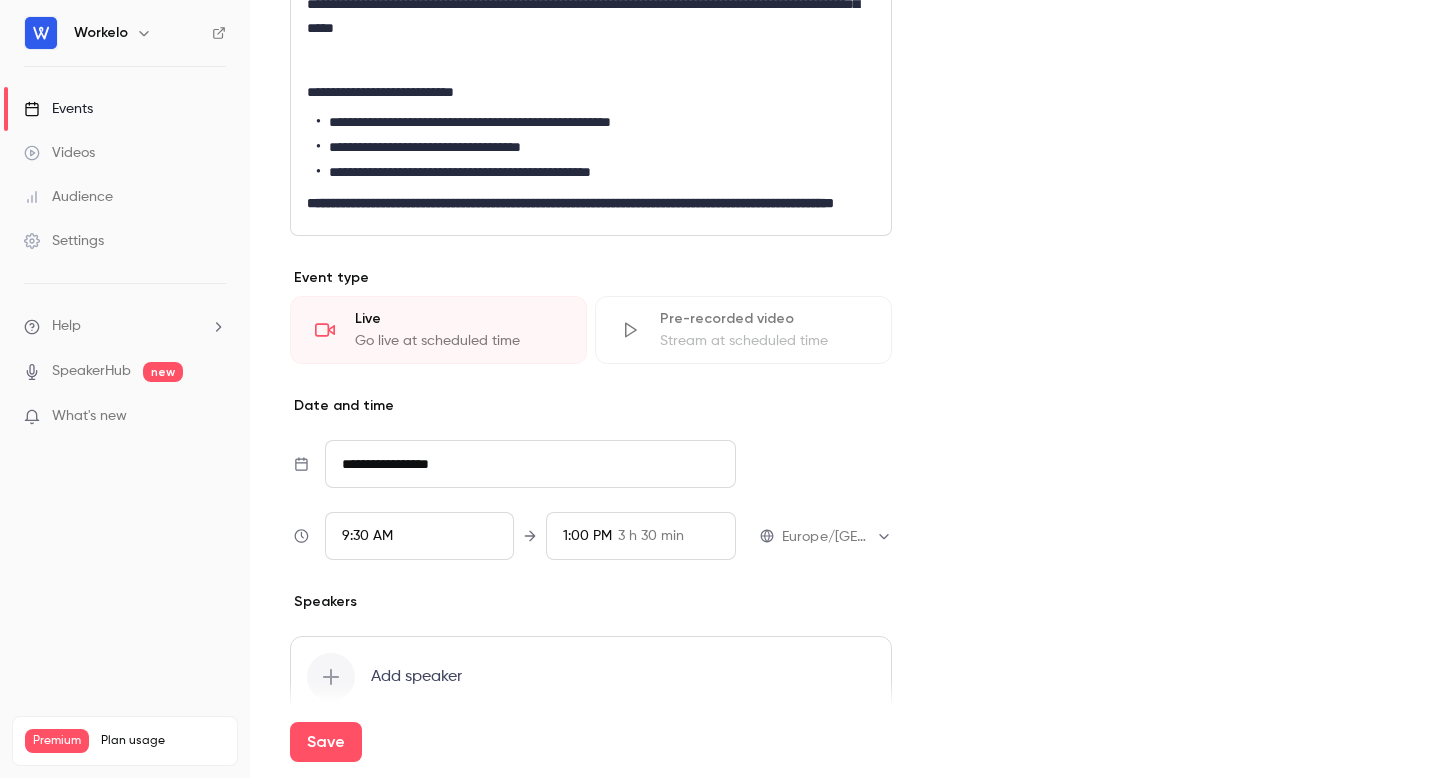 scroll, scrollTop: 512, scrollLeft: 0, axis: vertical 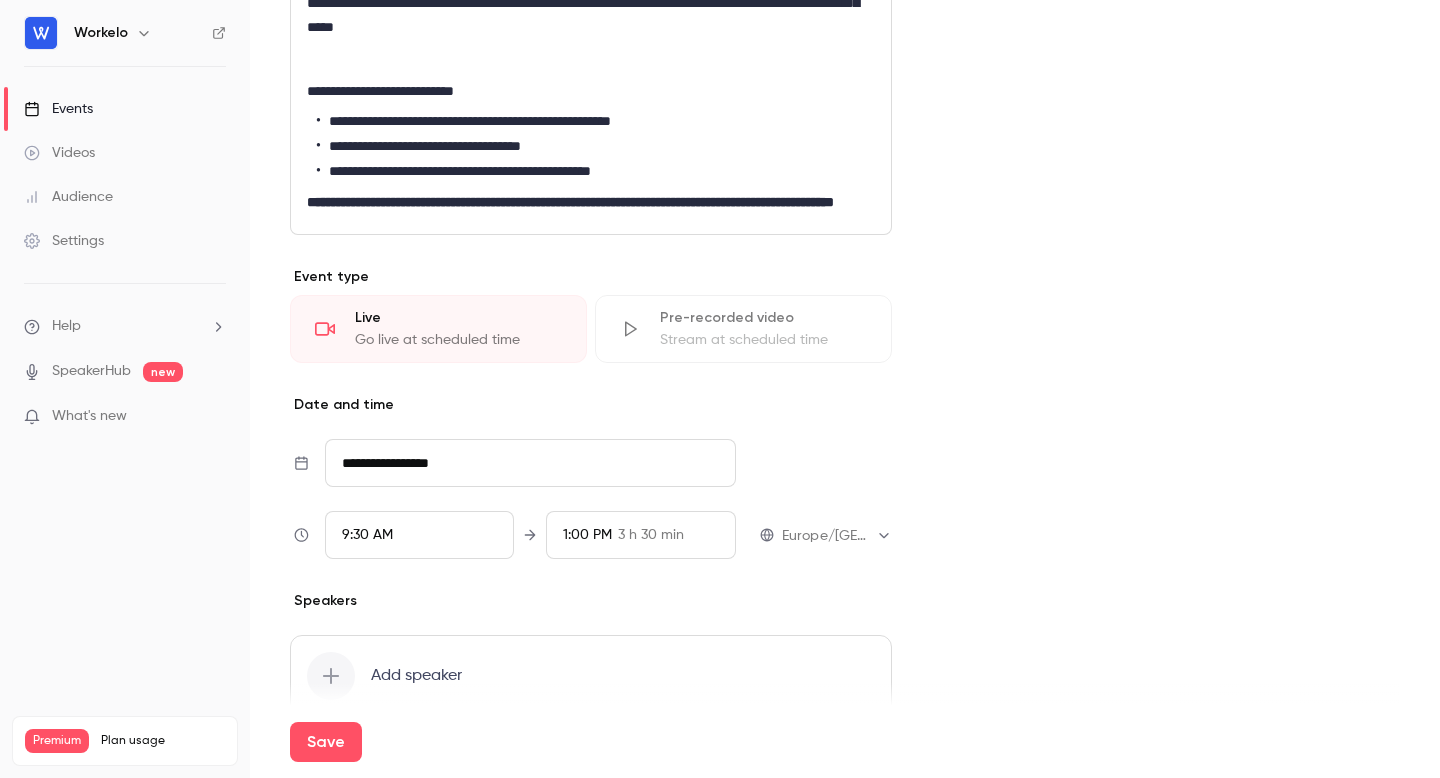 click on "Stream at scheduled time" at bounding box center (763, 340) 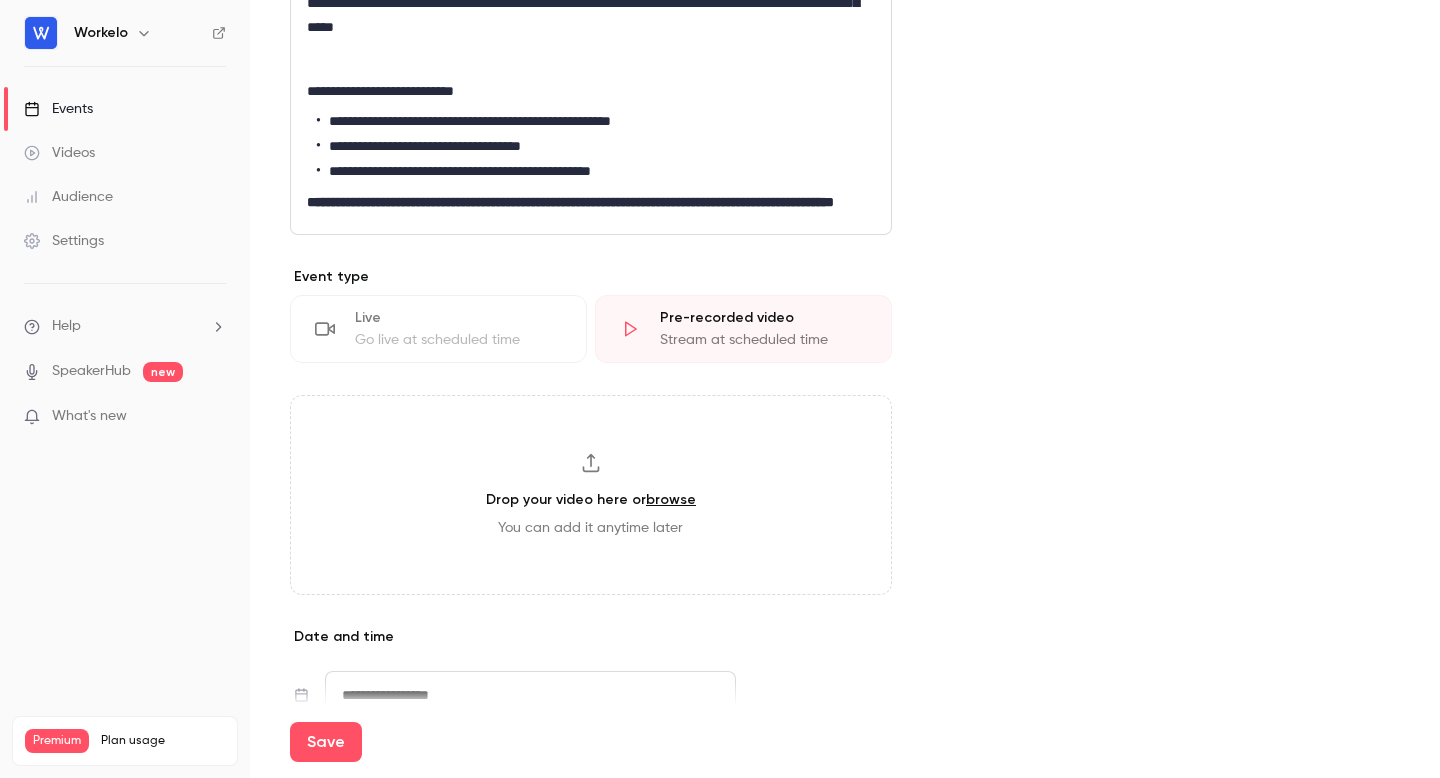 click on "Go live at scheduled time" at bounding box center [458, 340] 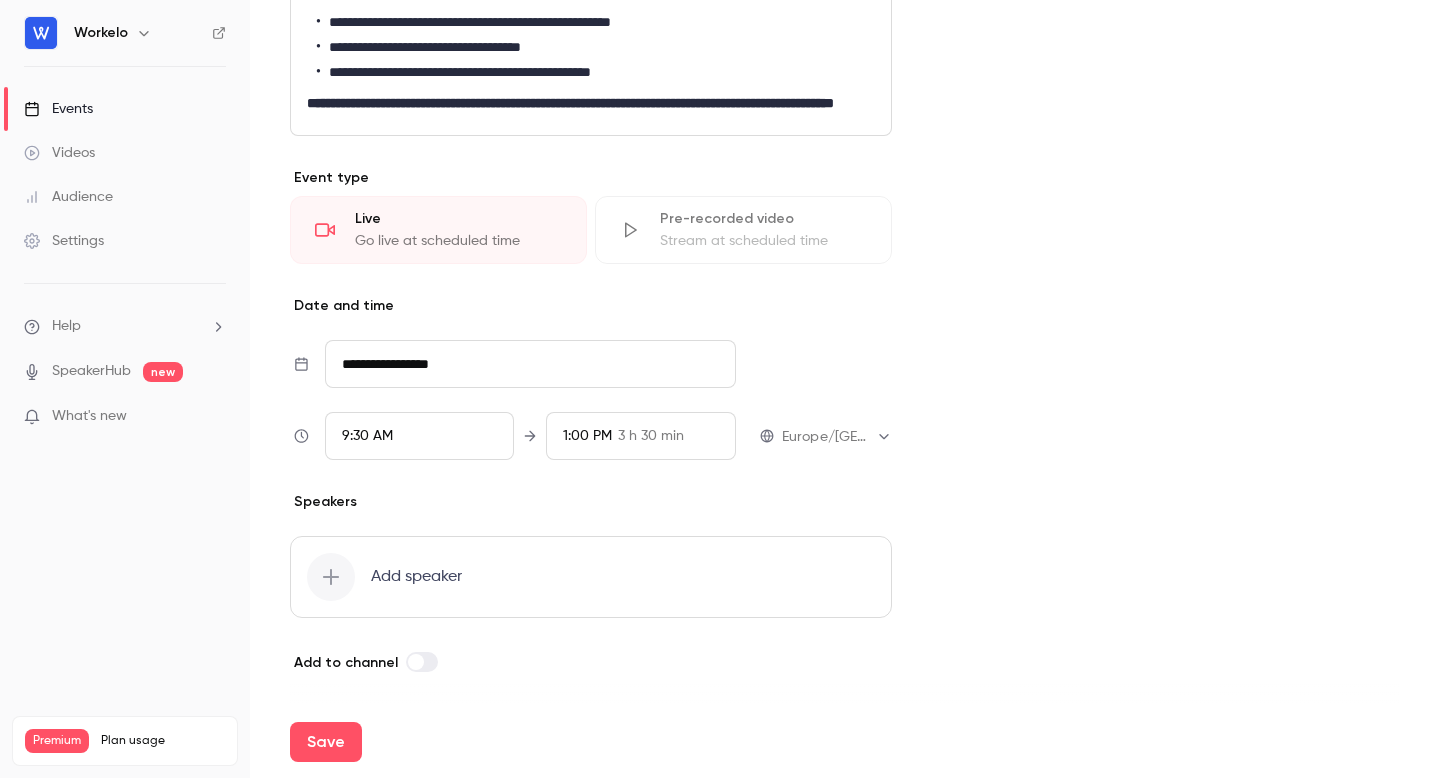 scroll, scrollTop: 635, scrollLeft: 0, axis: vertical 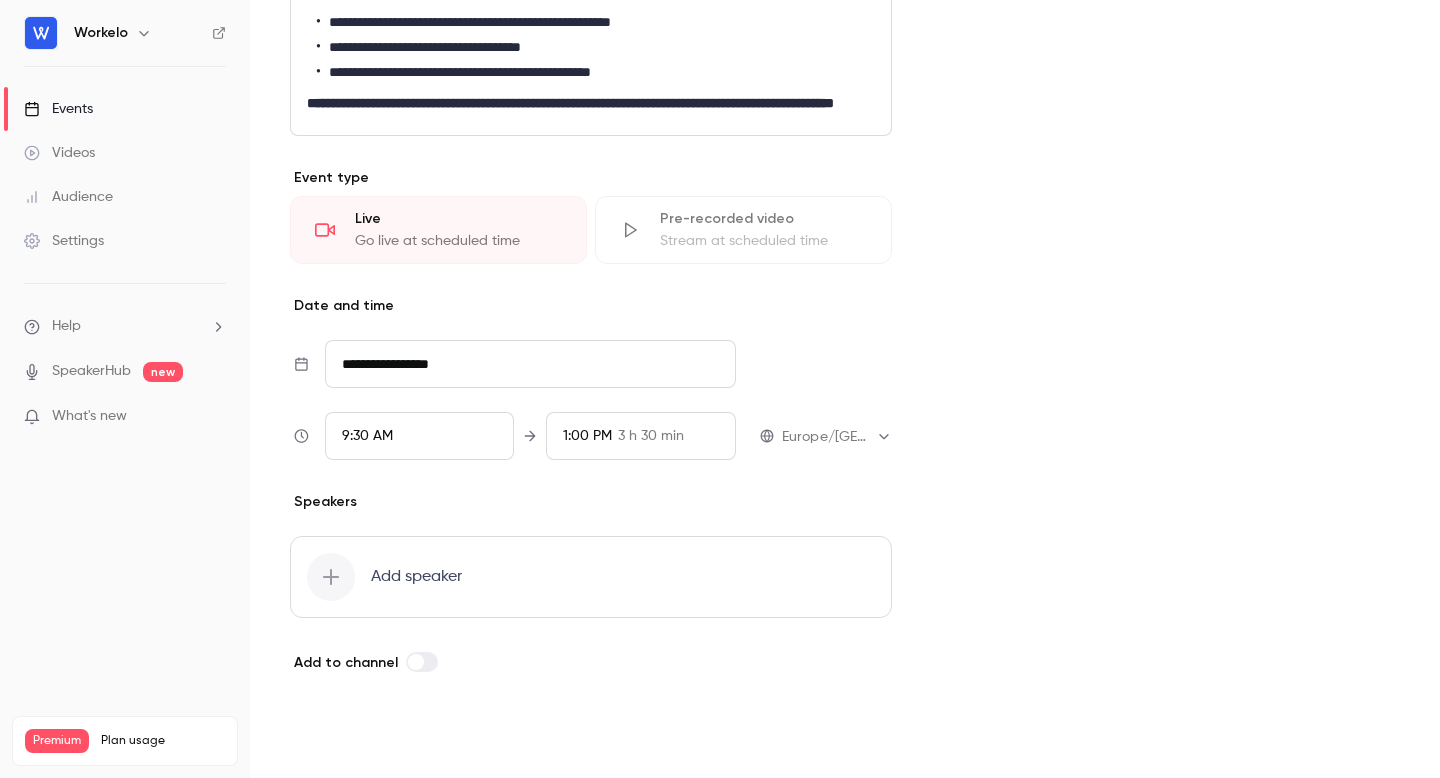 click on "Save" at bounding box center (326, 742) 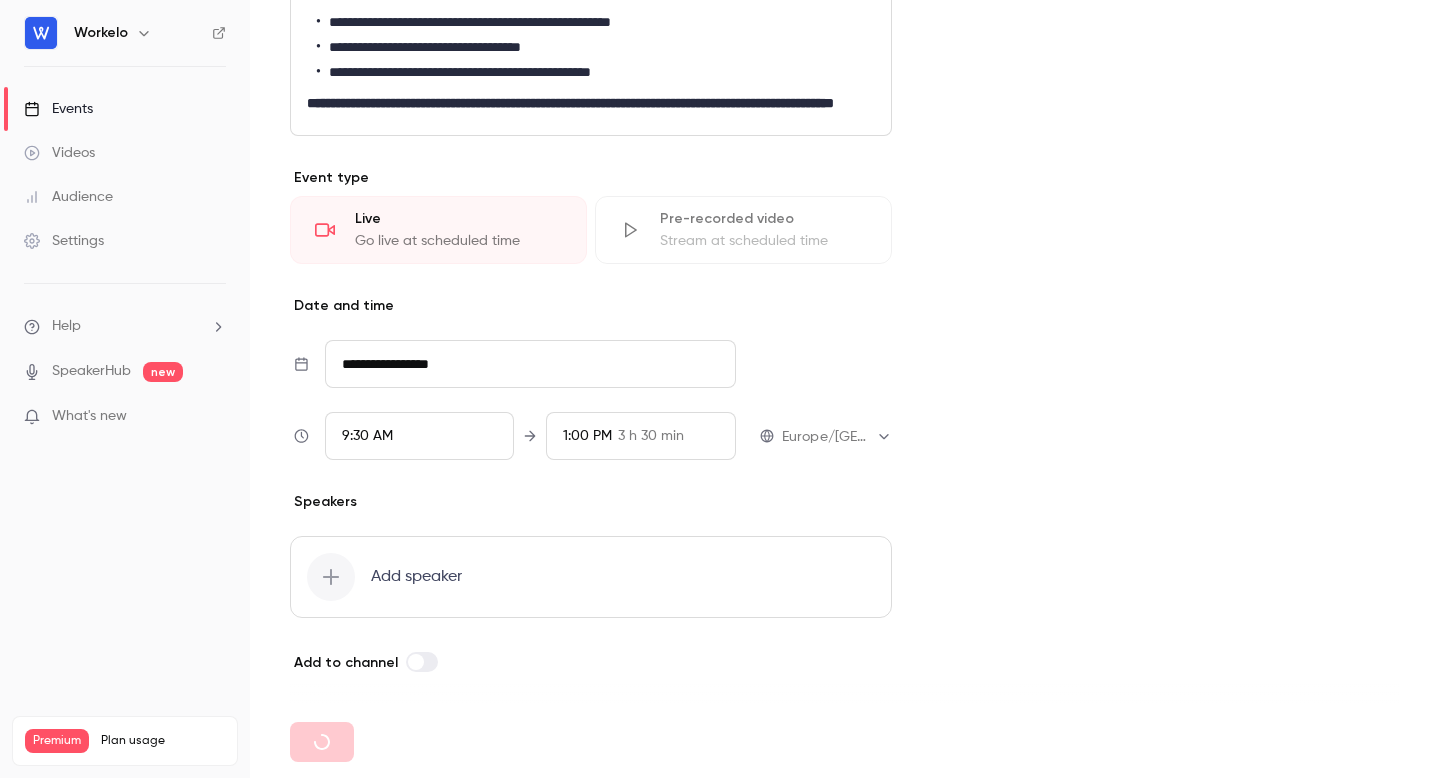 type 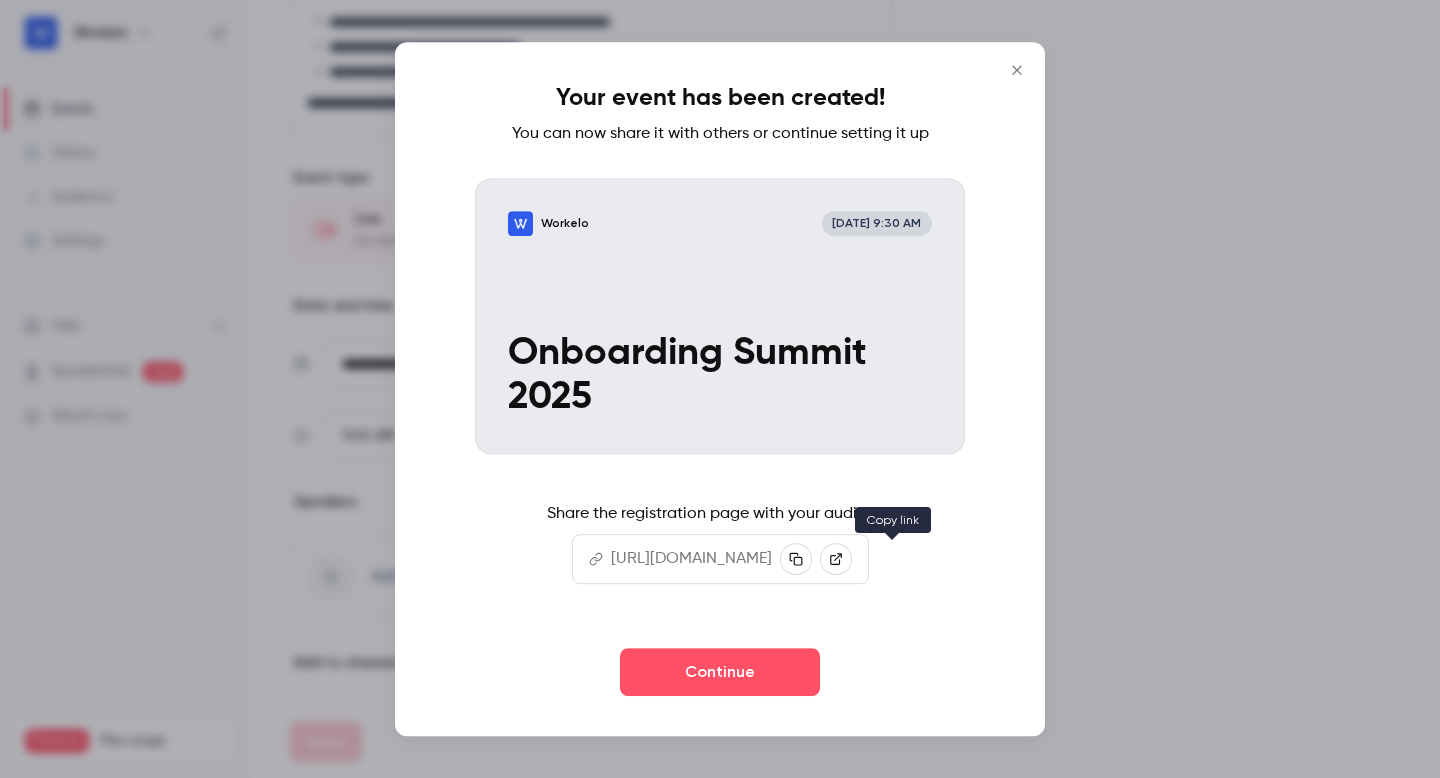 click 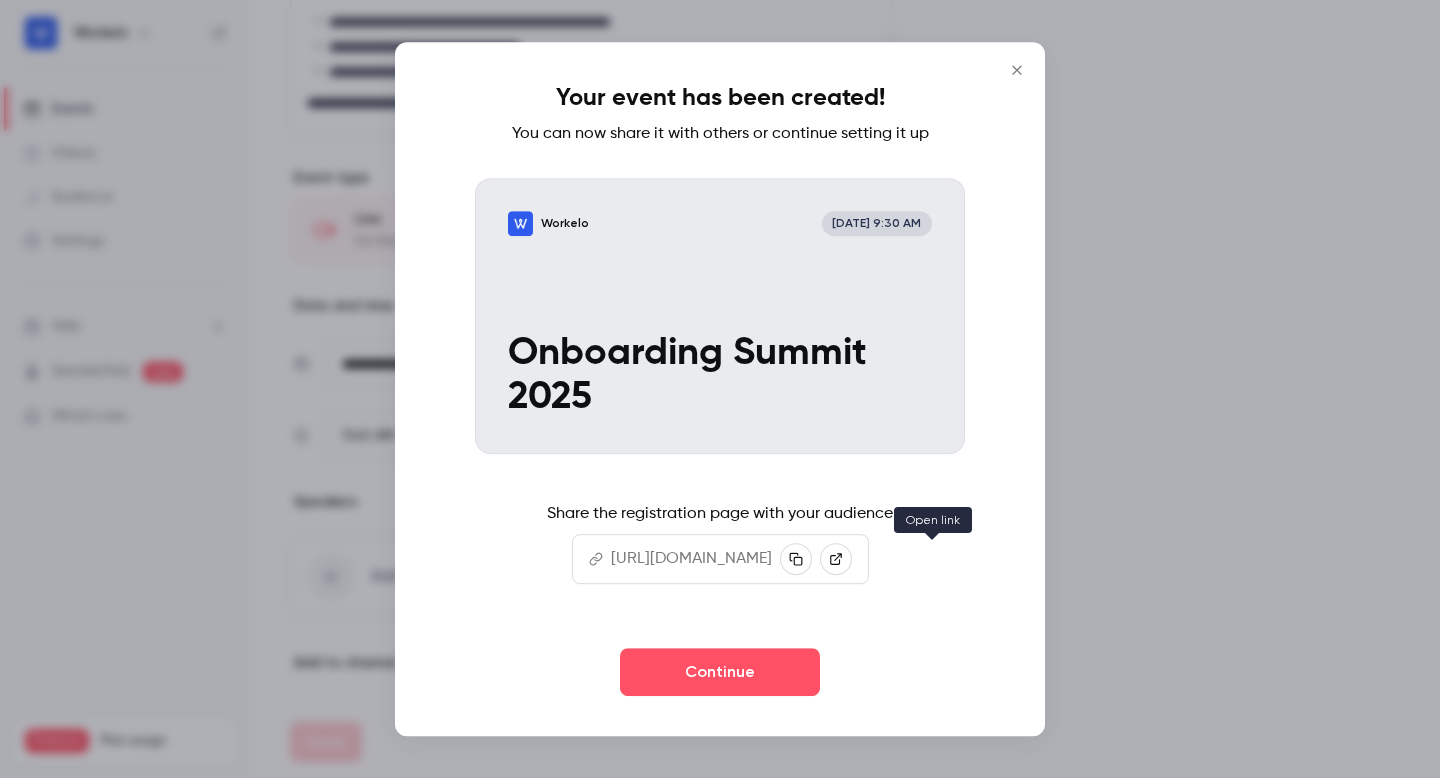 click 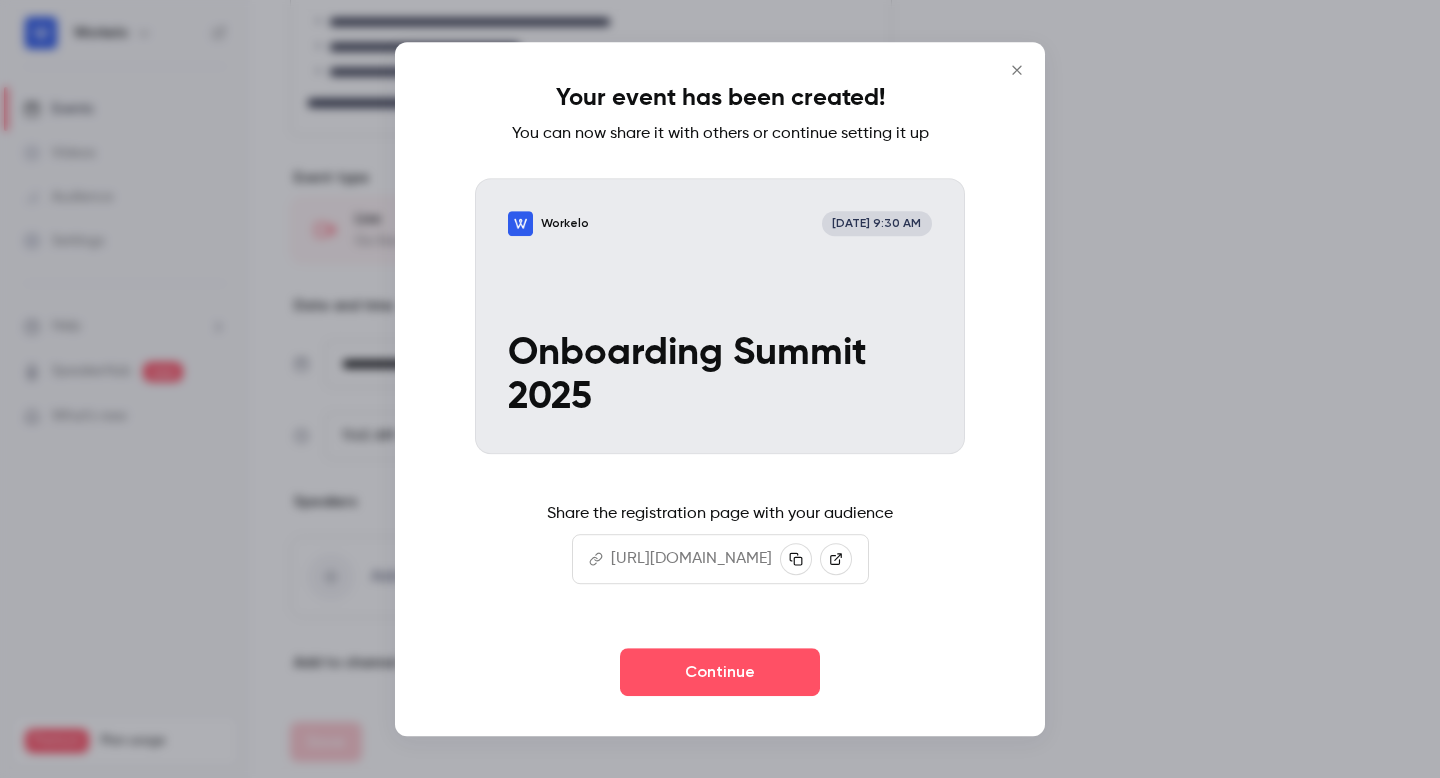 click 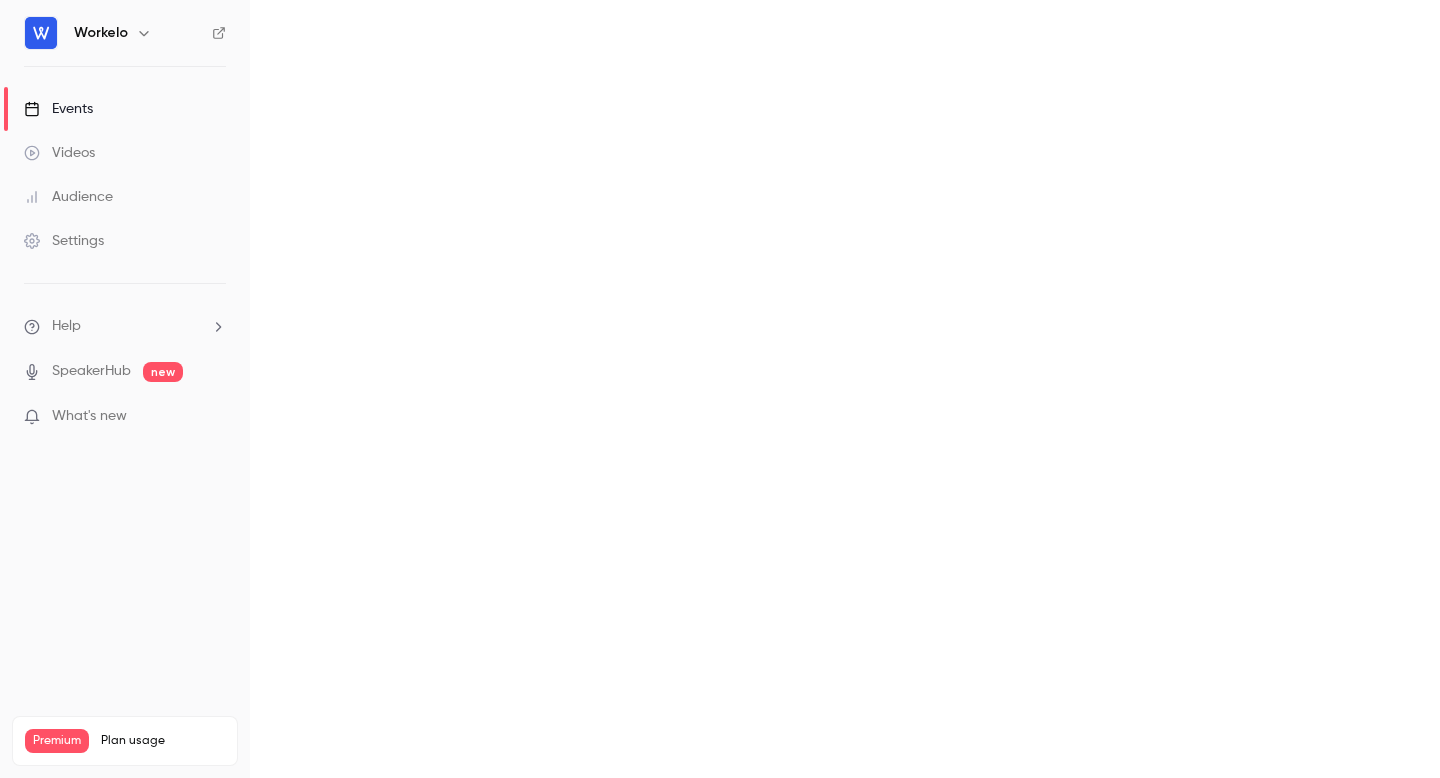 scroll, scrollTop: 0, scrollLeft: 0, axis: both 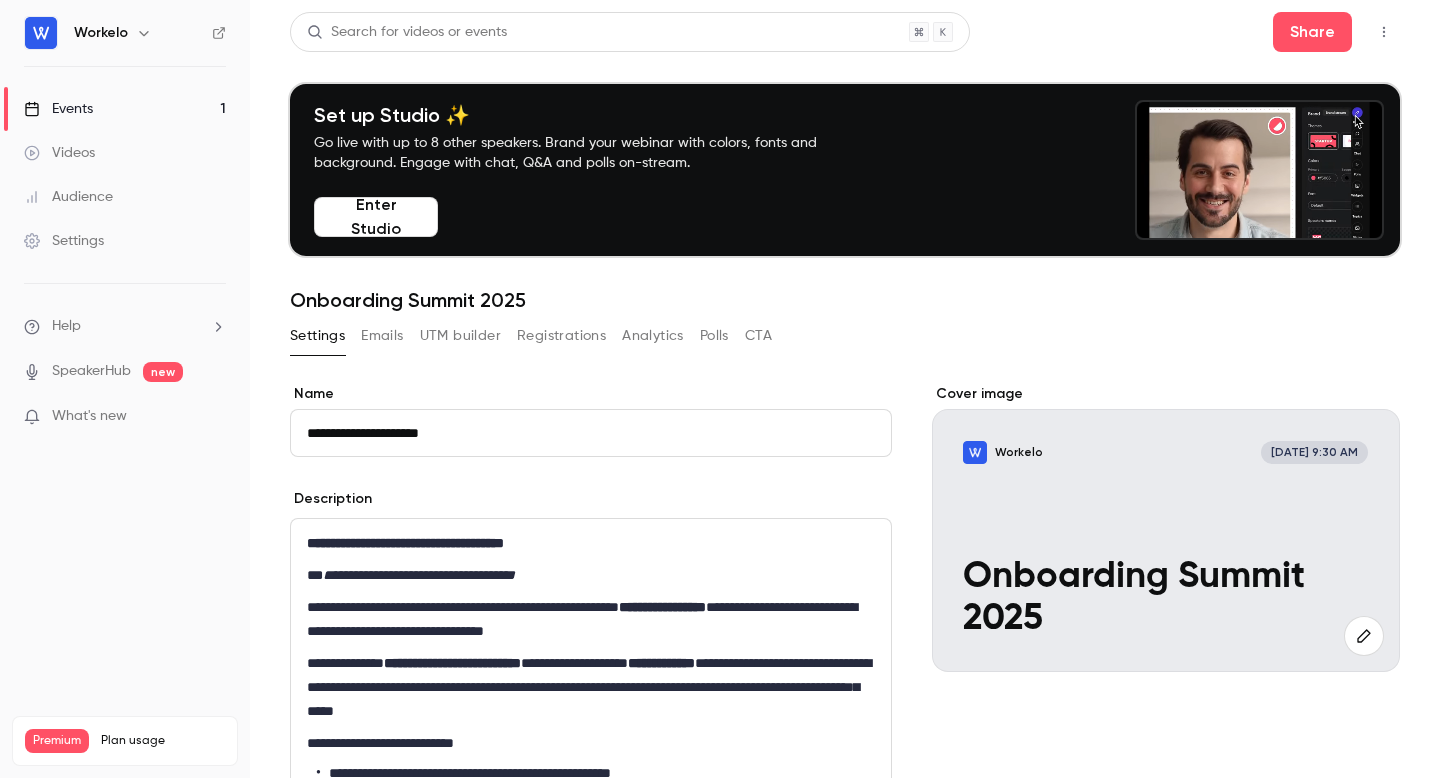 click on "Emails" at bounding box center [382, 336] 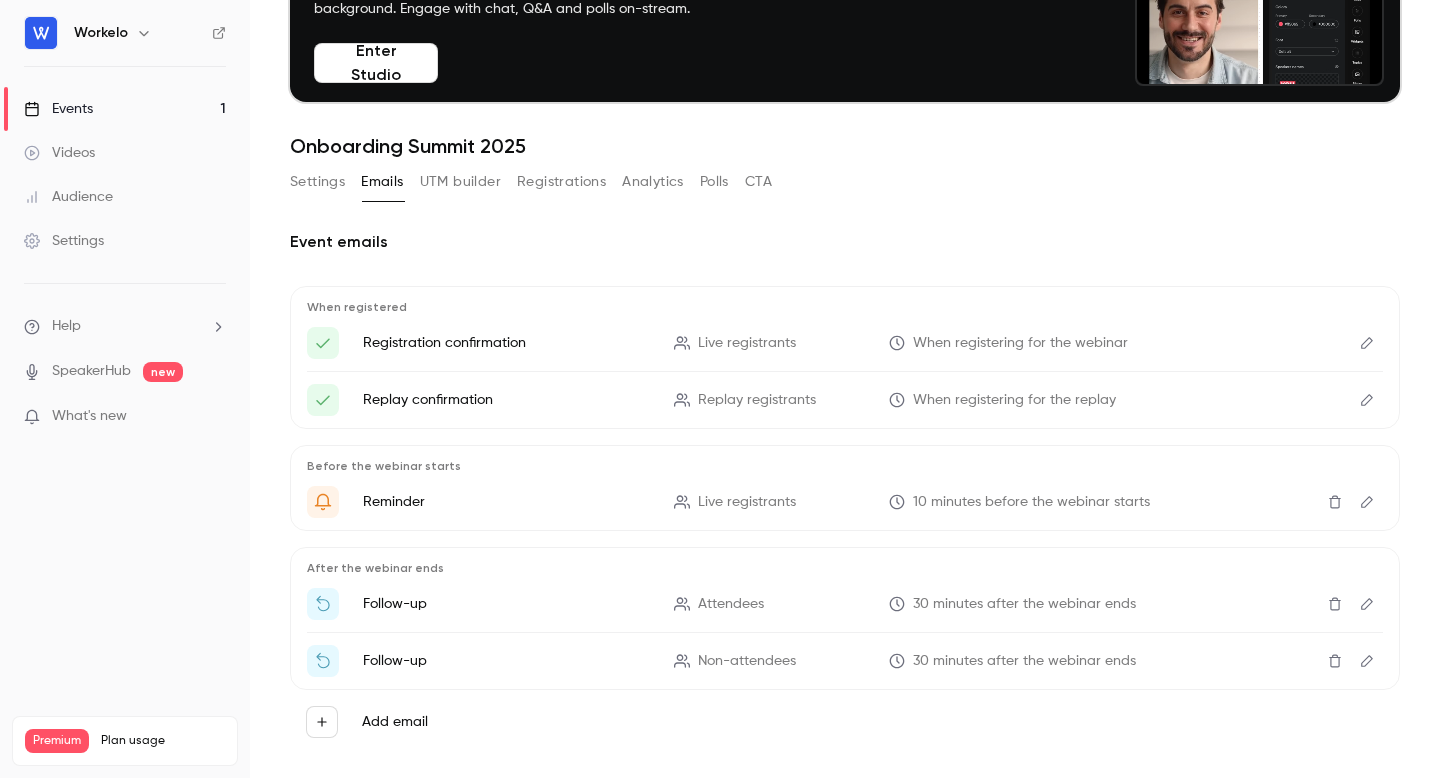 scroll, scrollTop: 157, scrollLeft: 0, axis: vertical 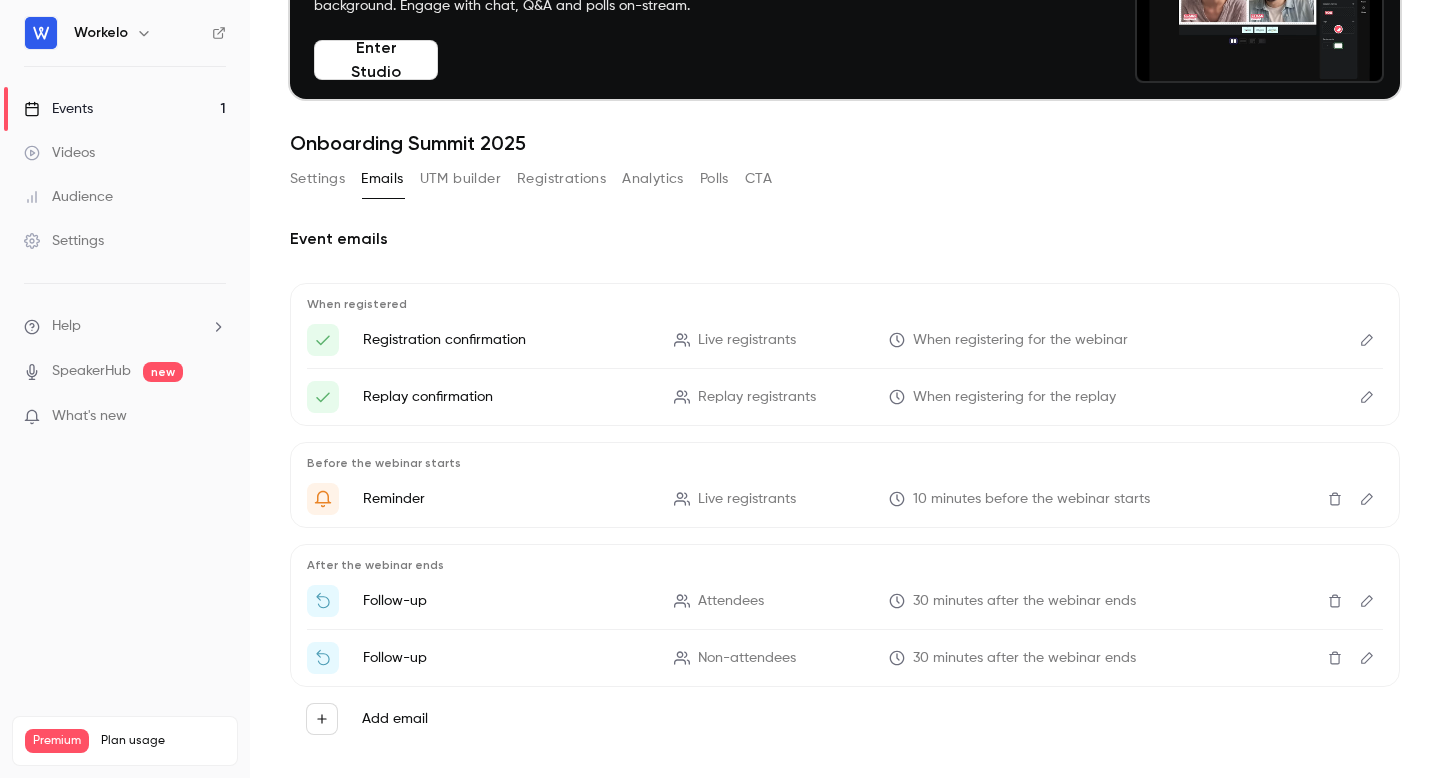 click on "UTM builder" at bounding box center (460, 179) 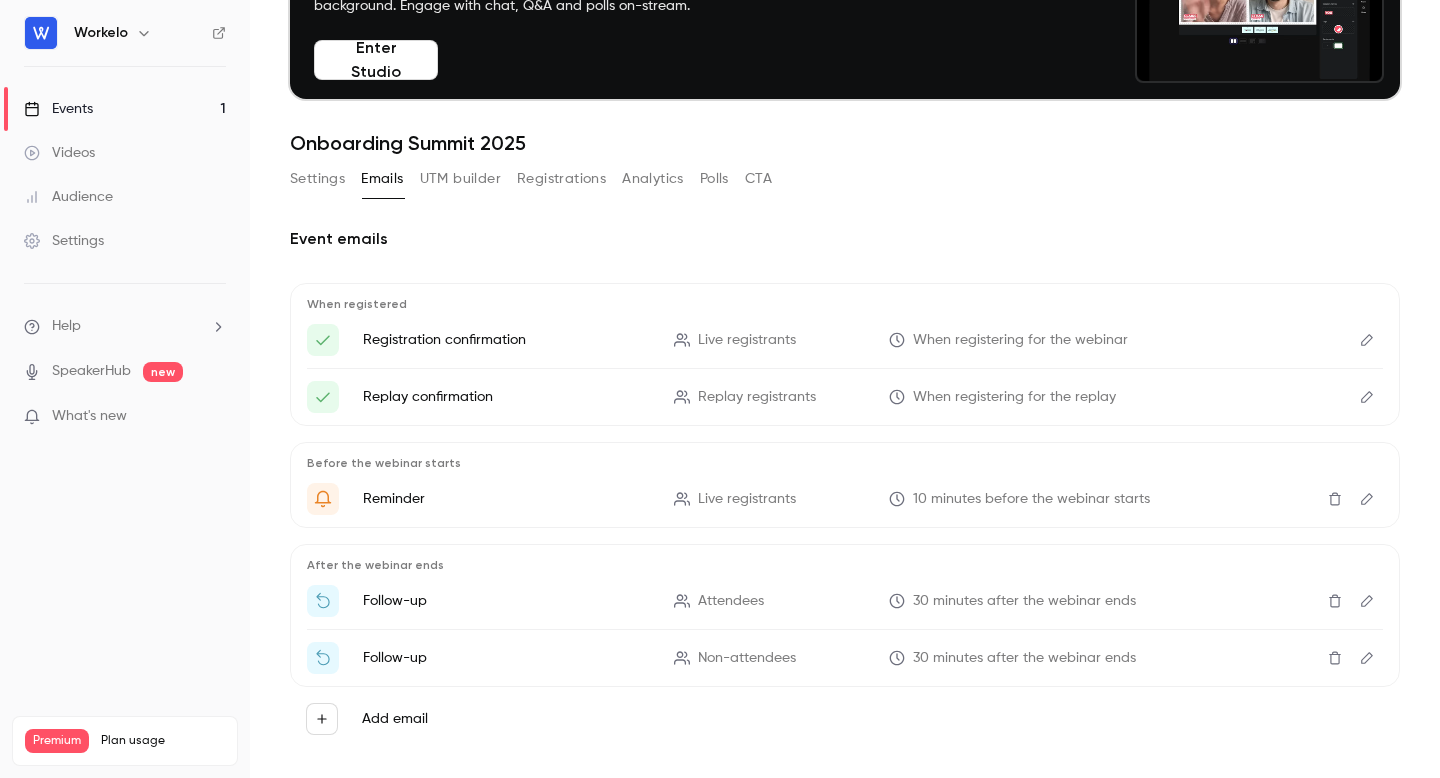 scroll, scrollTop: 0, scrollLeft: 0, axis: both 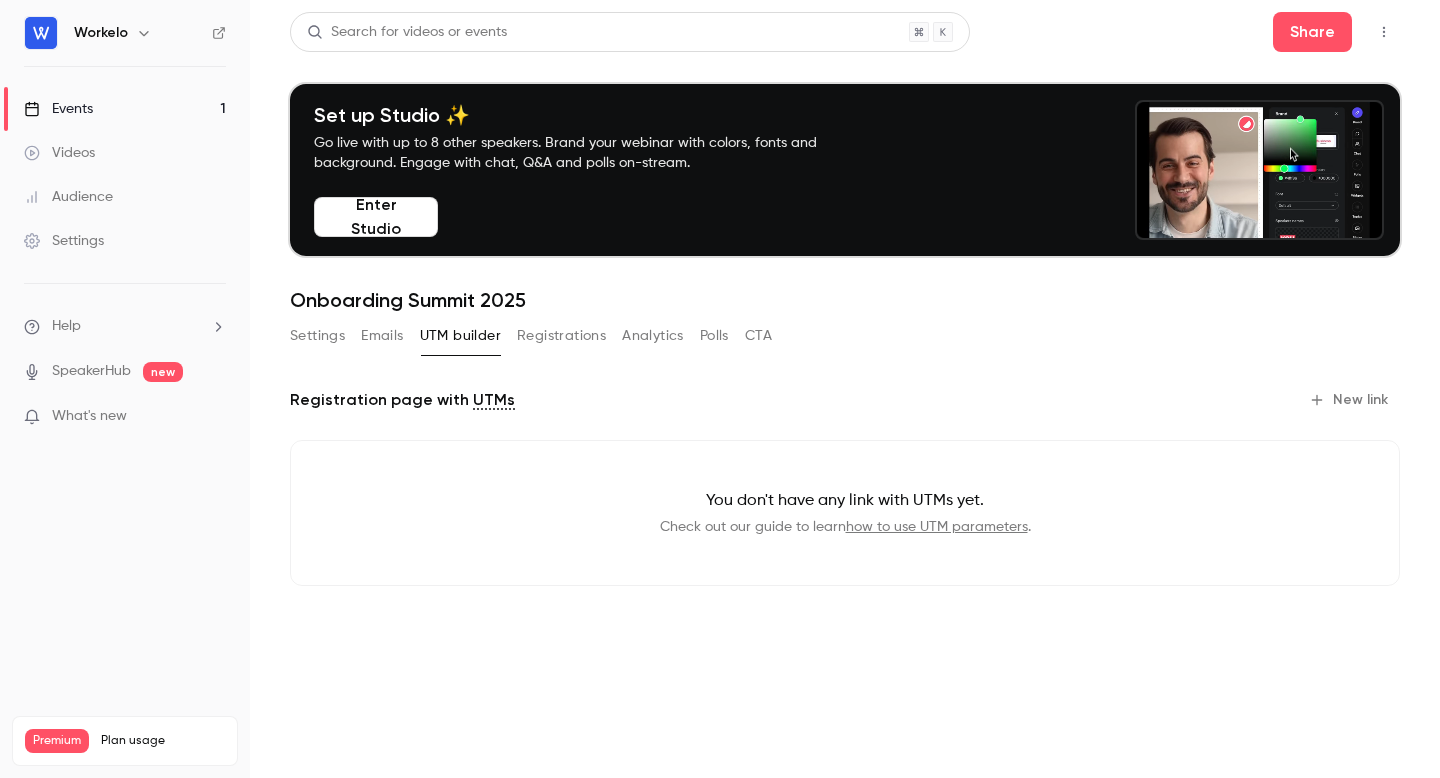 click on "Registrations" at bounding box center [561, 336] 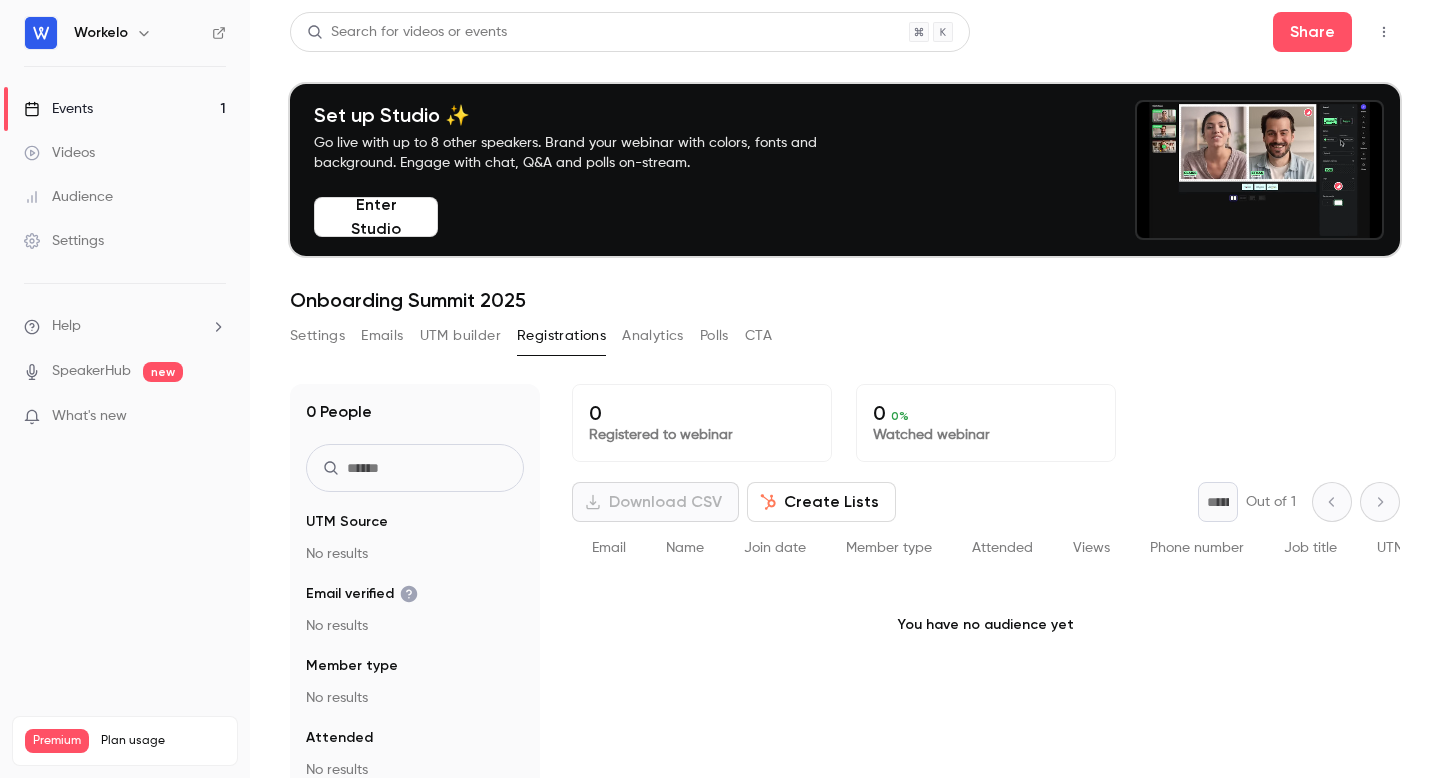click on "Videos" at bounding box center (125, 153) 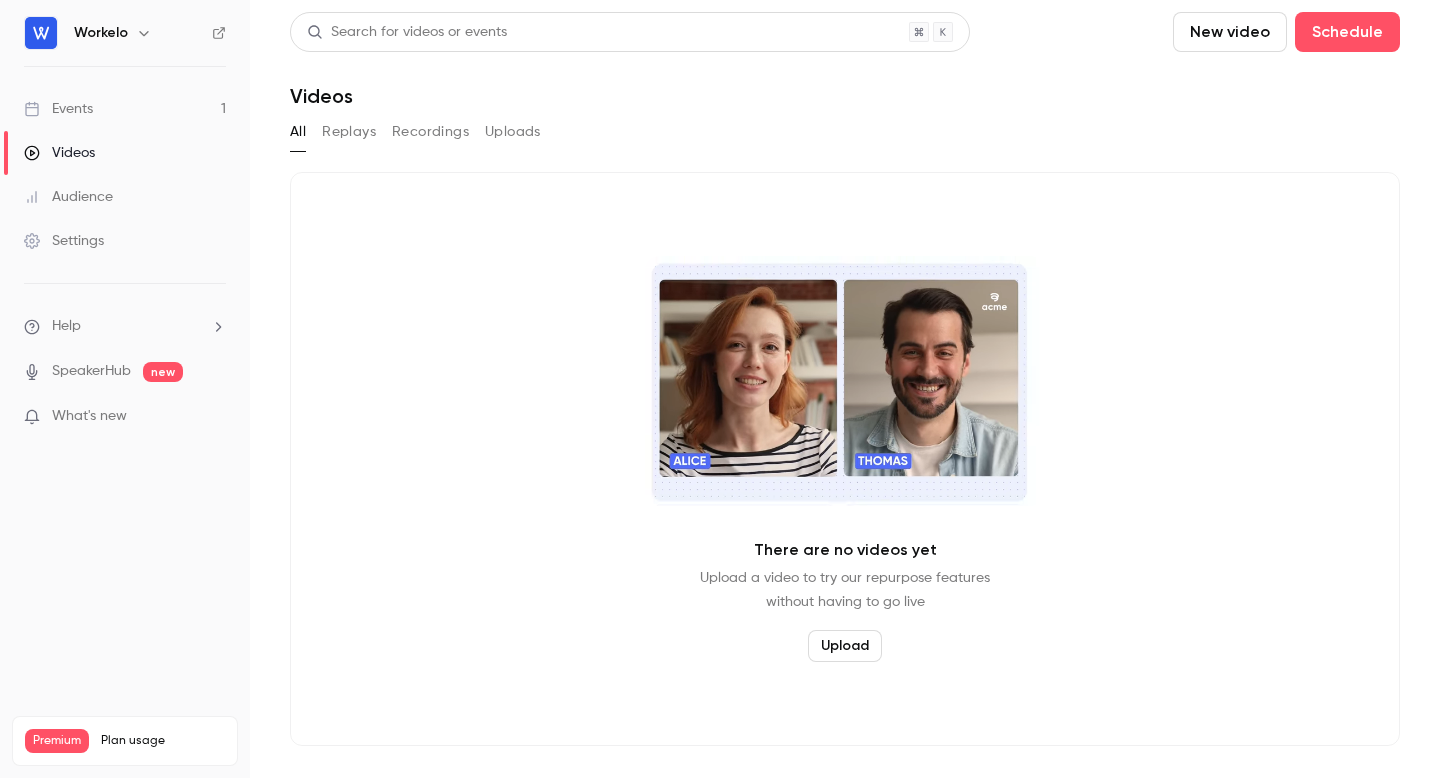 click on "Events 1" at bounding box center [125, 109] 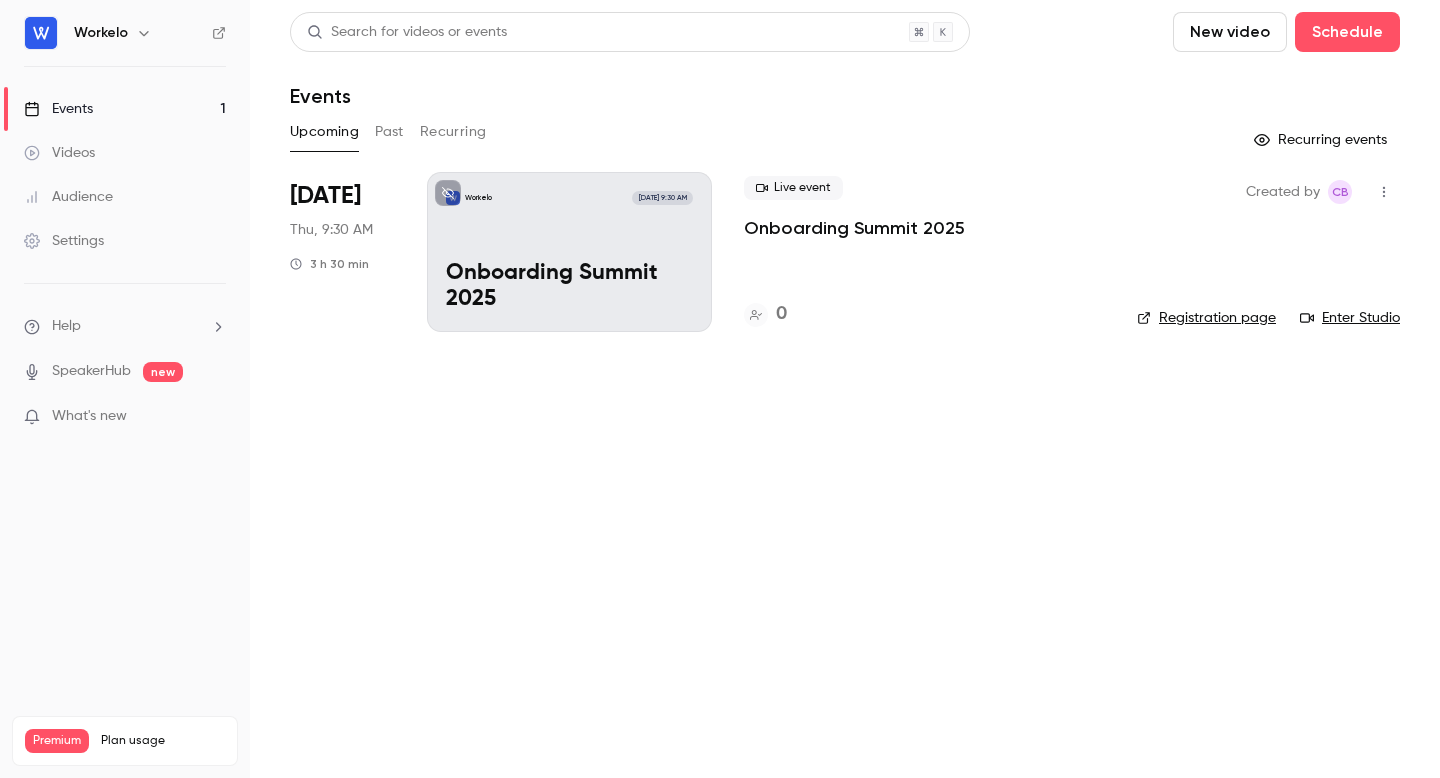 click on "Onboarding Summit 2025" at bounding box center (569, 287) 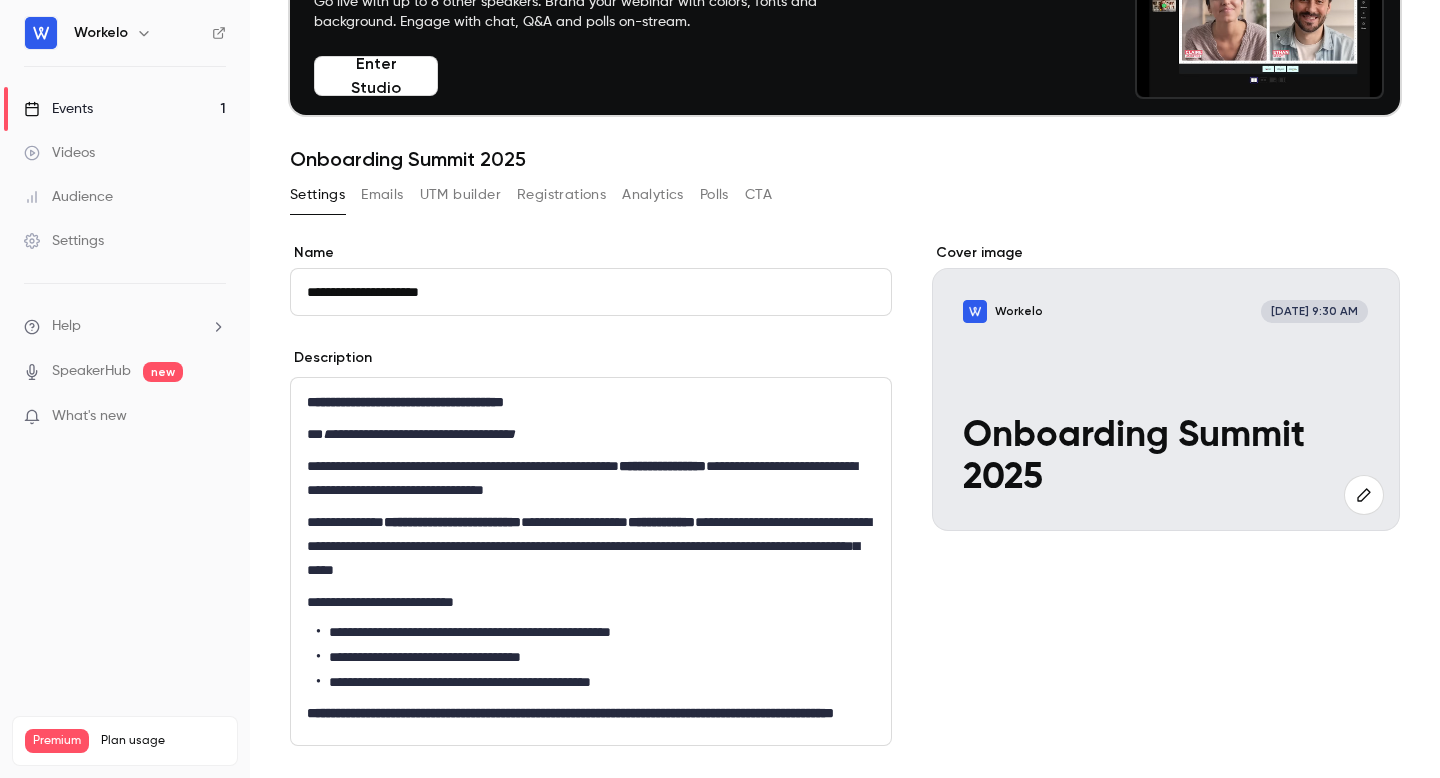 scroll, scrollTop: 165, scrollLeft: 0, axis: vertical 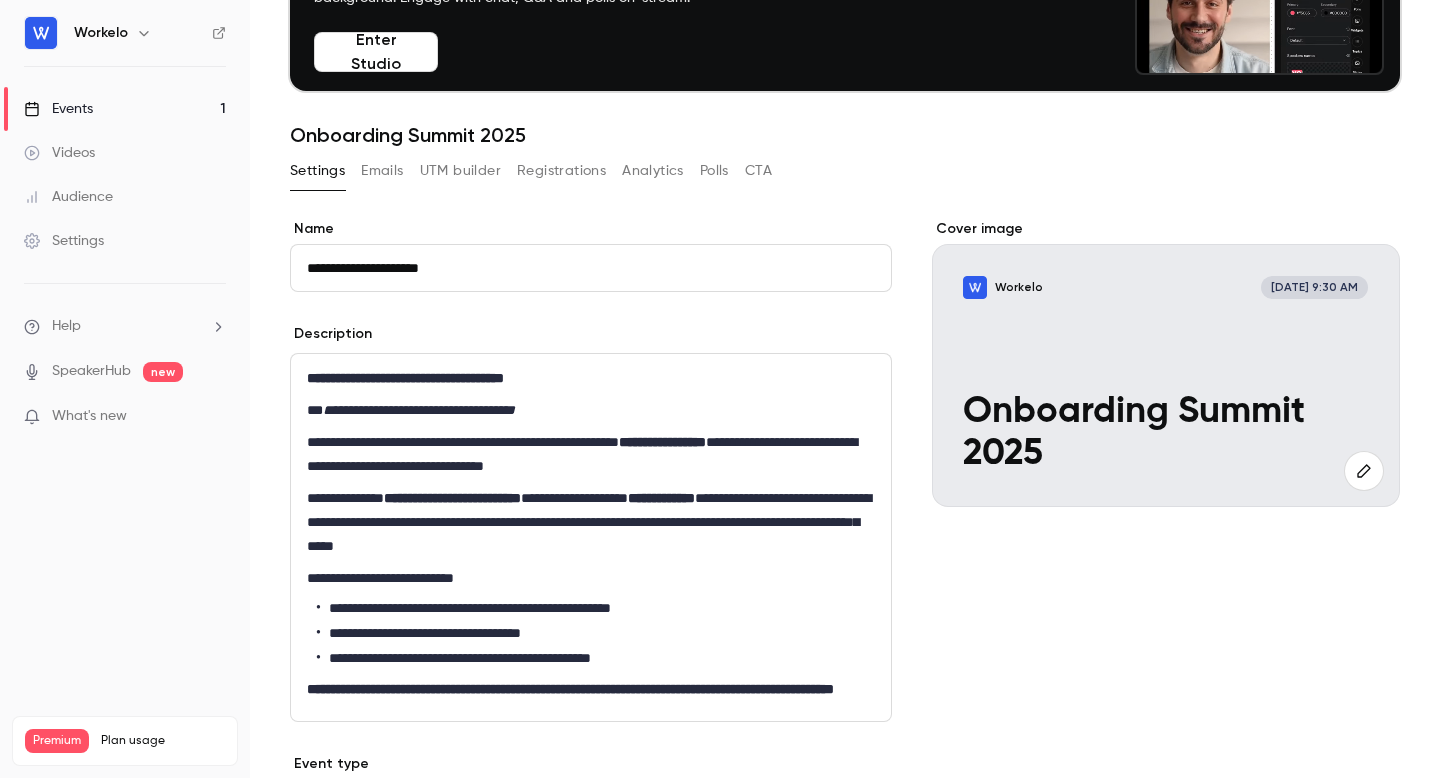 click on "Onboarding Summit 2025" at bounding box center [1165, 433] 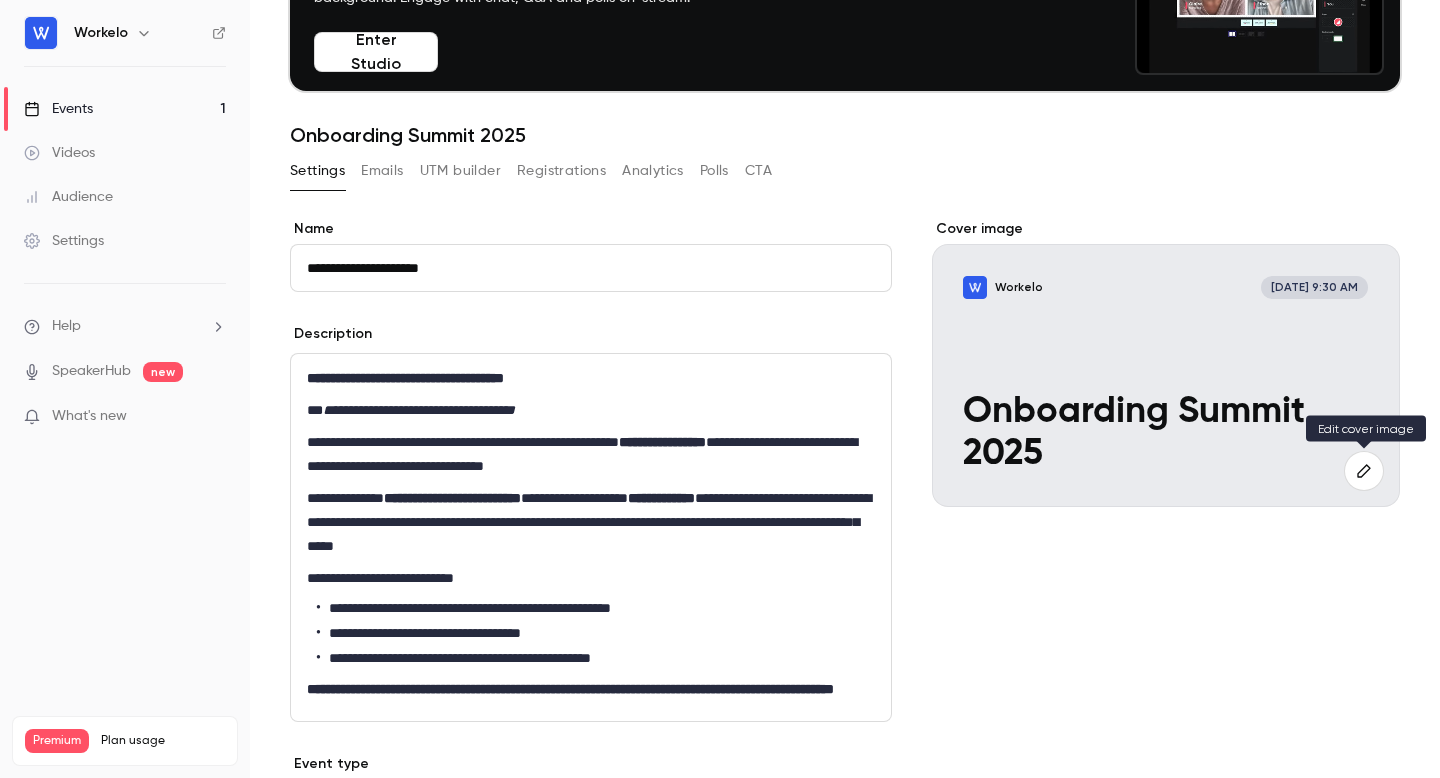 click at bounding box center (1364, 471) 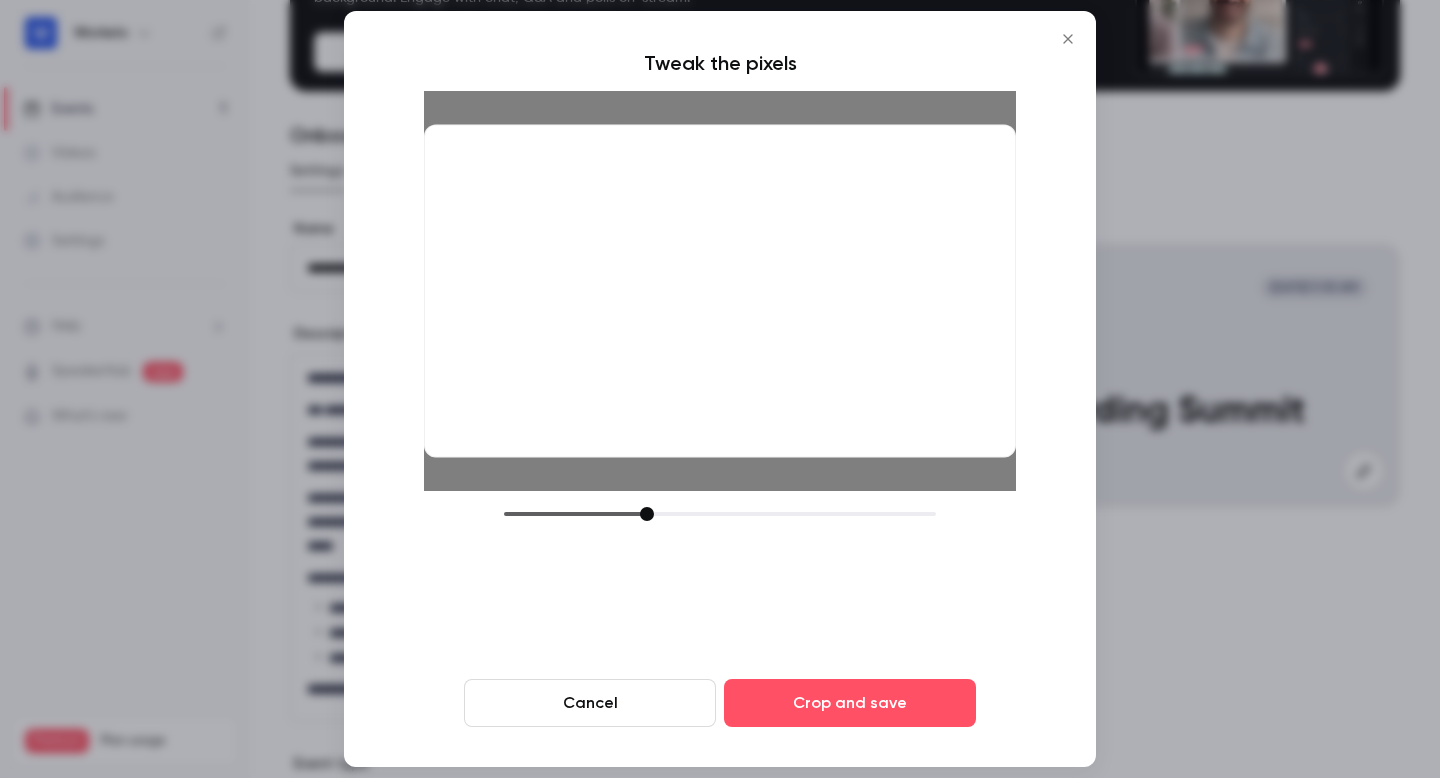 click at bounding box center [720, 291] 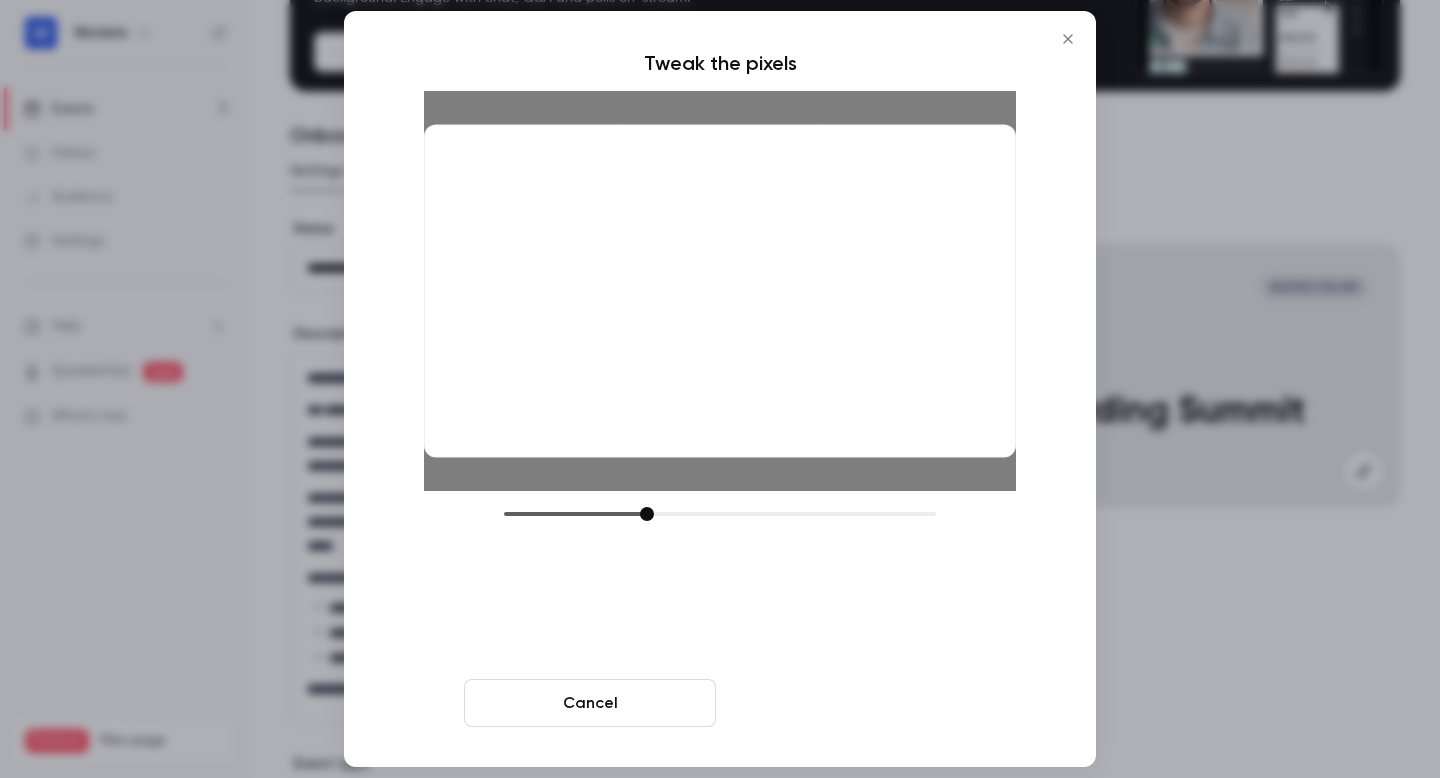 click on "Crop and save" at bounding box center (850, 703) 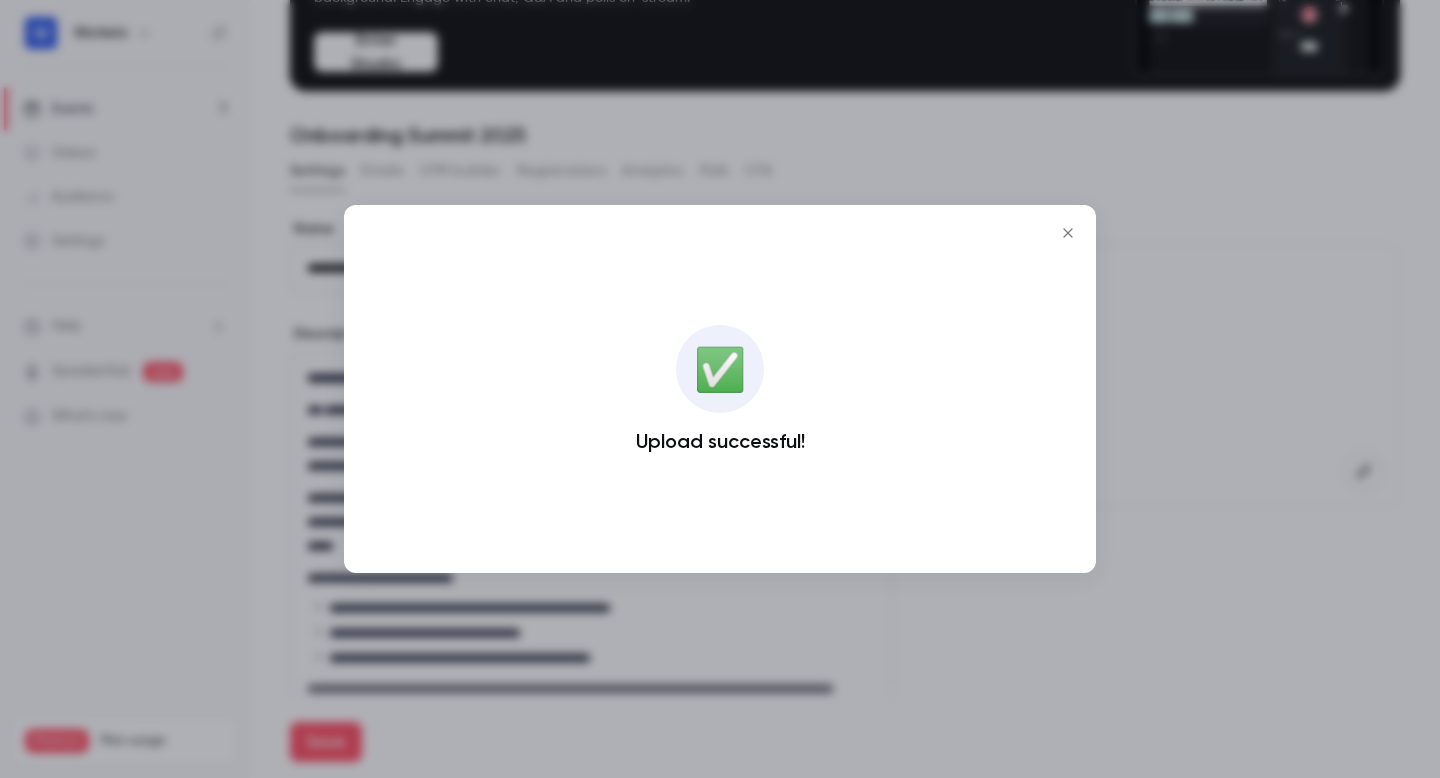 click 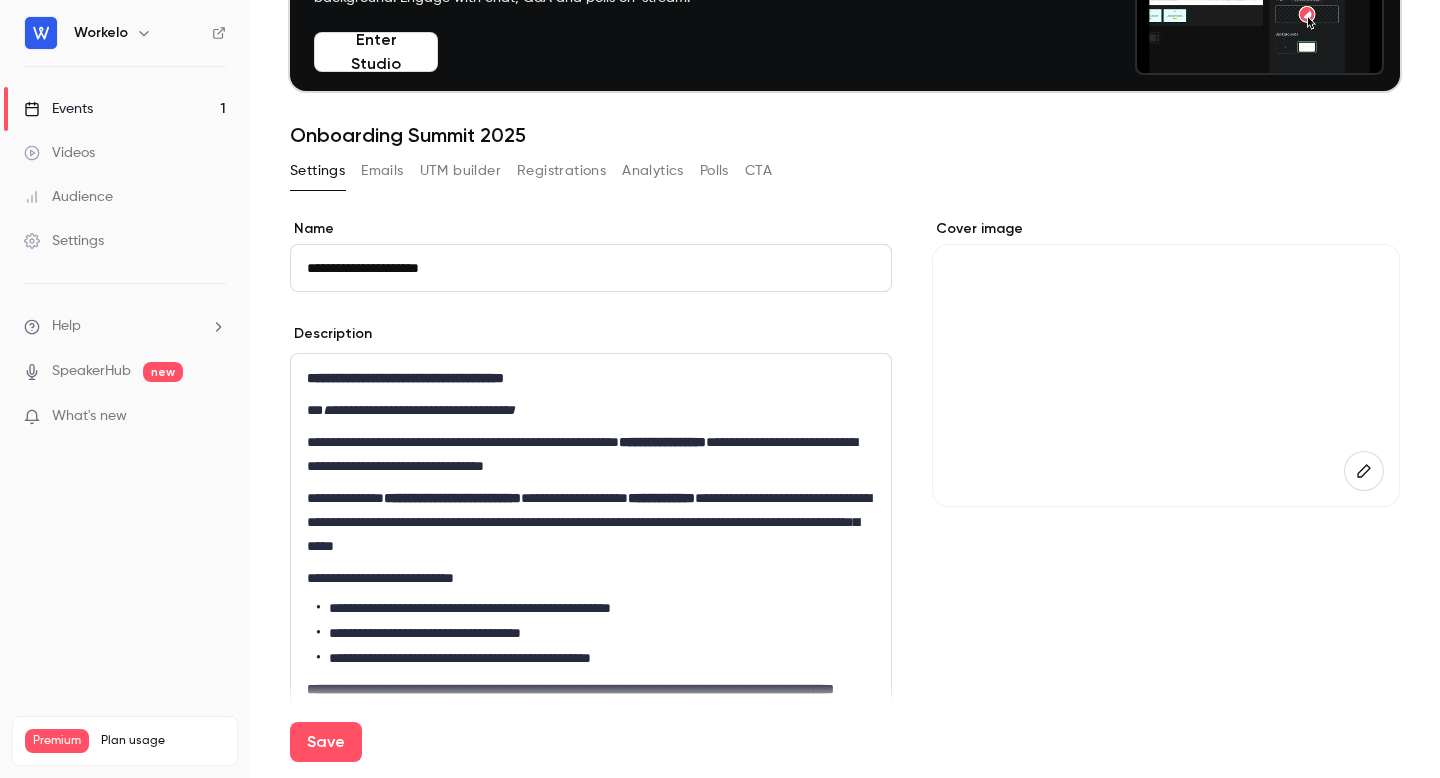 click on "Cover image" at bounding box center [1166, 743] 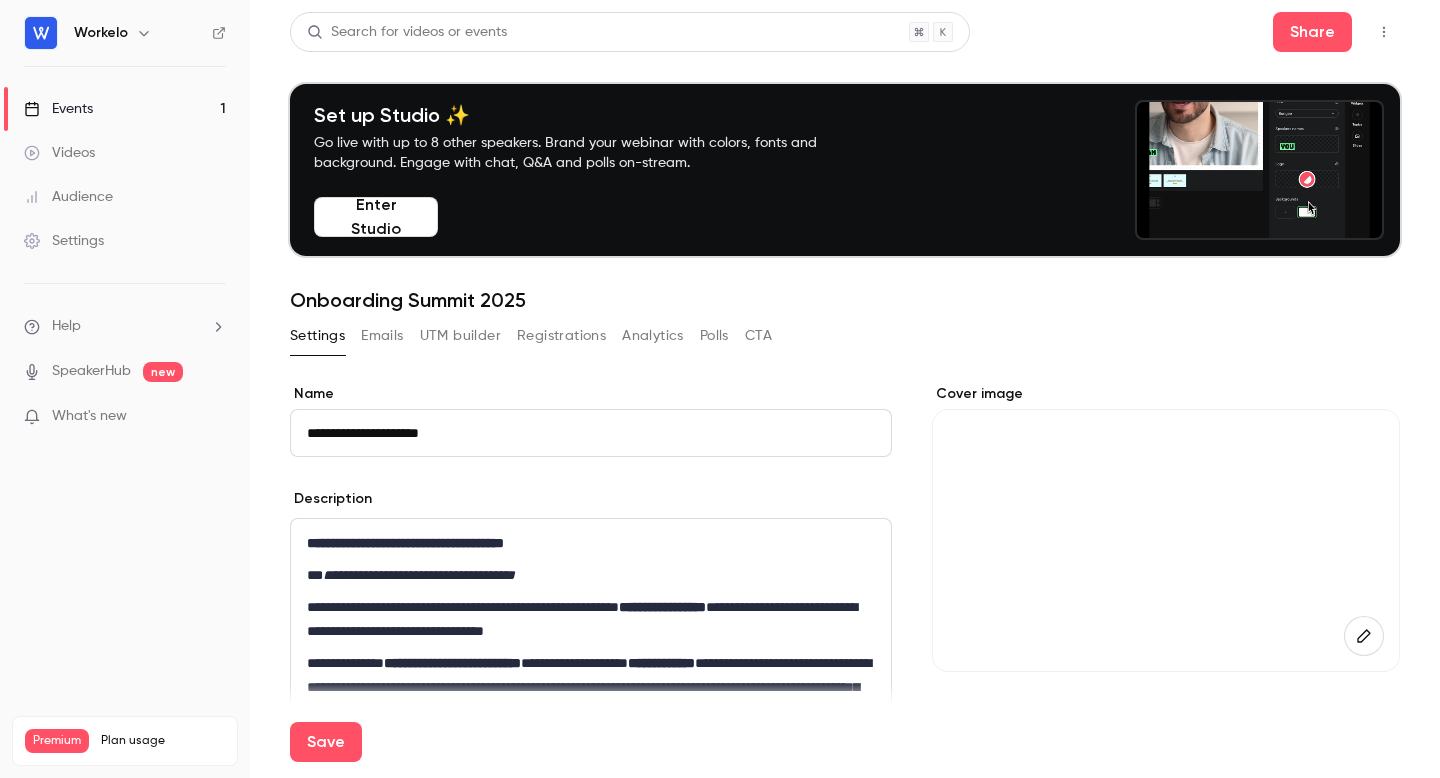 scroll, scrollTop: 8, scrollLeft: 0, axis: vertical 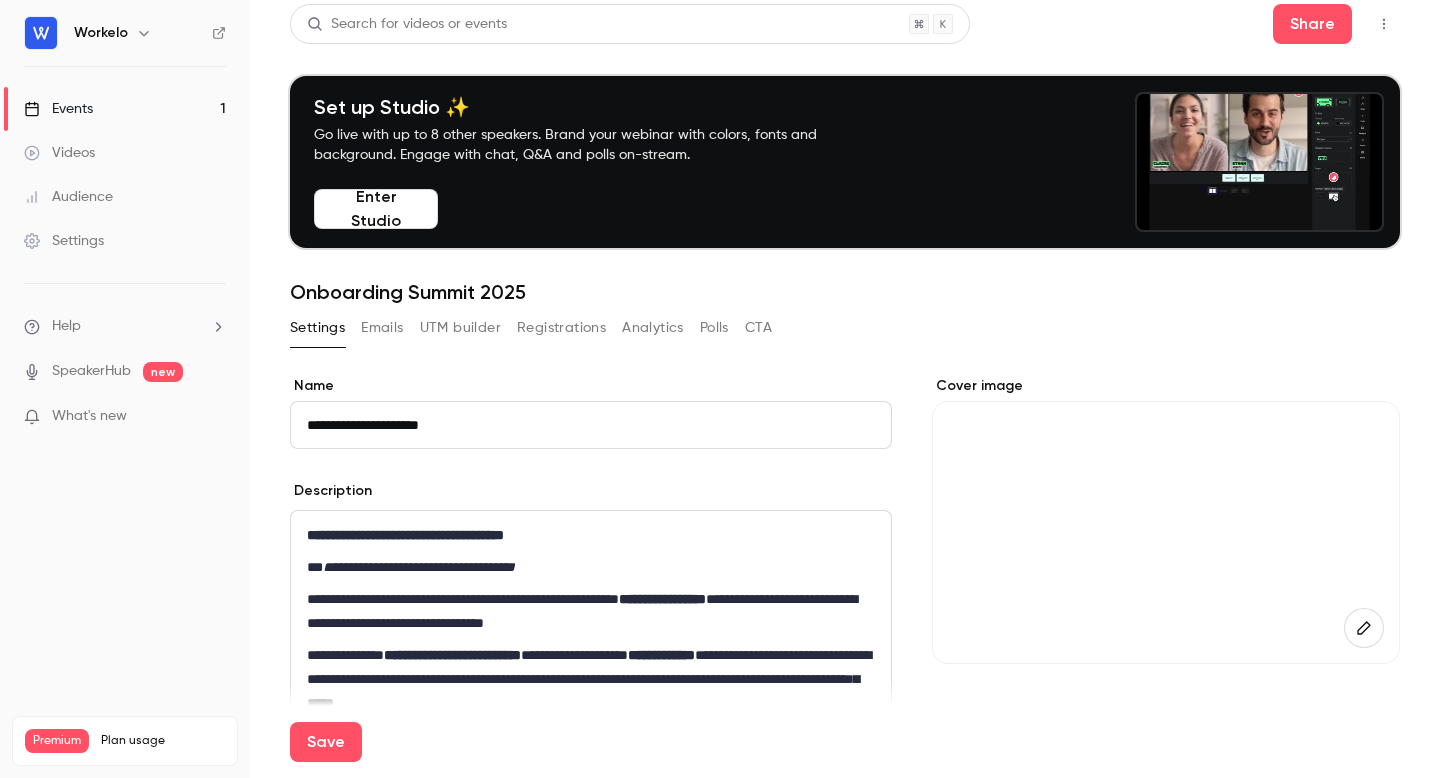 click on "Emails" at bounding box center [382, 328] 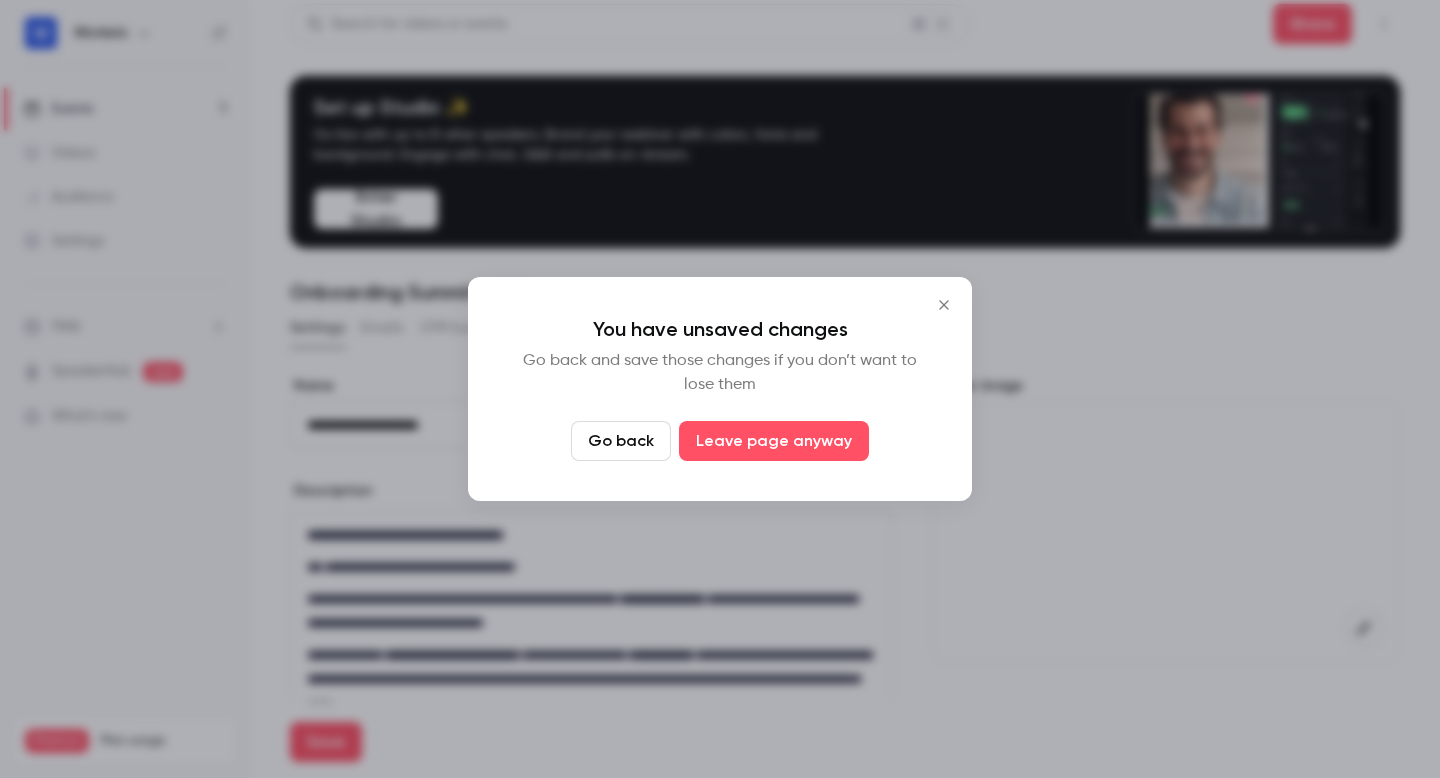 click at bounding box center (944, 305) 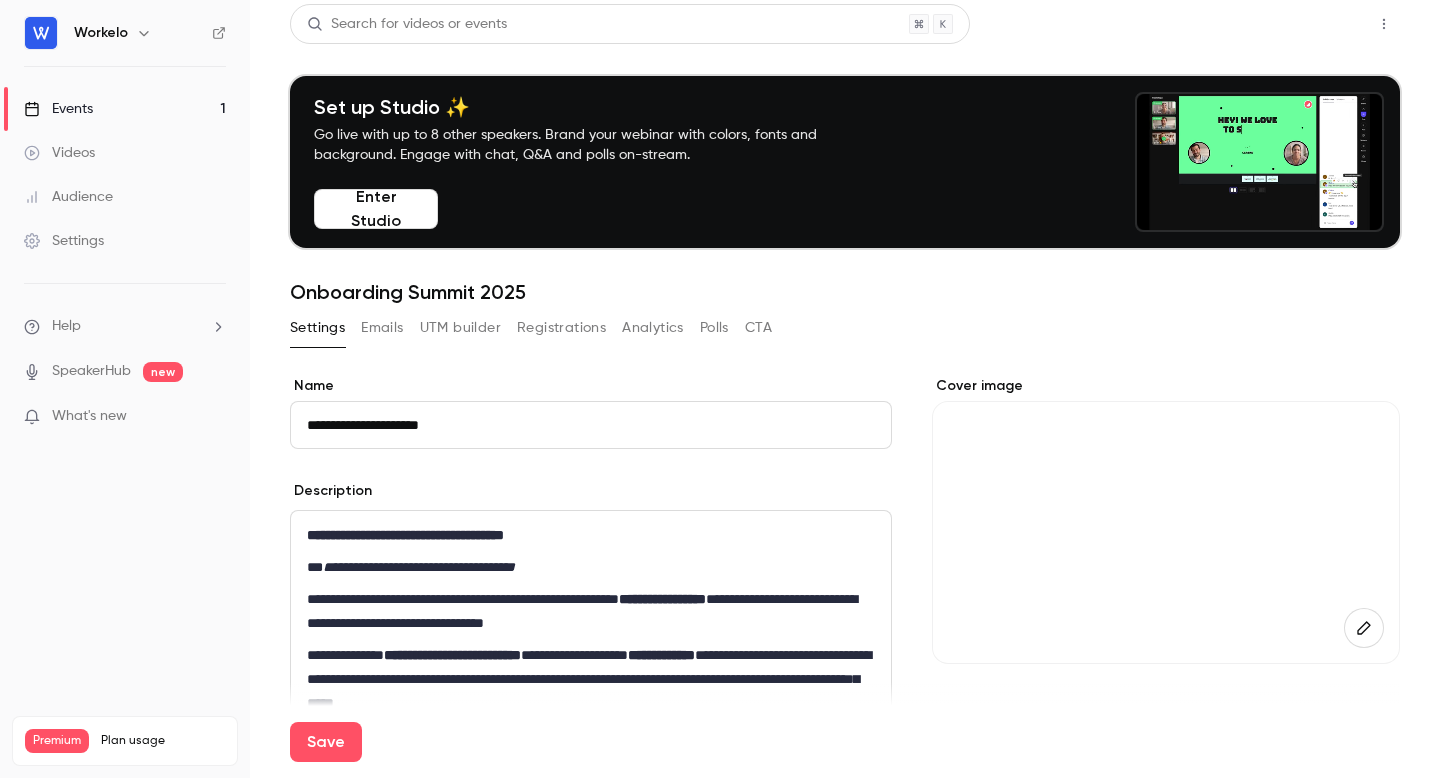 click on "Share" at bounding box center [1312, 24] 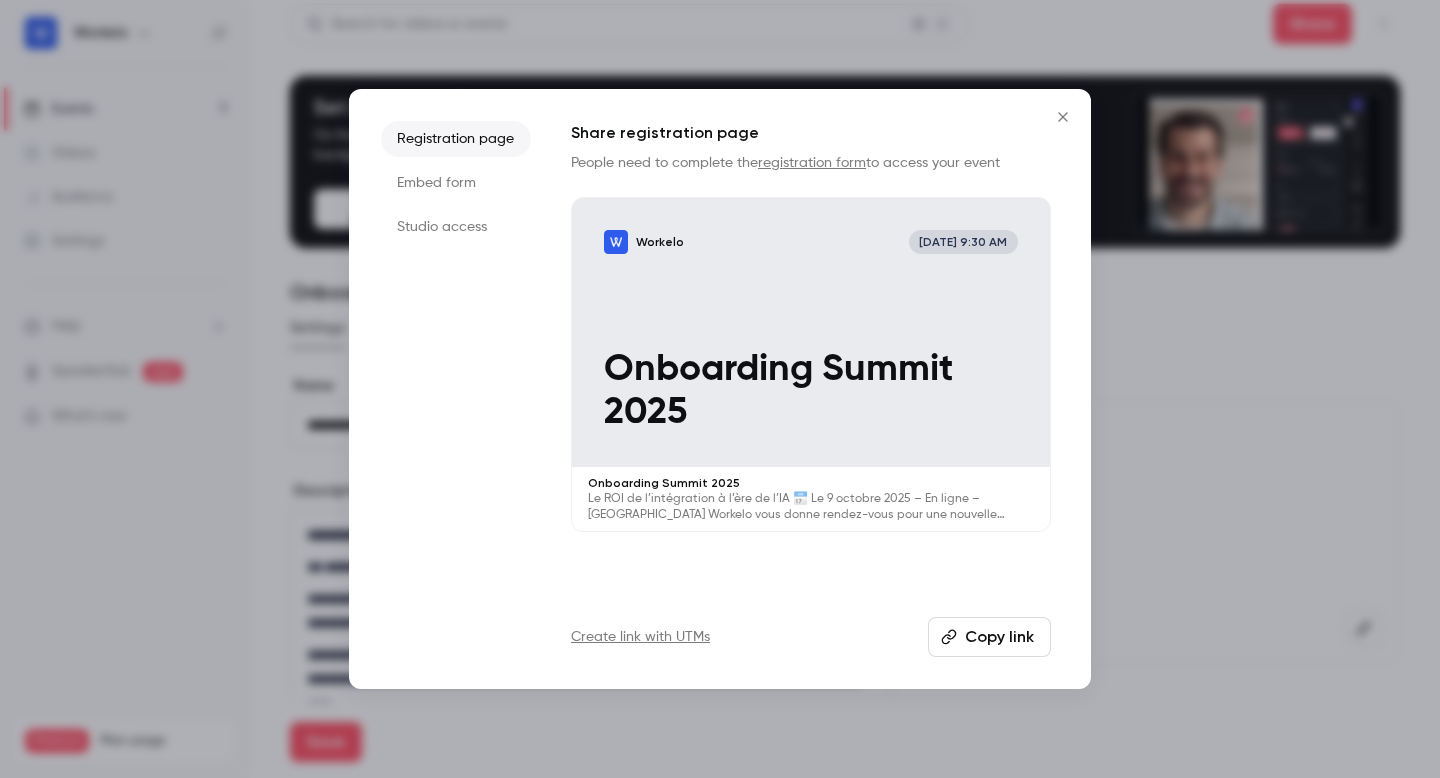 click on "Copy link" at bounding box center [989, 637] 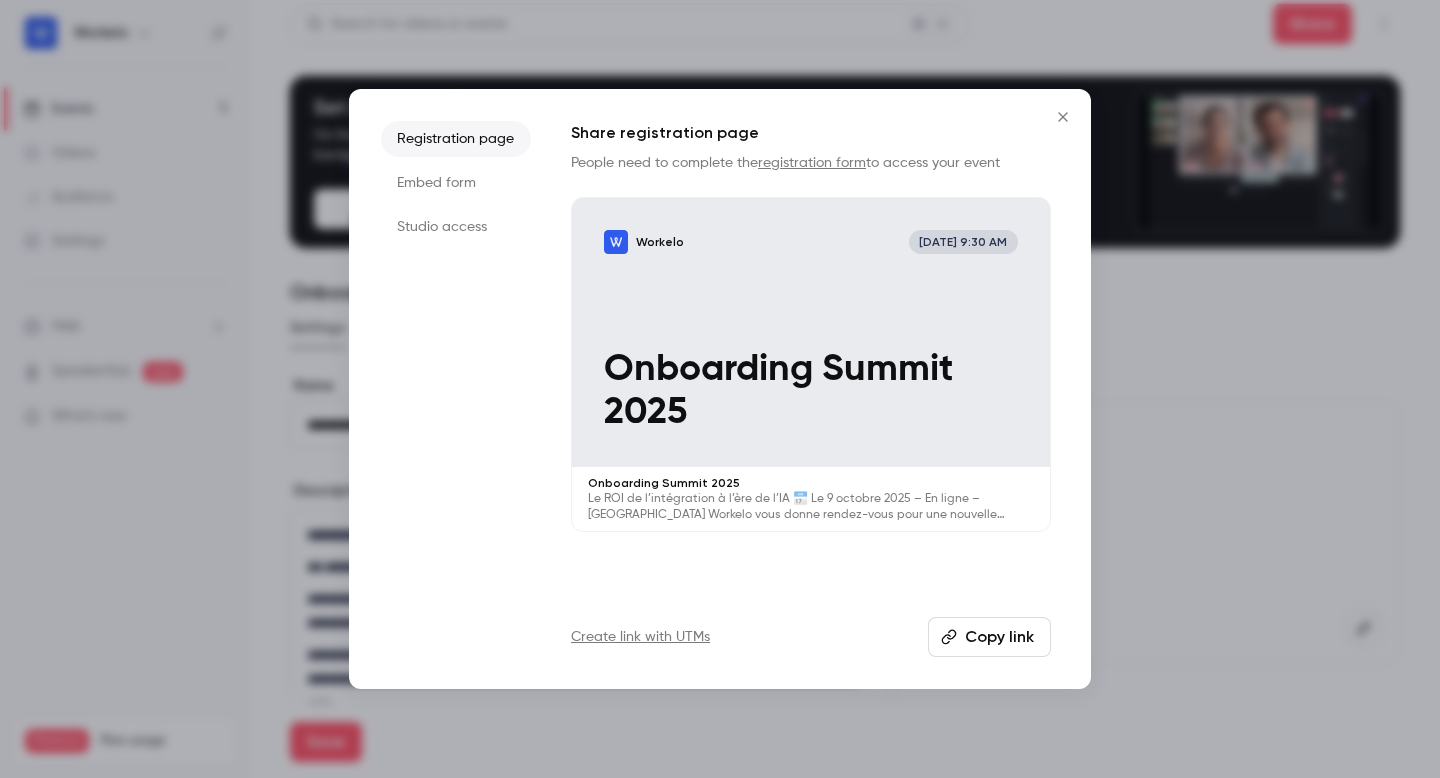 click on "Embed form" at bounding box center (456, 183) 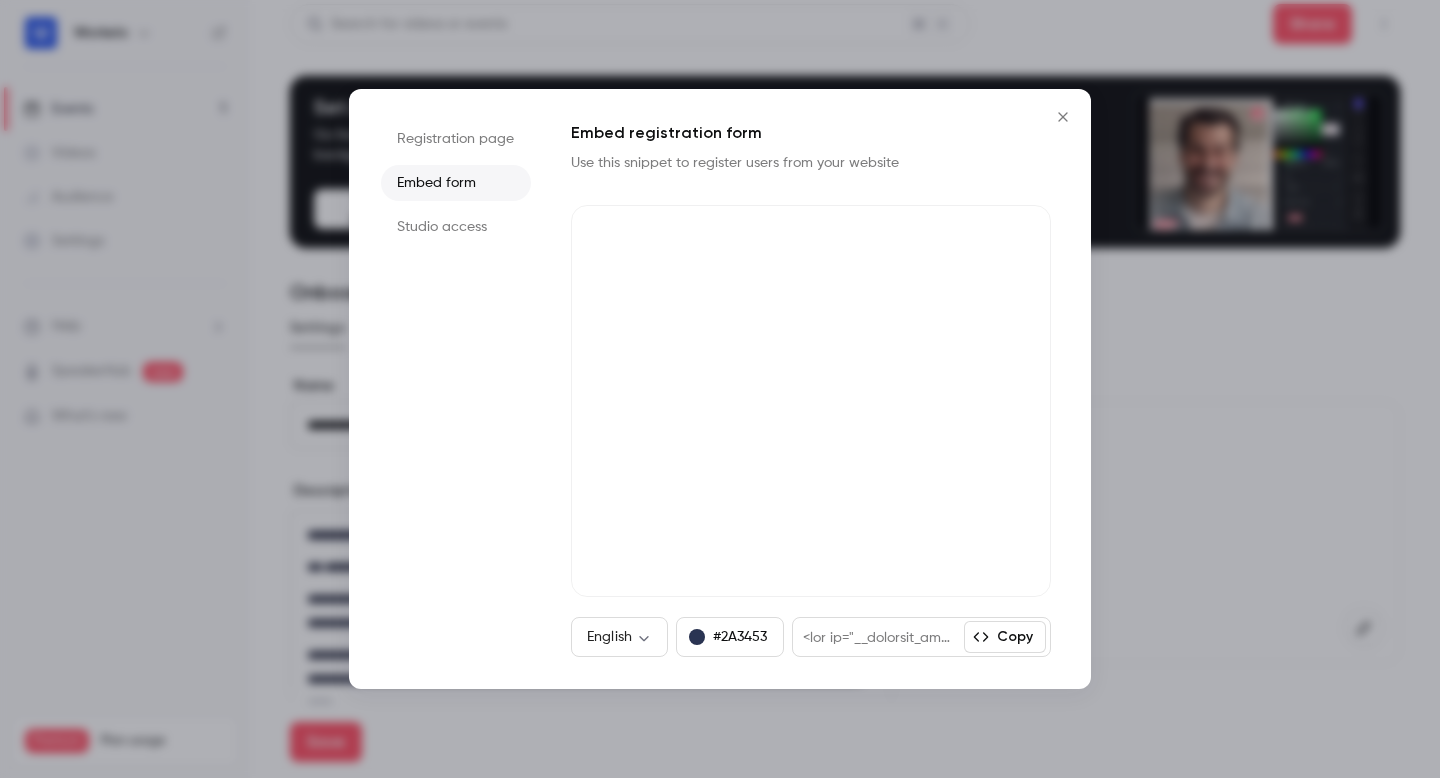 click on "Studio access" at bounding box center (456, 227) 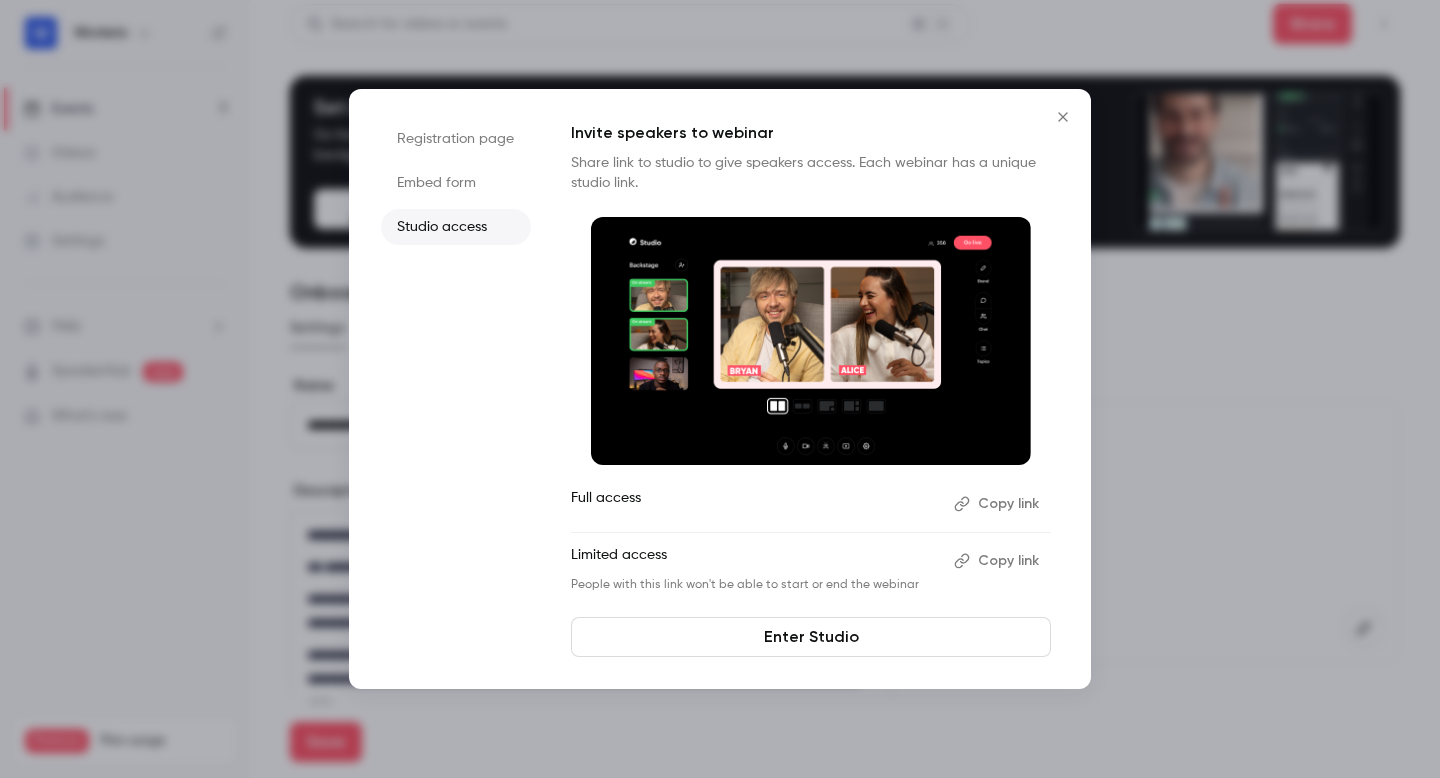 click 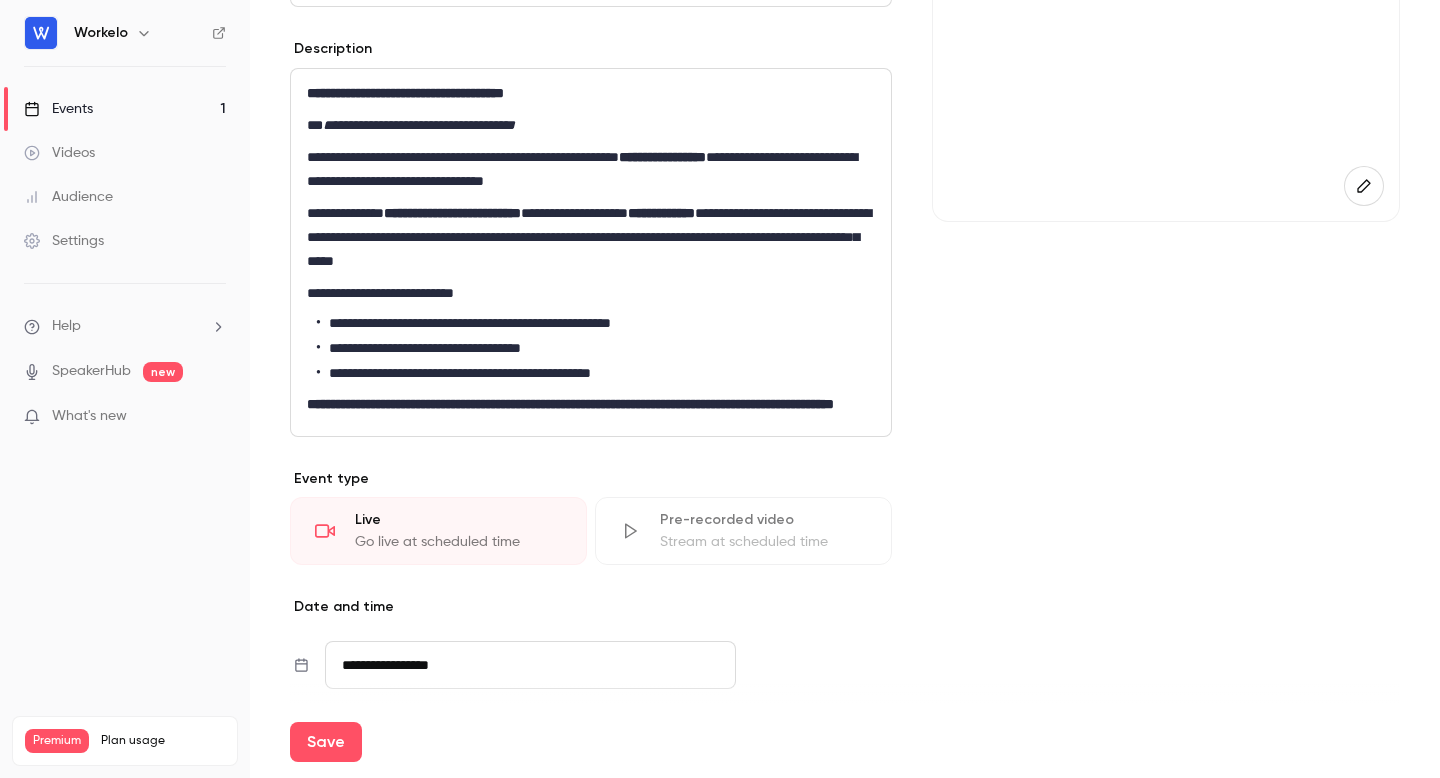scroll, scrollTop: 513, scrollLeft: 0, axis: vertical 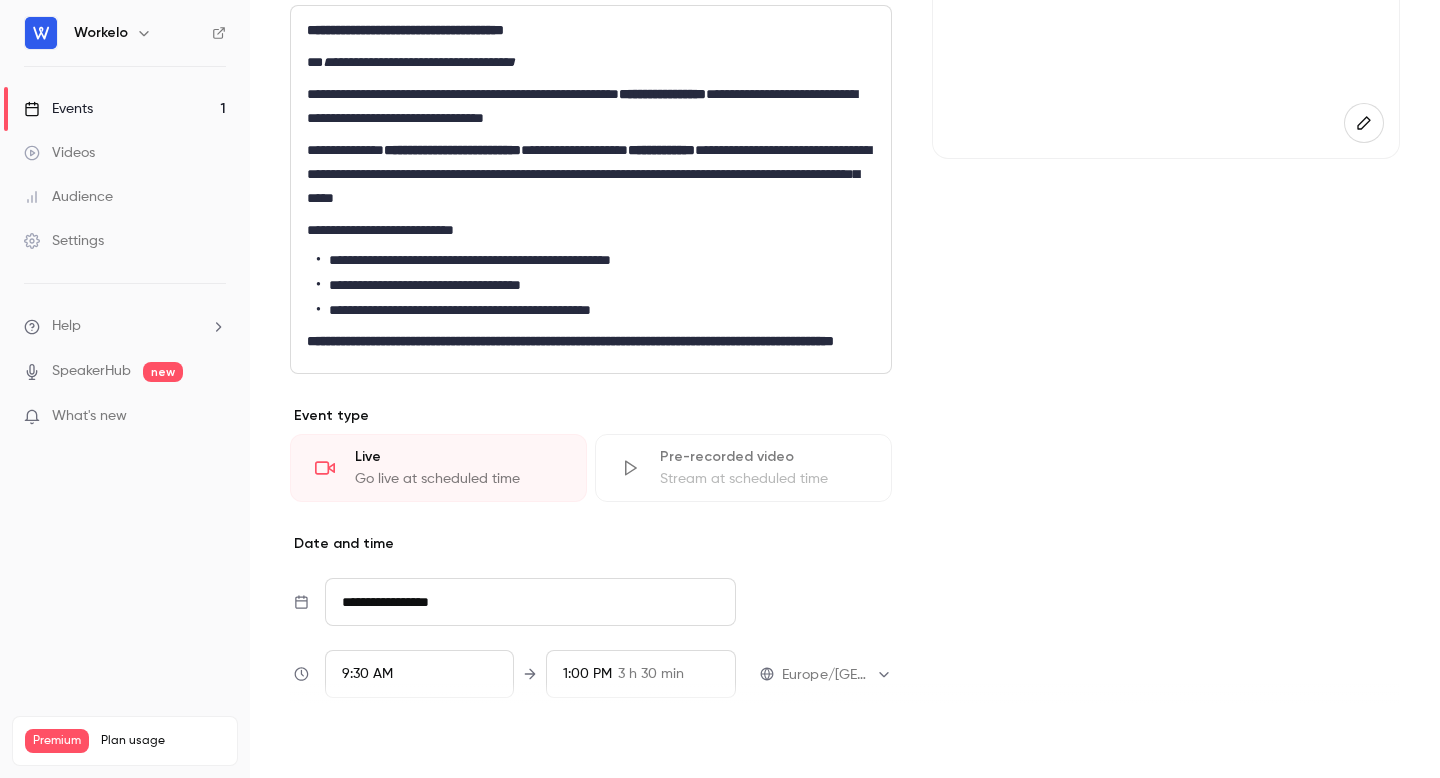 click on "Save" at bounding box center [326, 742] 